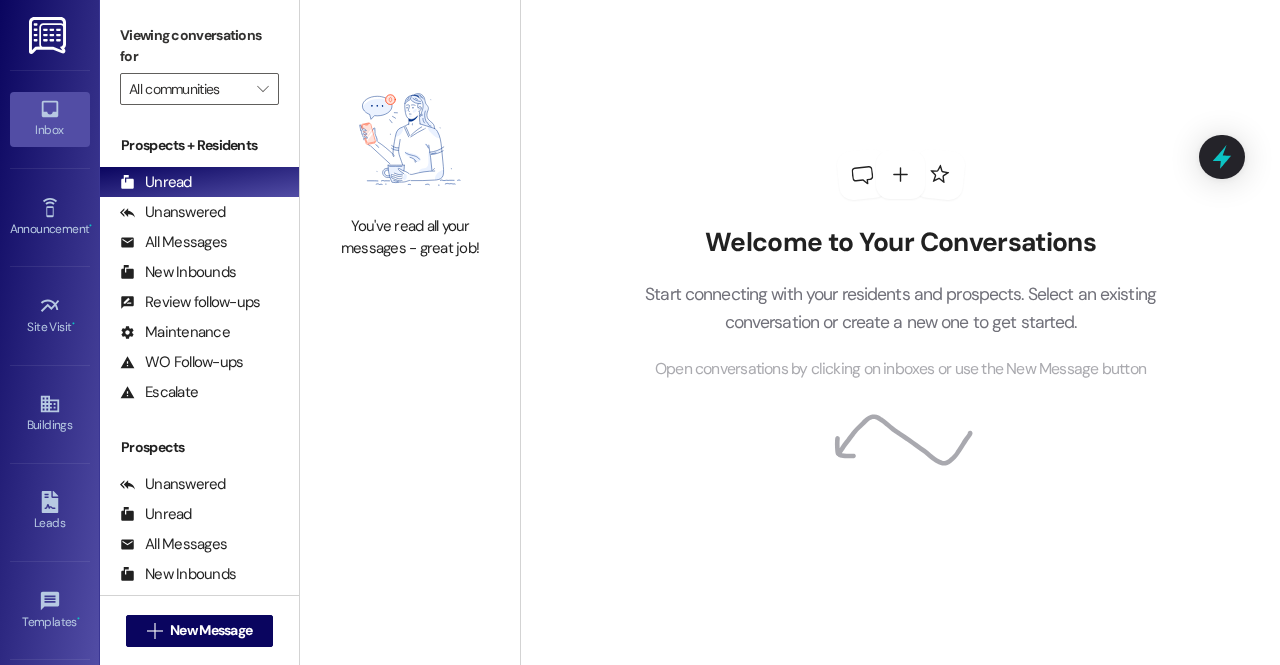 scroll, scrollTop: 0, scrollLeft: 0, axis: both 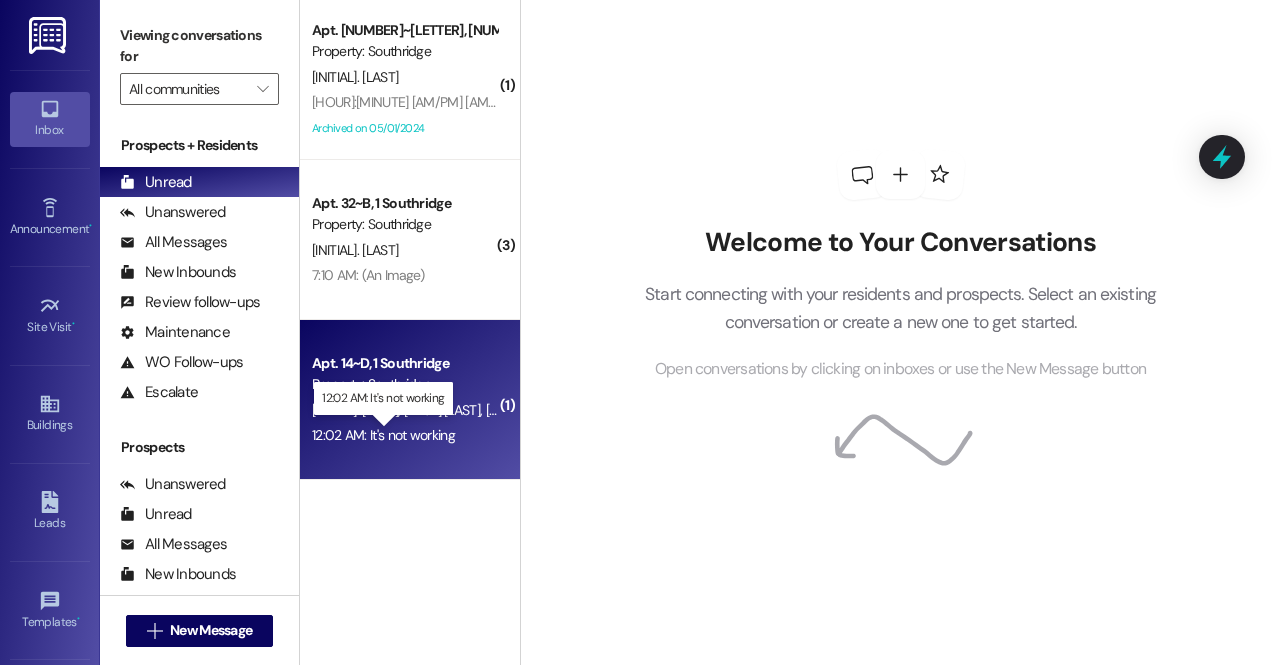 click on "It's not working [HOUR]:[MINUTE] [AM/PM]: It's not working" at bounding box center (383, 435) 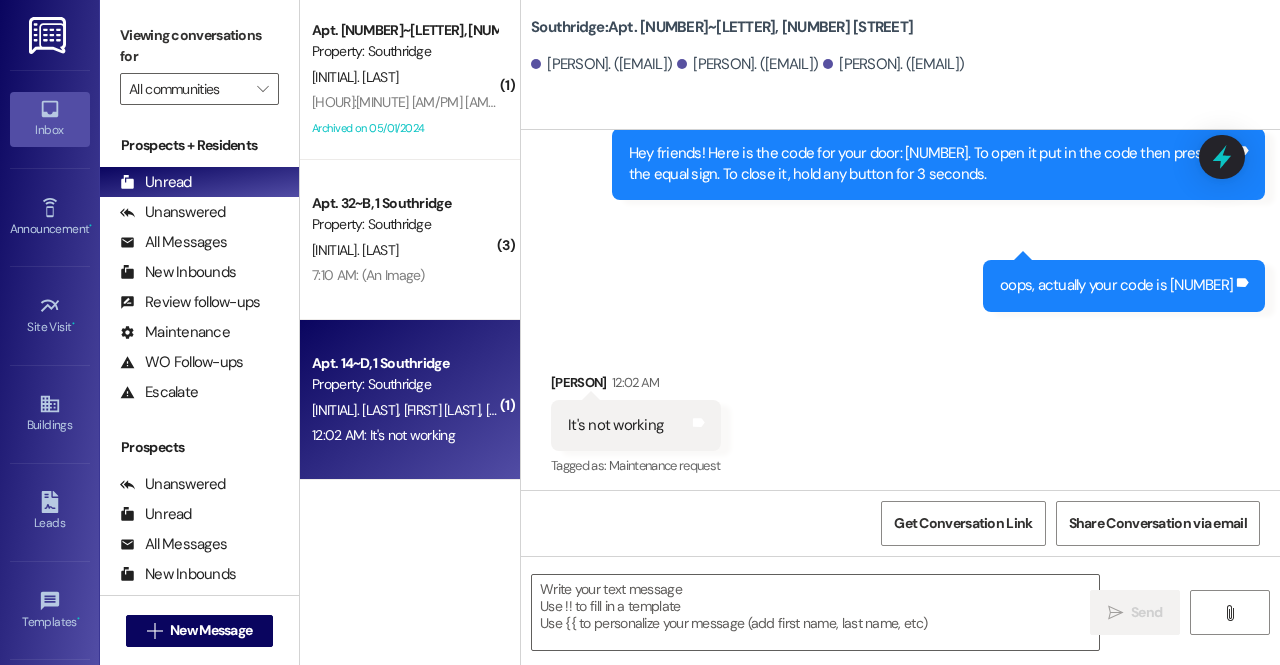 scroll, scrollTop: 1540, scrollLeft: 0, axis: vertical 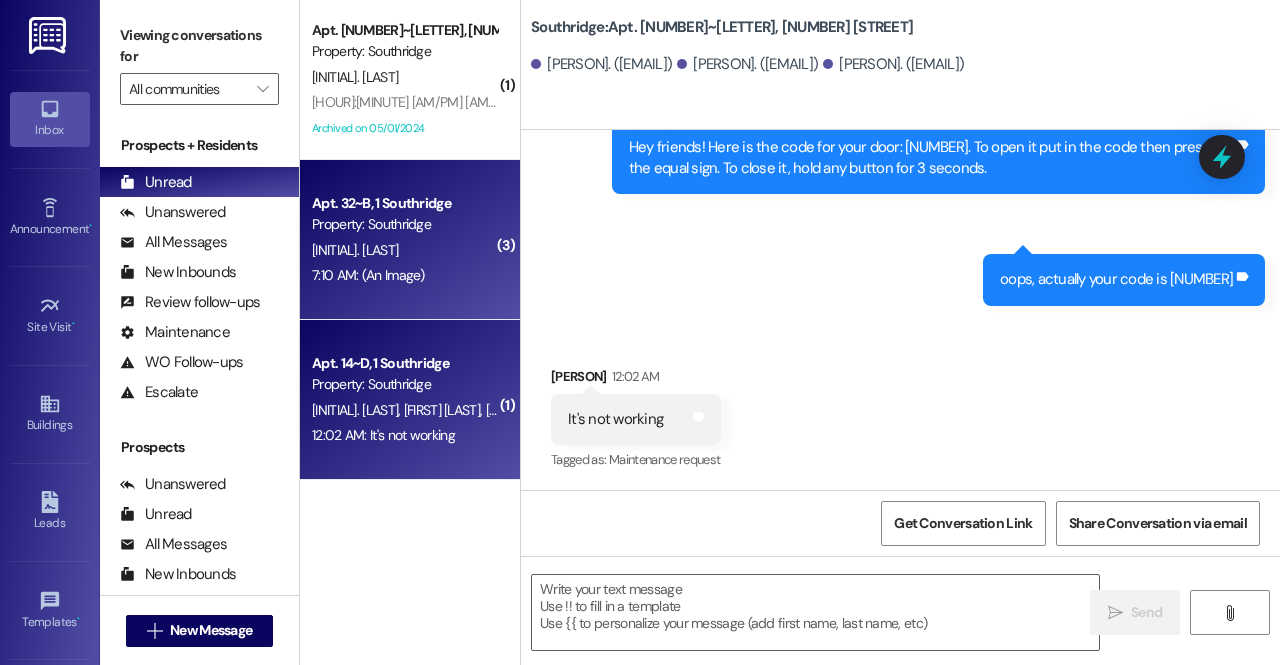 click on "7:10 AM: (An Image) 7:10 AM: (An Image)" at bounding box center [404, 275] 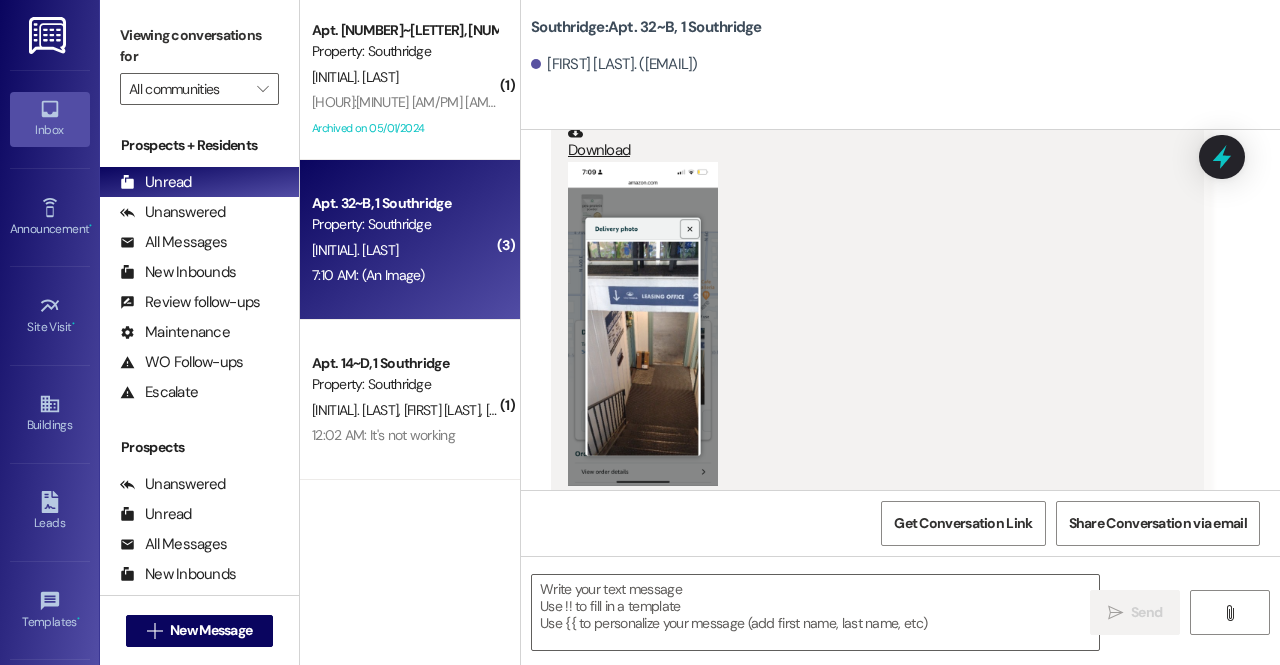 scroll, scrollTop: 30425, scrollLeft: 0, axis: vertical 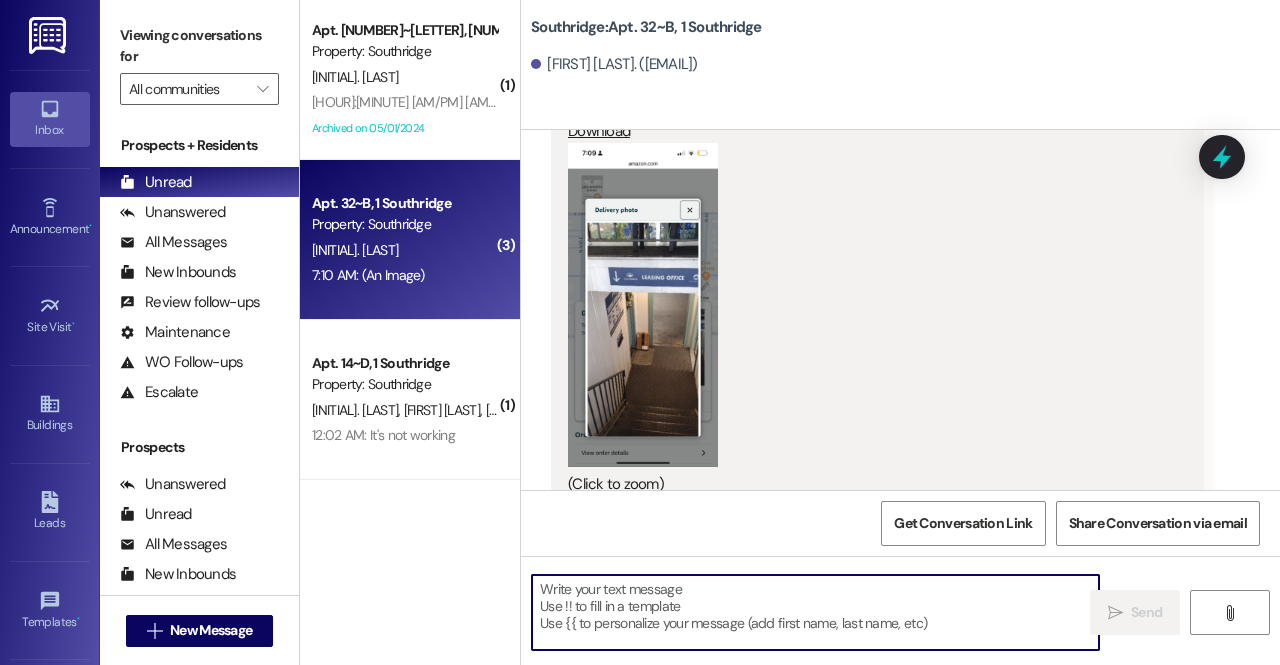 click at bounding box center [815, 612] 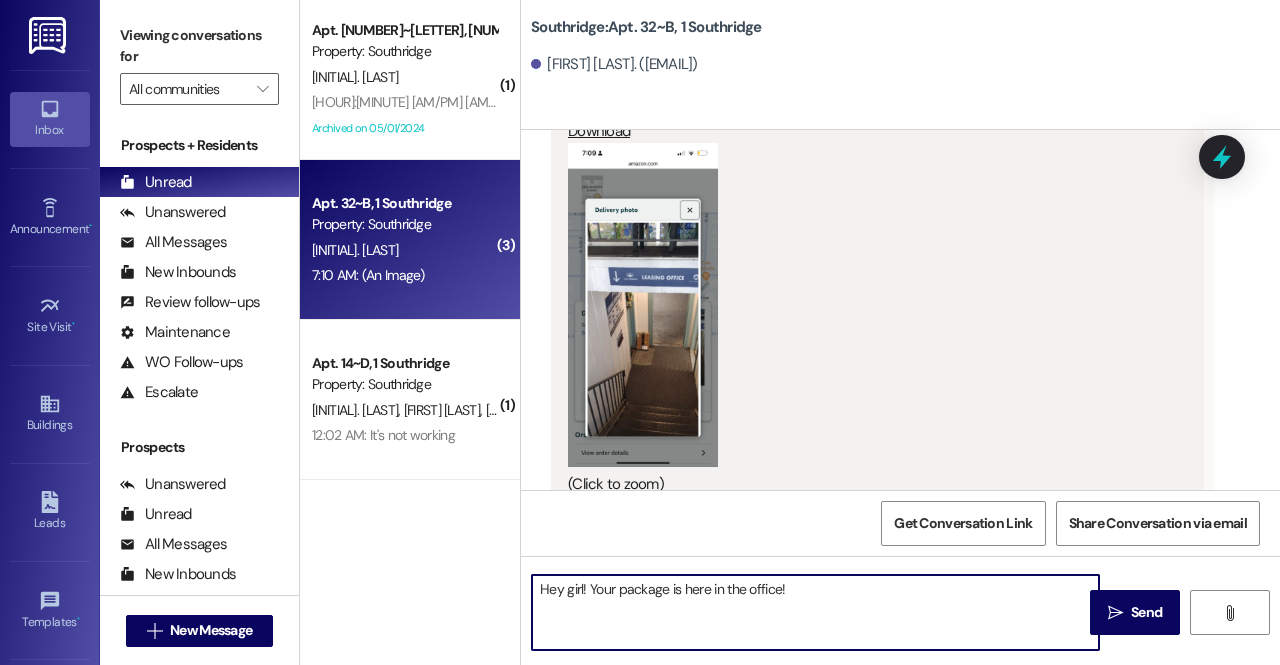 type on "Hey girl! Your package is here in the office!" 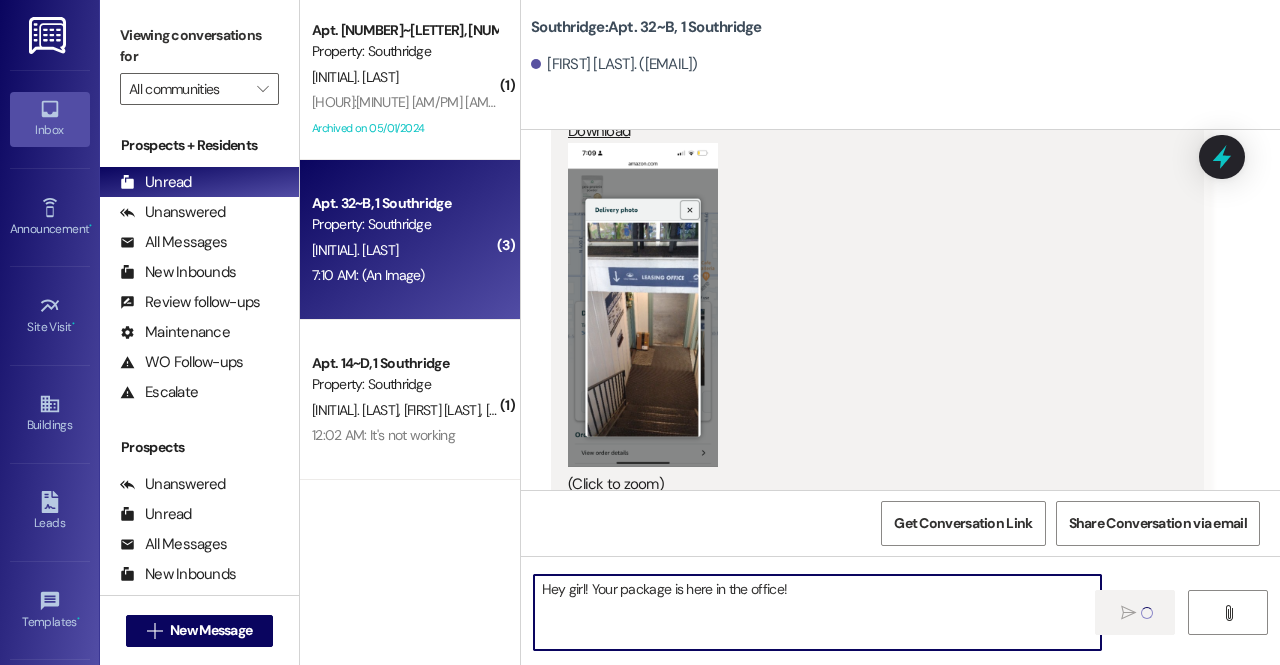 type 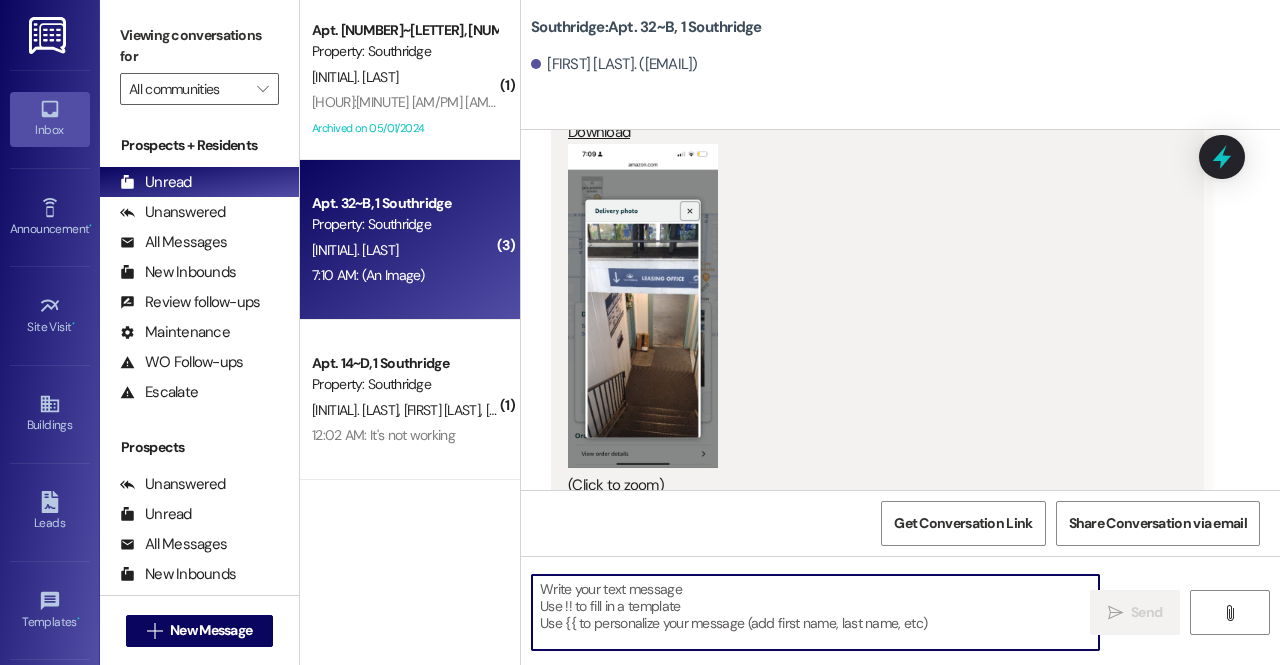 scroll, scrollTop: 30564, scrollLeft: 0, axis: vertical 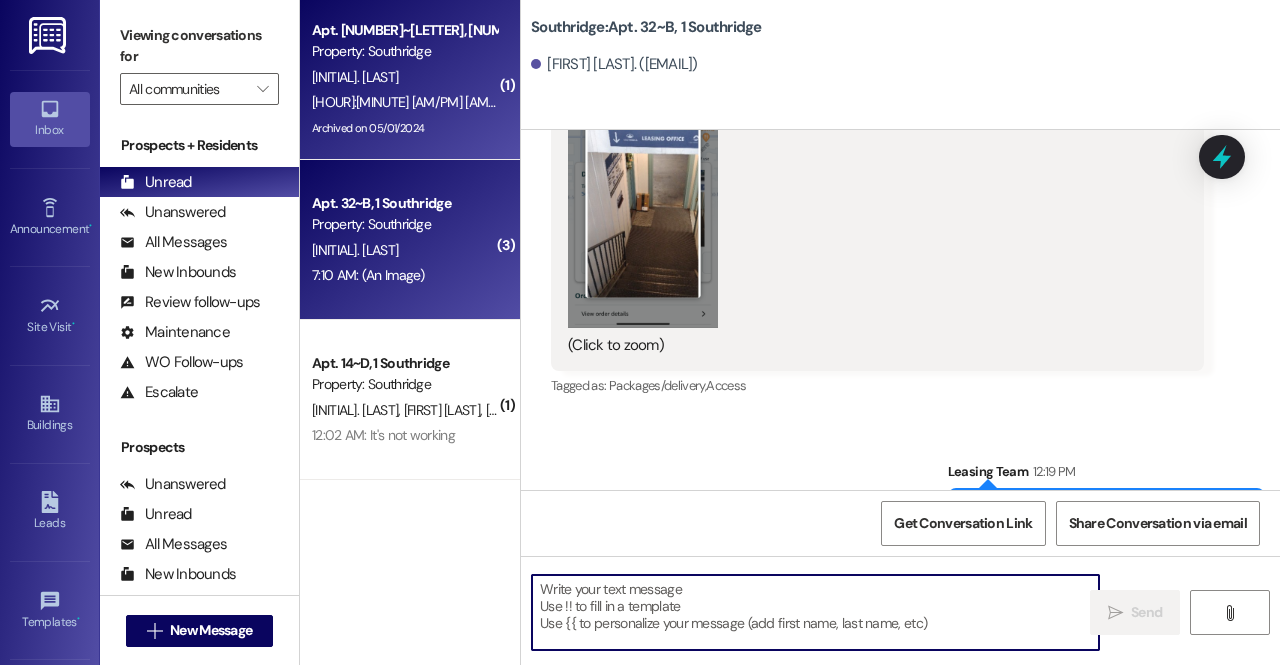 click on "12:17 PM: Hi! I’m curious, I was under the impression that I paid first and last months rent when I moved into SR! But I’m also seeing a full month of rent on my portal for August! Just wanting to clarify bc I did ask awhile back and was told that I would be charged rent for August bc I paid first and last when I moved in! I’m just looking for clarification 😂 12:17 PM: Hi! I’m curious, I was under the impression that I paid first and last months rent when I moved into SR! But I’m also seeing a full month of rent on my portal for August! Just wanting to clarify bc I did ask awhile back and was told that I would be charged rent for August bc I paid first and last when I moved in! I’m just looking for clarification 😂" at bounding box center (1393, 102) 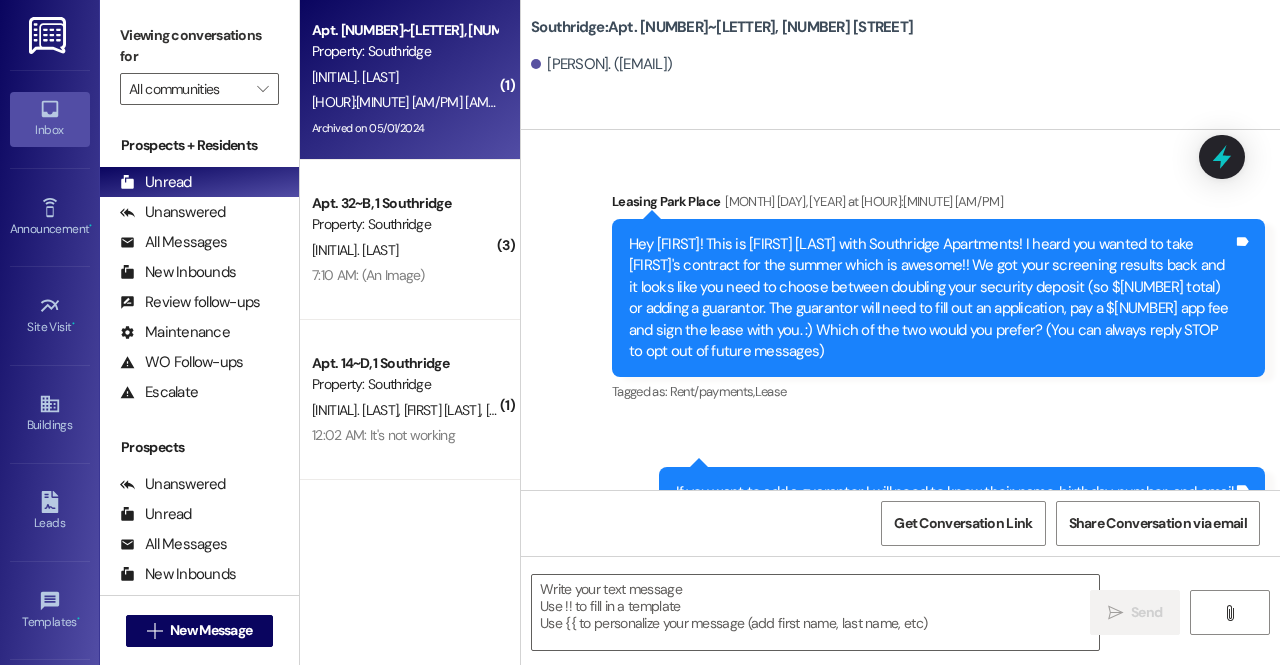 scroll, scrollTop: 48439, scrollLeft: 0, axis: vertical 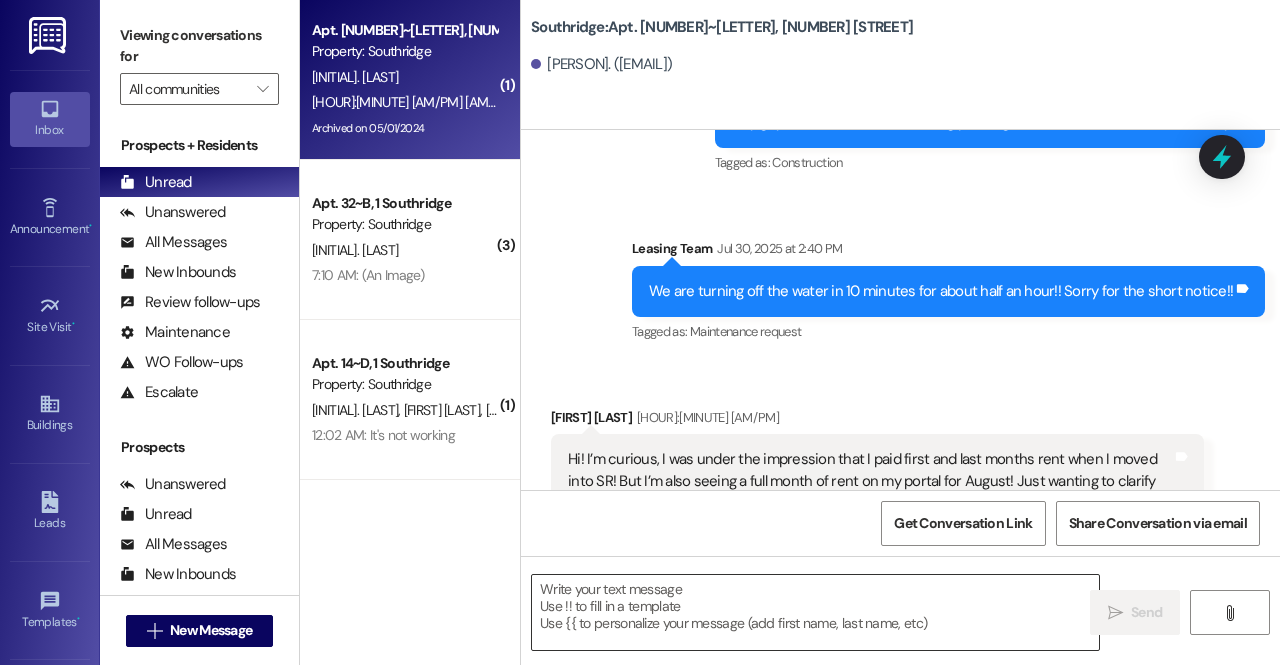 click at bounding box center [815, 612] 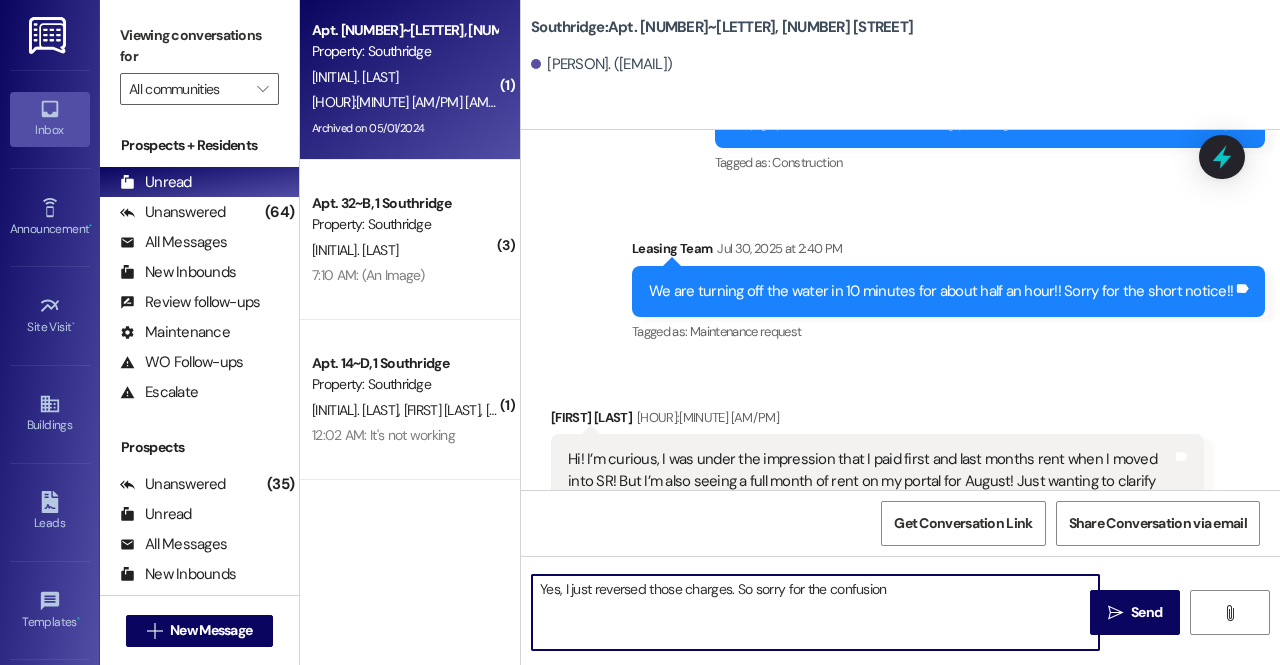type on "Yes, I just reversed those charges. So sorry for the confusion!" 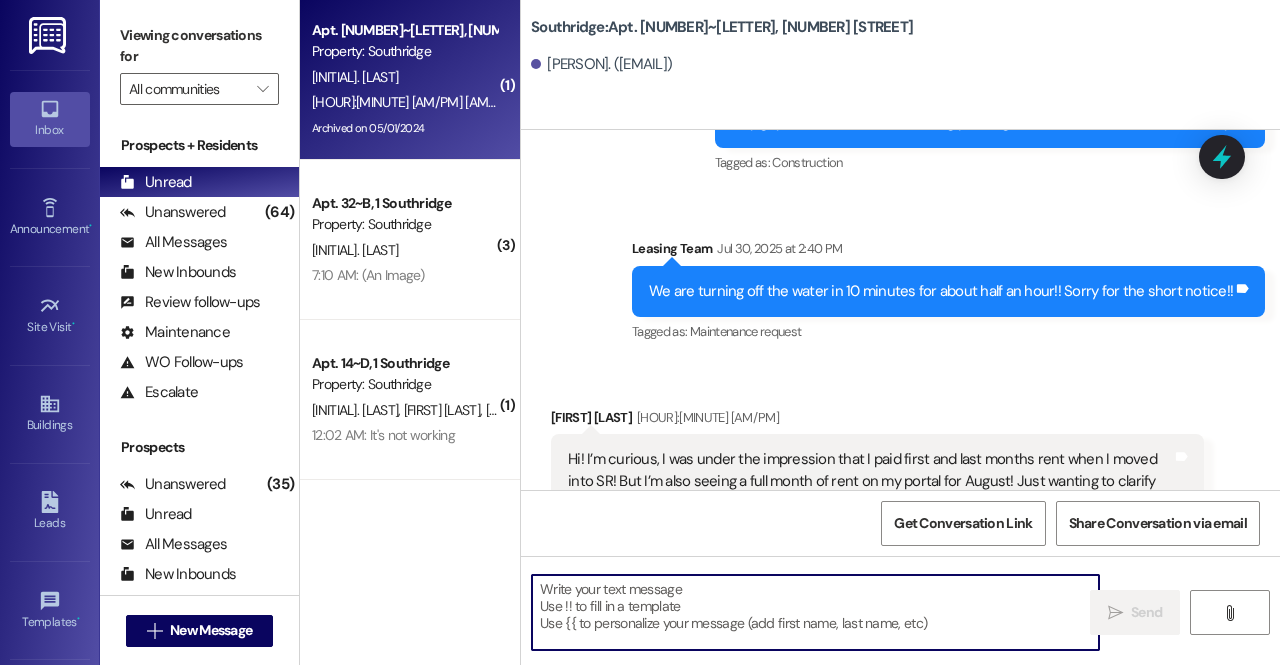 scroll, scrollTop: 48579, scrollLeft: 0, axis: vertical 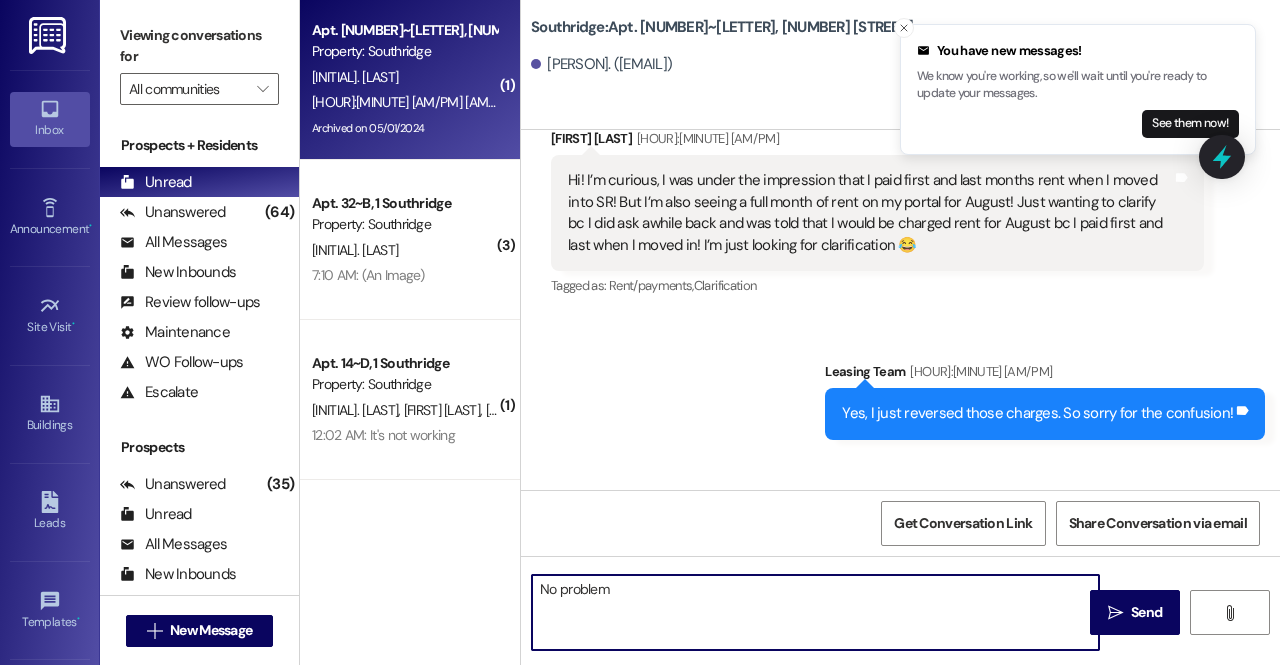 type on "No problem!" 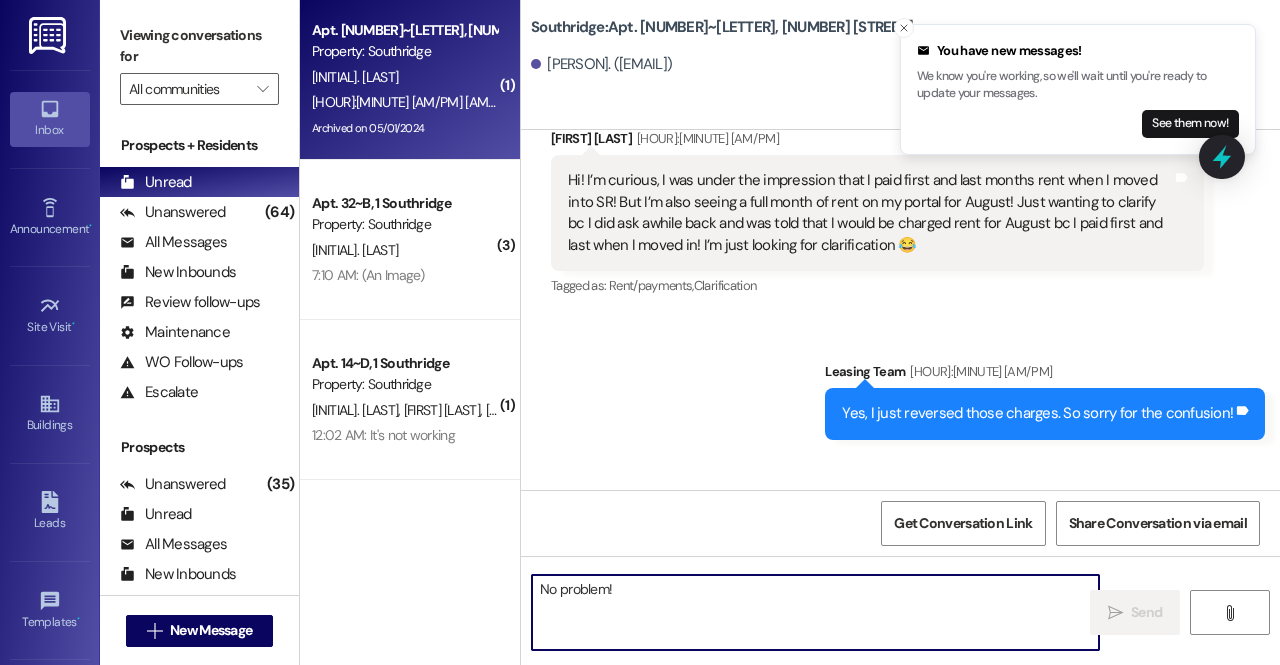 type 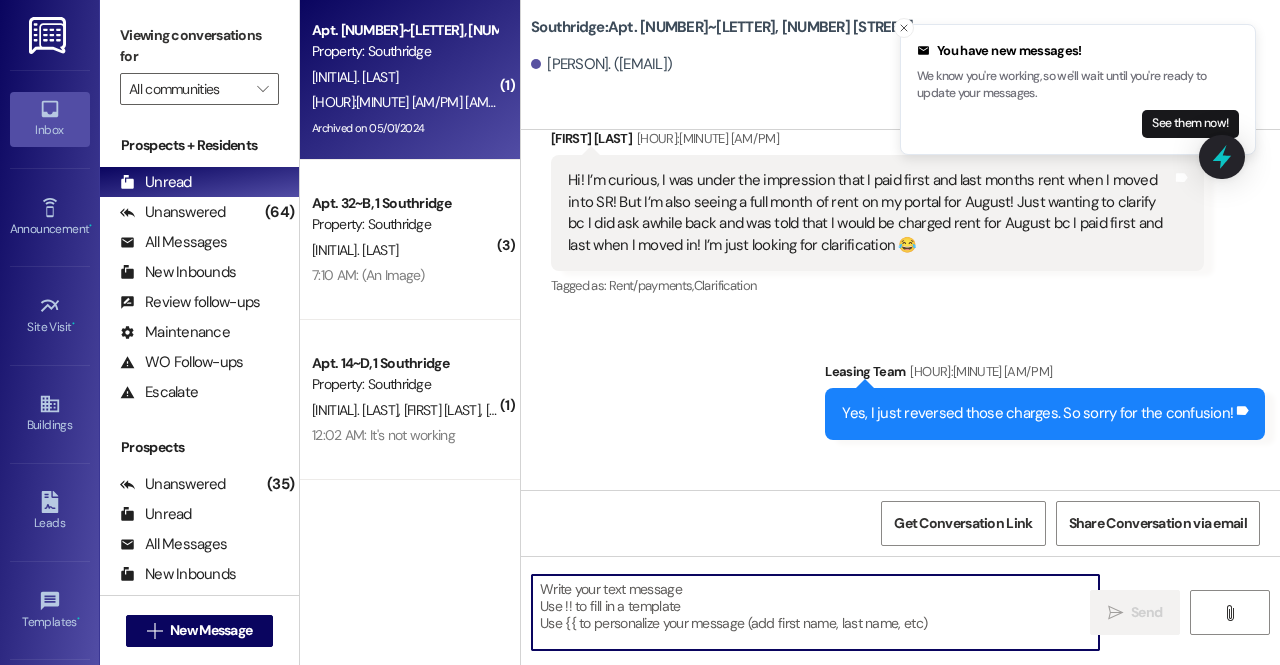 scroll, scrollTop: 48858, scrollLeft: 0, axis: vertical 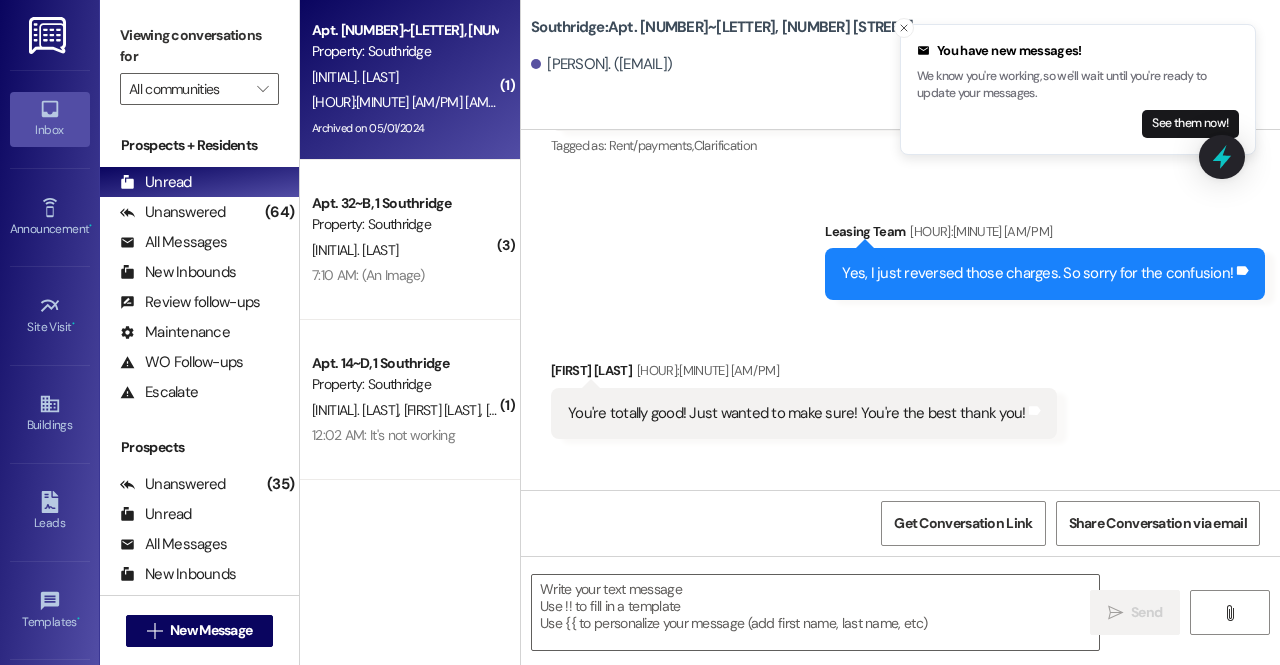 click on "Southridge:  Apt. 22~D, 1 Southridge       Alyssa Chapman. (alychap999@gmail.com)" at bounding box center (905, 45) 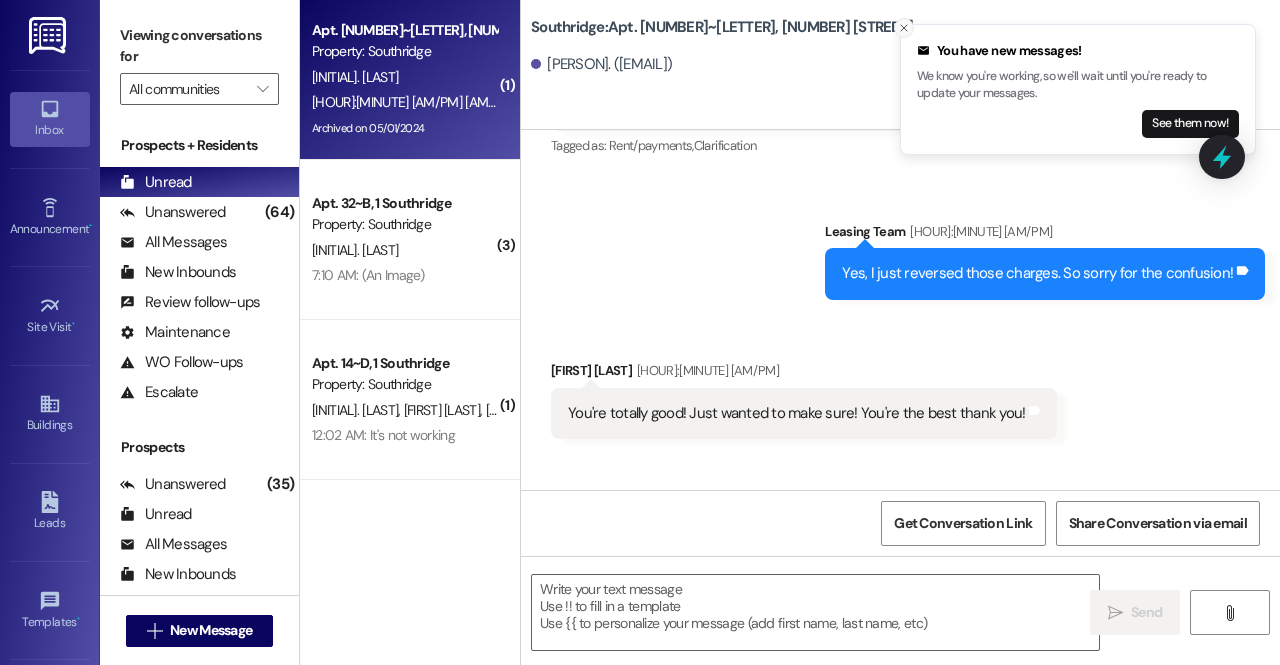 click 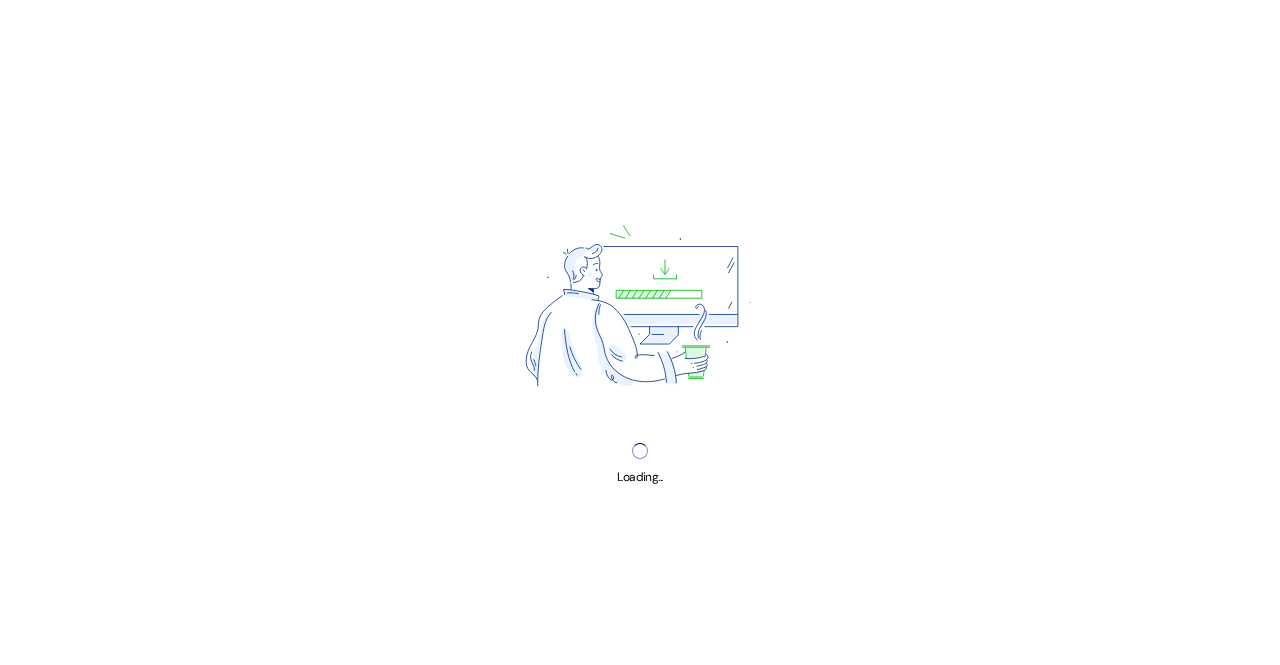 scroll, scrollTop: 0, scrollLeft: 0, axis: both 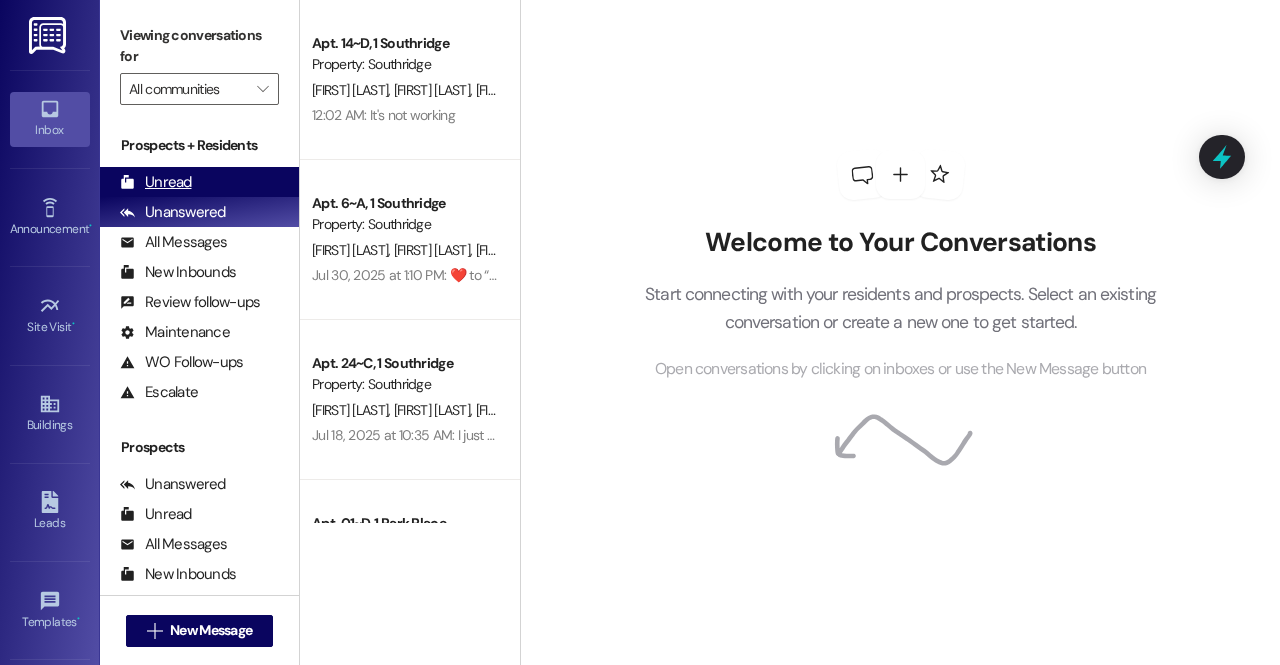 click on "Unread" at bounding box center [156, 182] 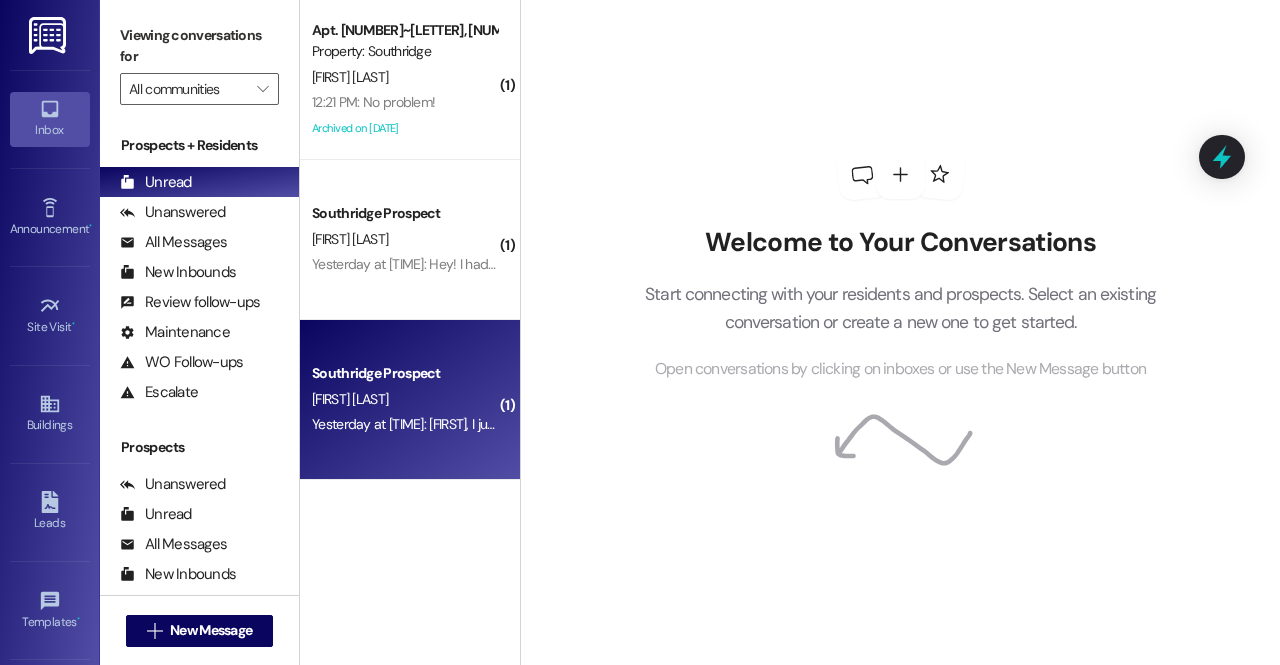 click on "Yesterday at [TIME]: [FIRST], I just got notify that I won't be getting the scholarship that I was planning on for this upcoming school year. This changes my plans and I can't keep going with this contract. I'm so sorry for wasting your time Yesterday at [TIME]: [FIRST], I just got notify that I won't be getting the scholarship that I was planning on for this upcoming school year. This changes my plans and I can't keep going with this contract. I'm so sorry for wasting your time" at bounding box center [977, 424] 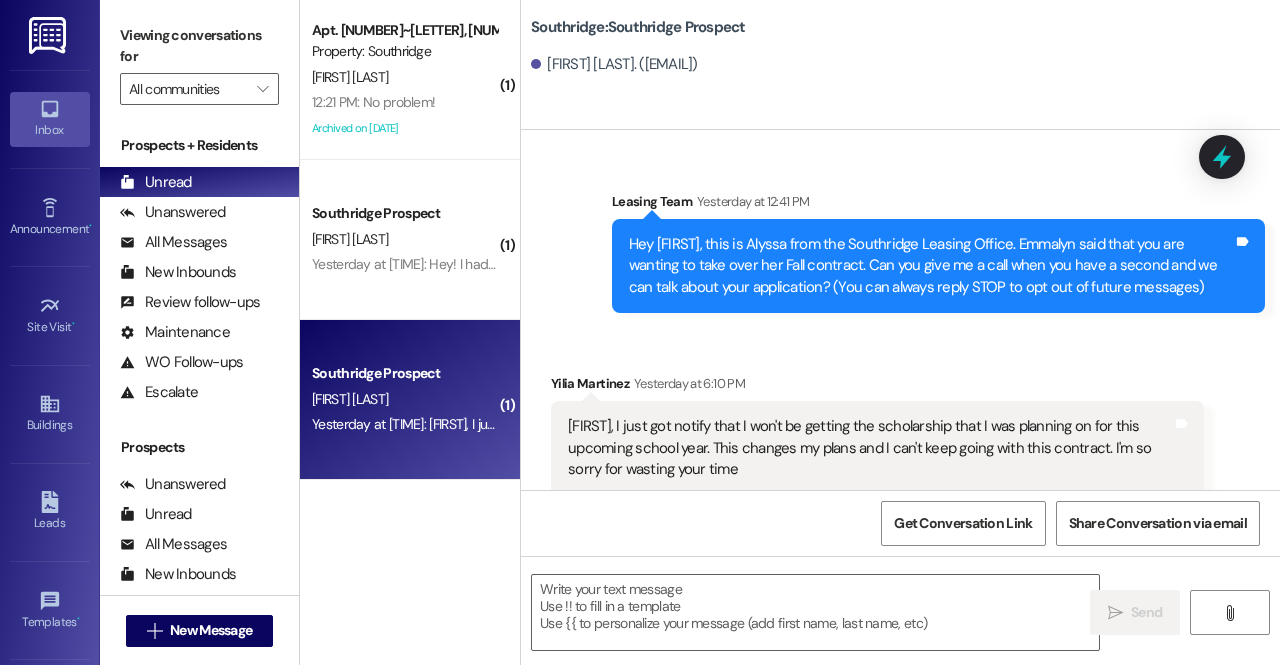 scroll, scrollTop: 20, scrollLeft: 0, axis: vertical 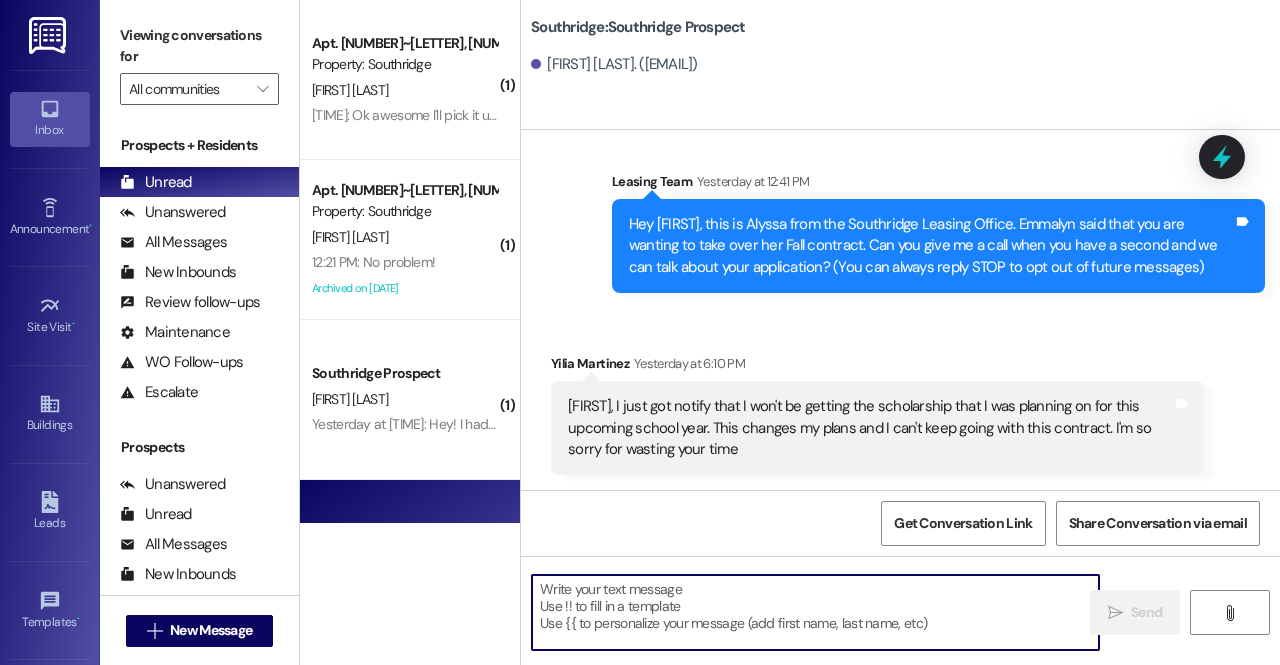 click at bounding box center [815, 612] 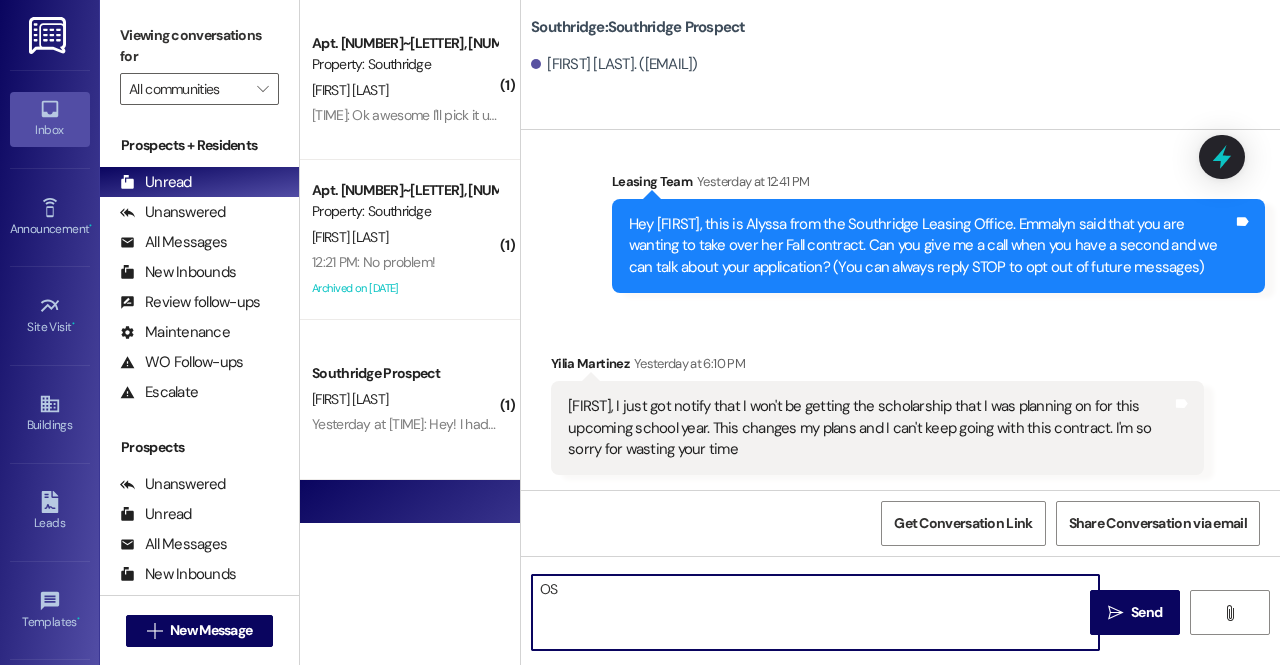 type on "O" 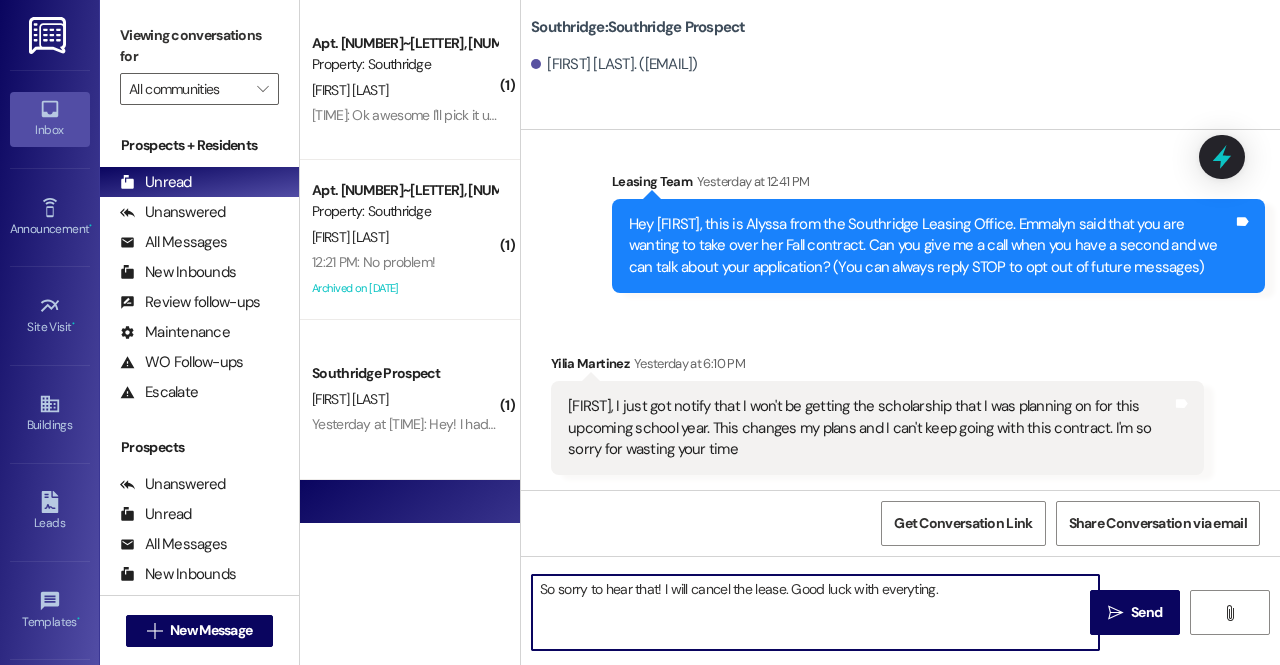 click on "So sorry to hear that! I will cancel the lease. Good luck with everyting." at bounding box center [815, 612] 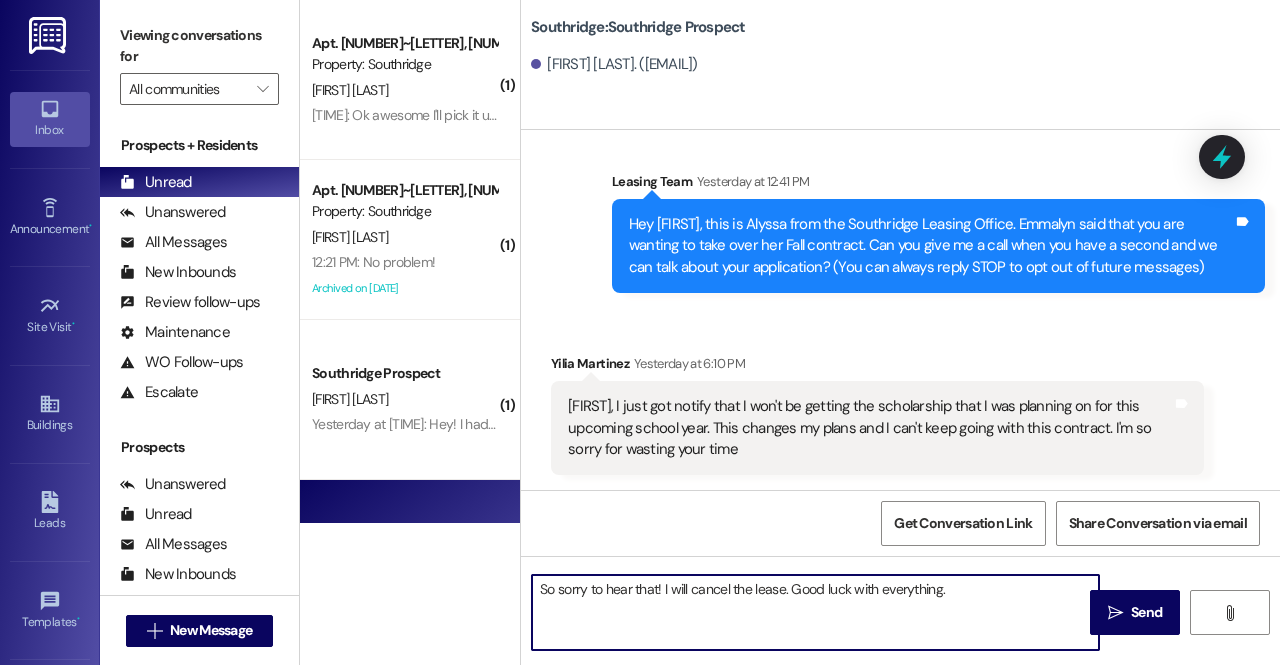 click on "So sorry to hear that! I will cancel the lease. Good luck with everything." at bounding box center (815, 612) 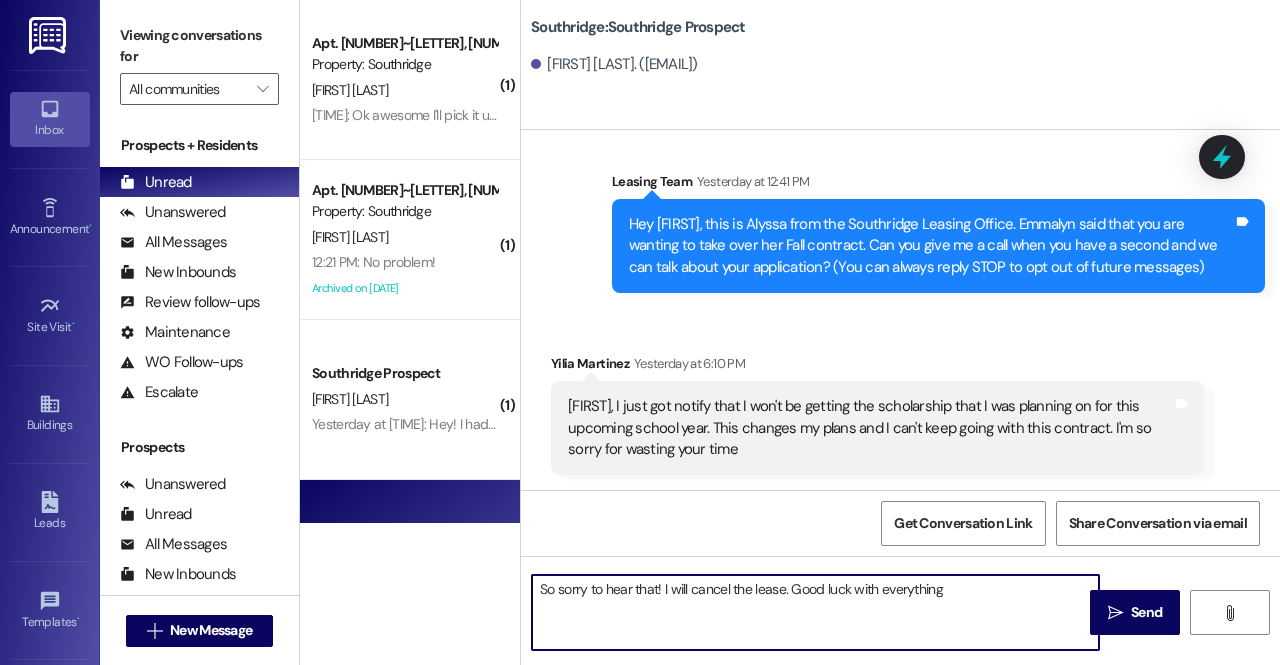 type on "So sorry to hear that! I will cancel the lease. Good luck with everything!" 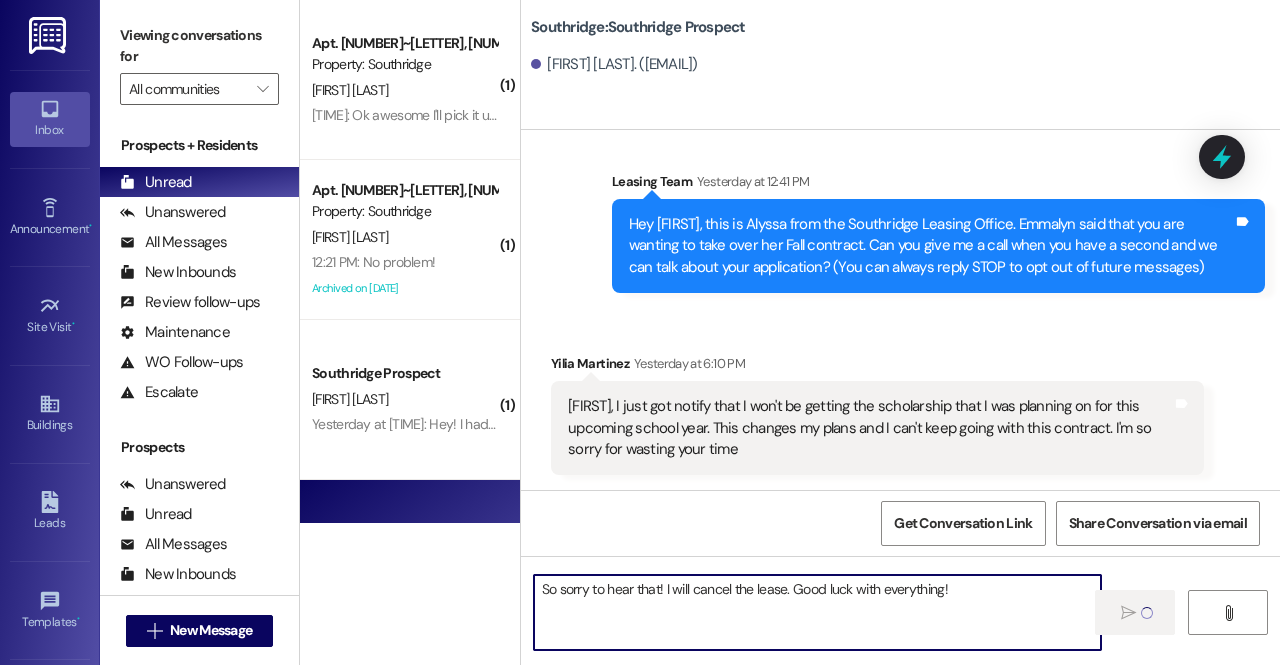 type 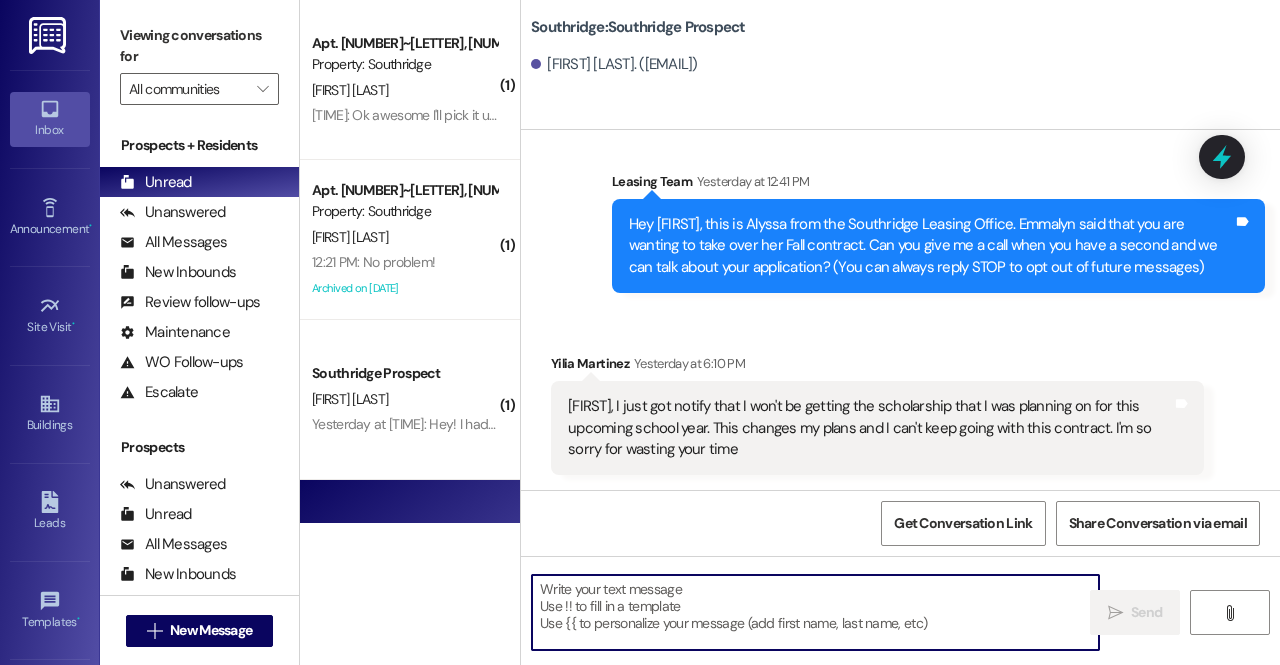 scroll, scrollTop: 160, scrollLeft: 0, axis: vertical 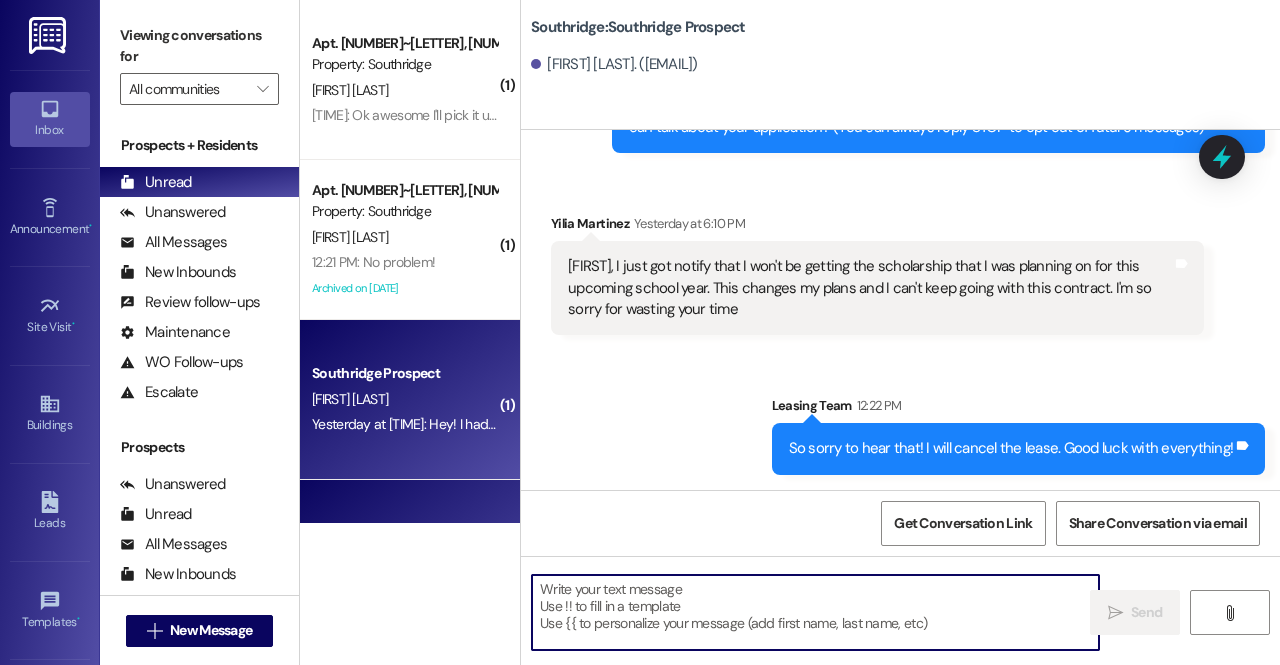 click on "Yesterday at [TIME]: Hey! I had a question with August rent. Since my move in date is August 29th, do I just pay for the 3 days that I'm actually living there? Or do I owe [NUMBER] tomorrow for rent? Yesterday at [TIME]: Hey! I had a question with August rent. Since my move in date is August 29th, do I just pay for the 3 days that I'm actually living there? Or do I owe [NUMBER] tomorrow for rent?" at bounding box center (878, 424) 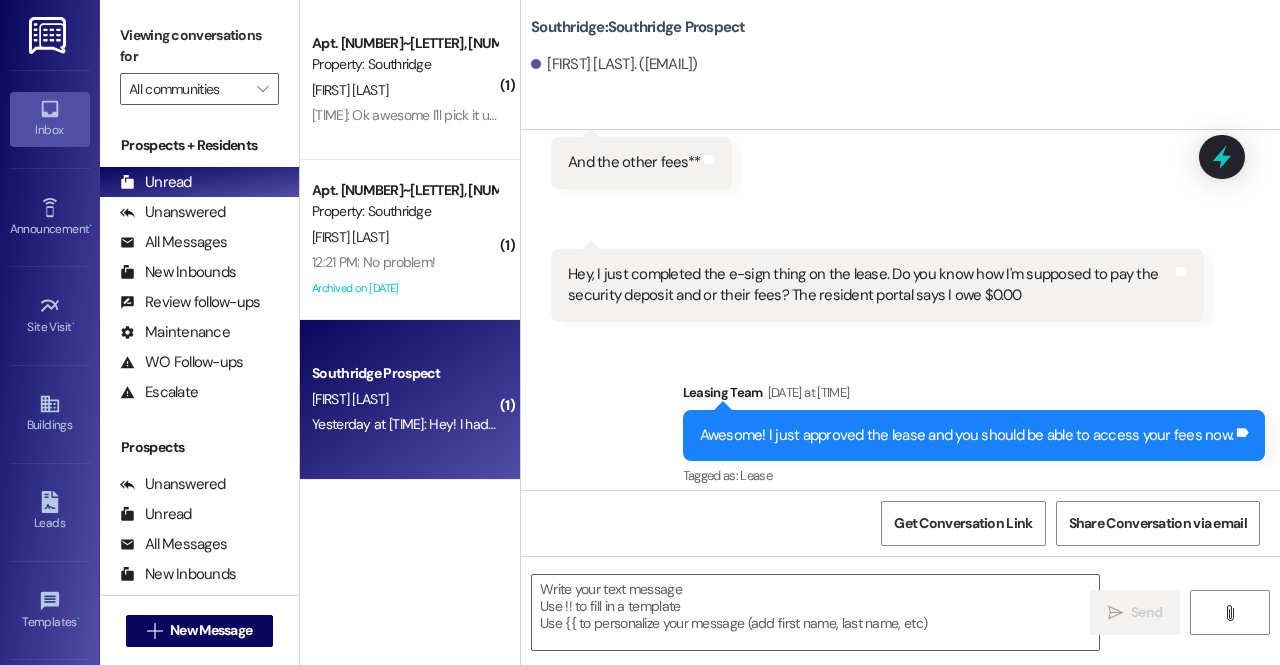 scroll, scrollTop: 2834, scrollLeft: 0, axis: vertical 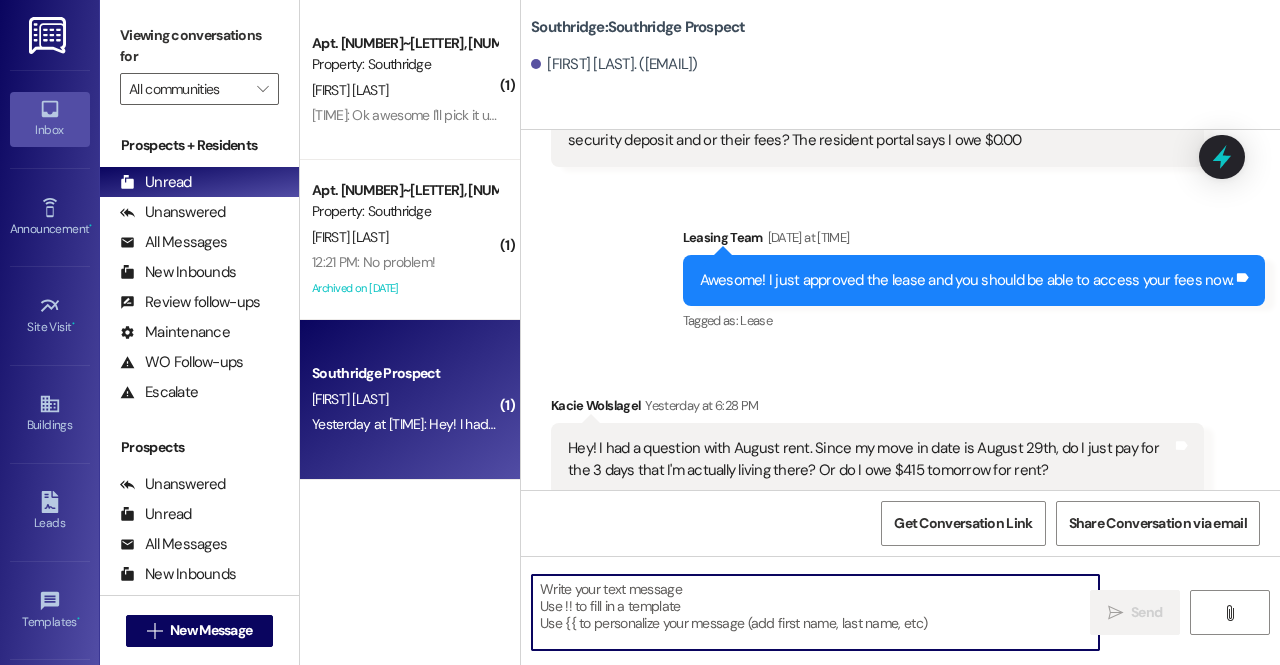 click at bounding box center [815, 612] 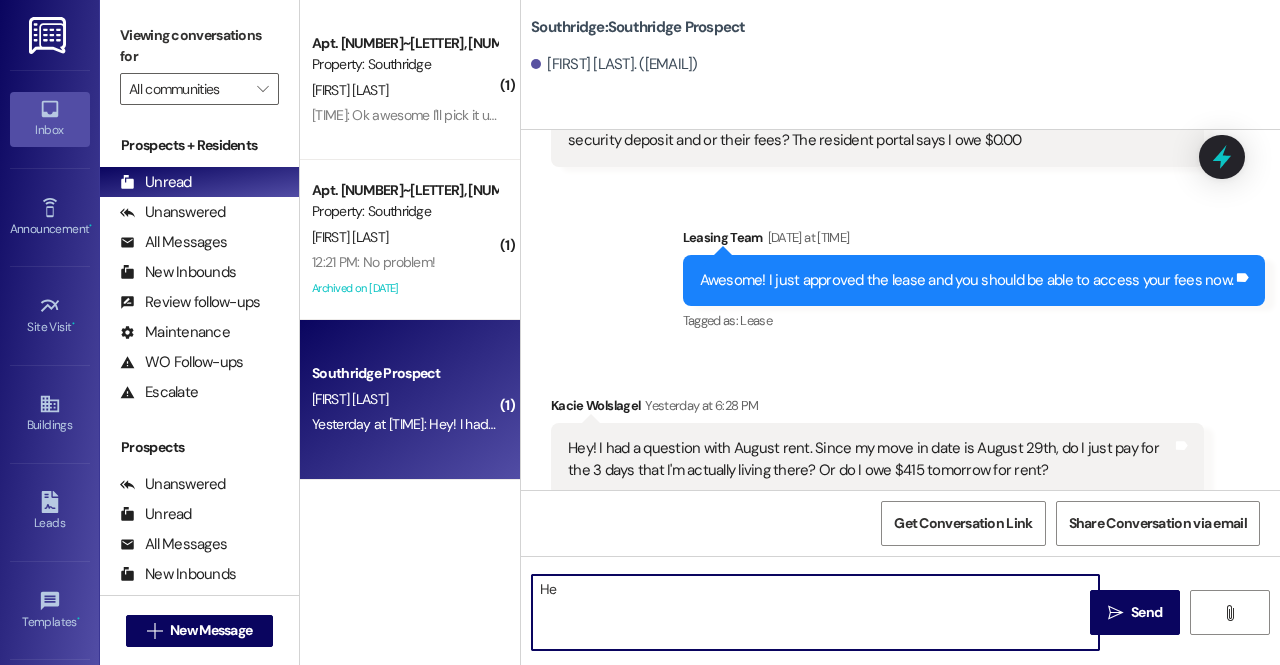 type on "H" 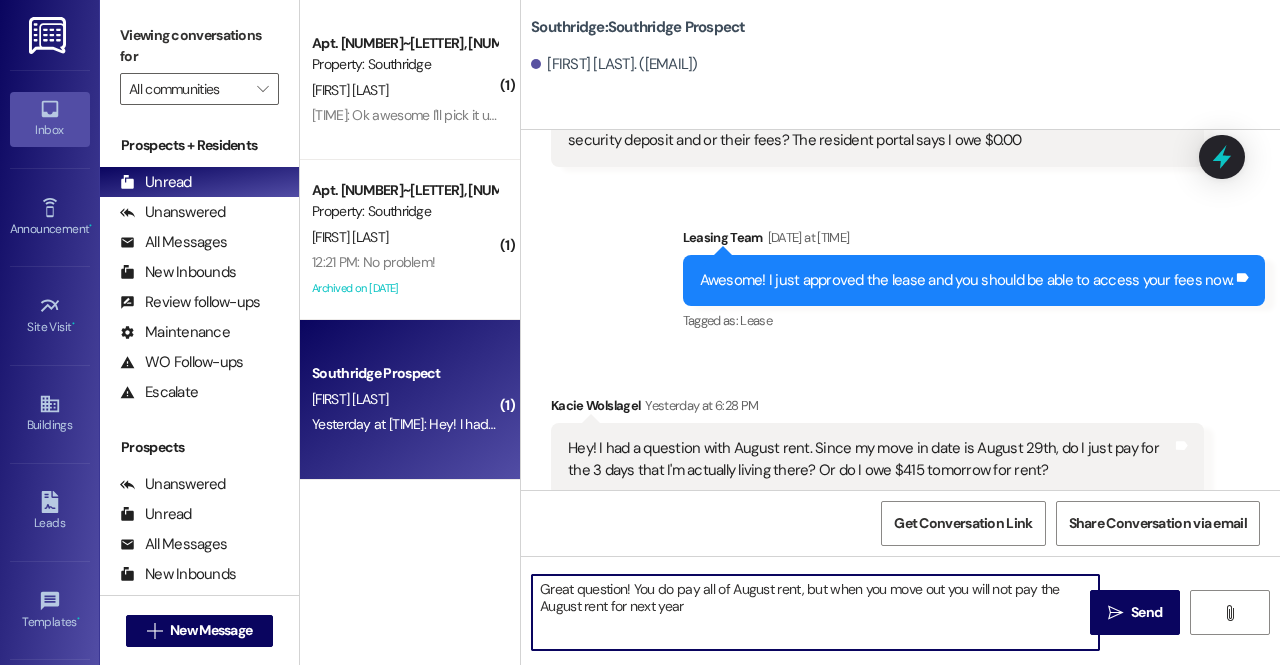 type on "Great question! You do pay all of August rent, but when you move out you will not pay the August rent for next year!" 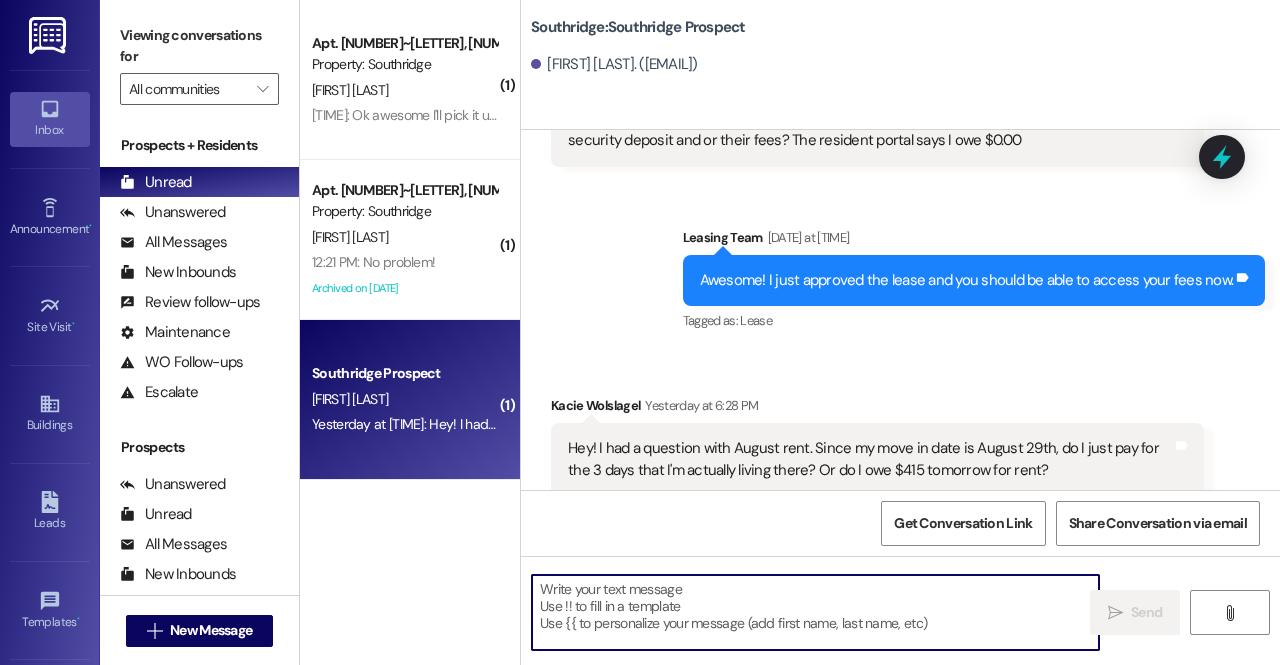 scroll, scrollTop: 2995, scrollLeft: 0, axis: vertical 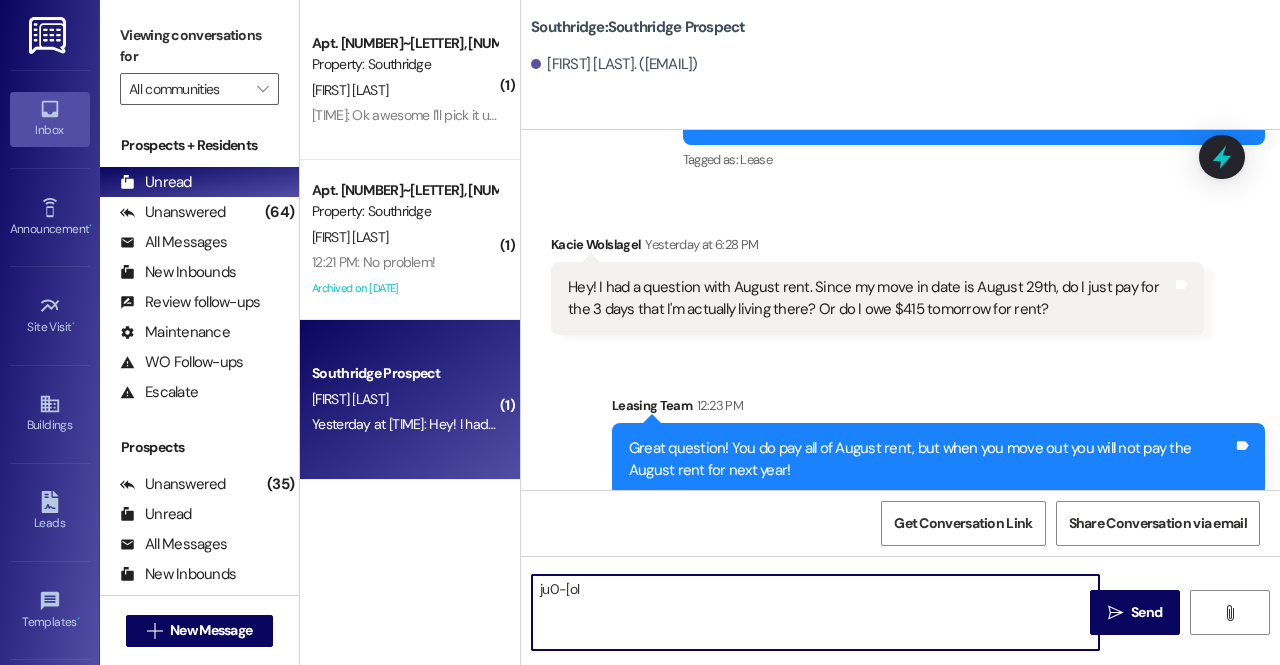 type on "ju0-[oll" 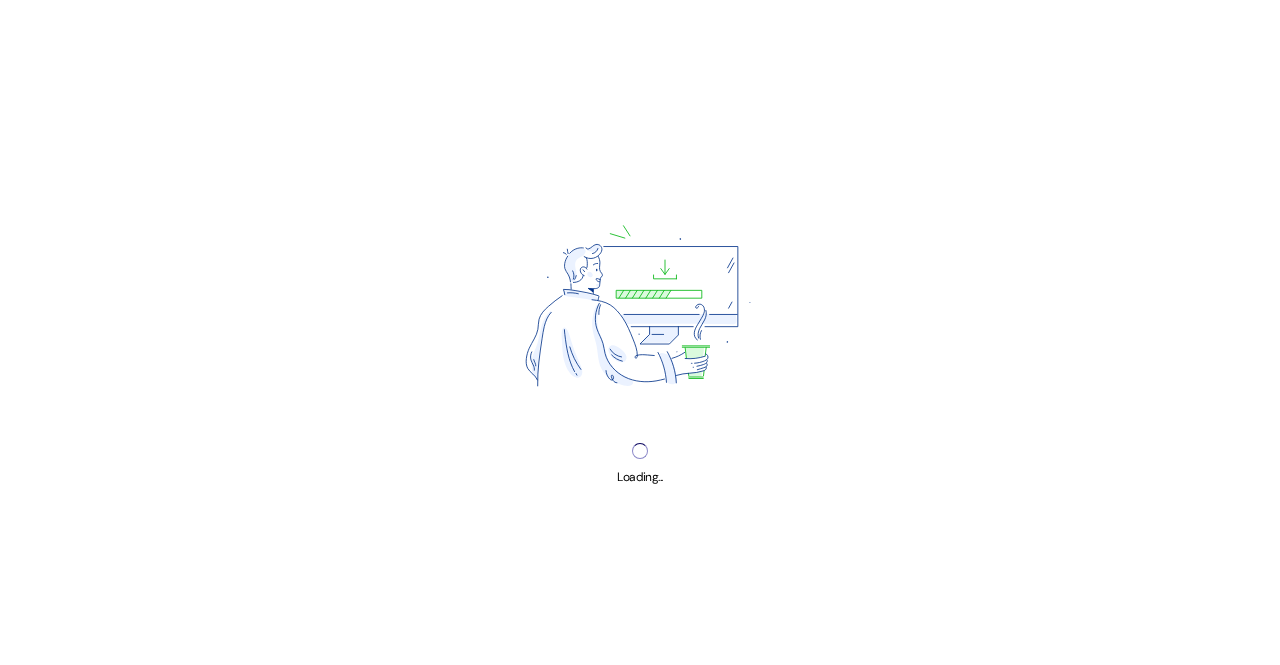 scroll, scrollTop: 0, scrollLeft: 0, axis: both 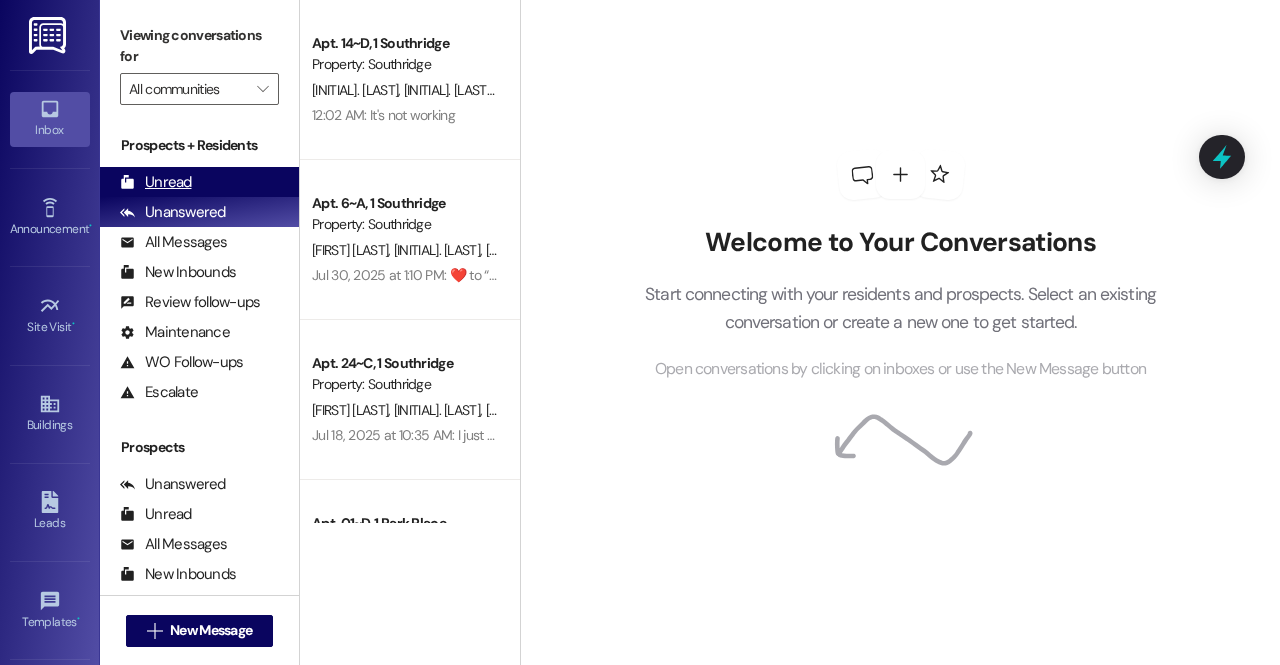 click on "Unread ([NUMBER])" at bounding box center (199, 182) 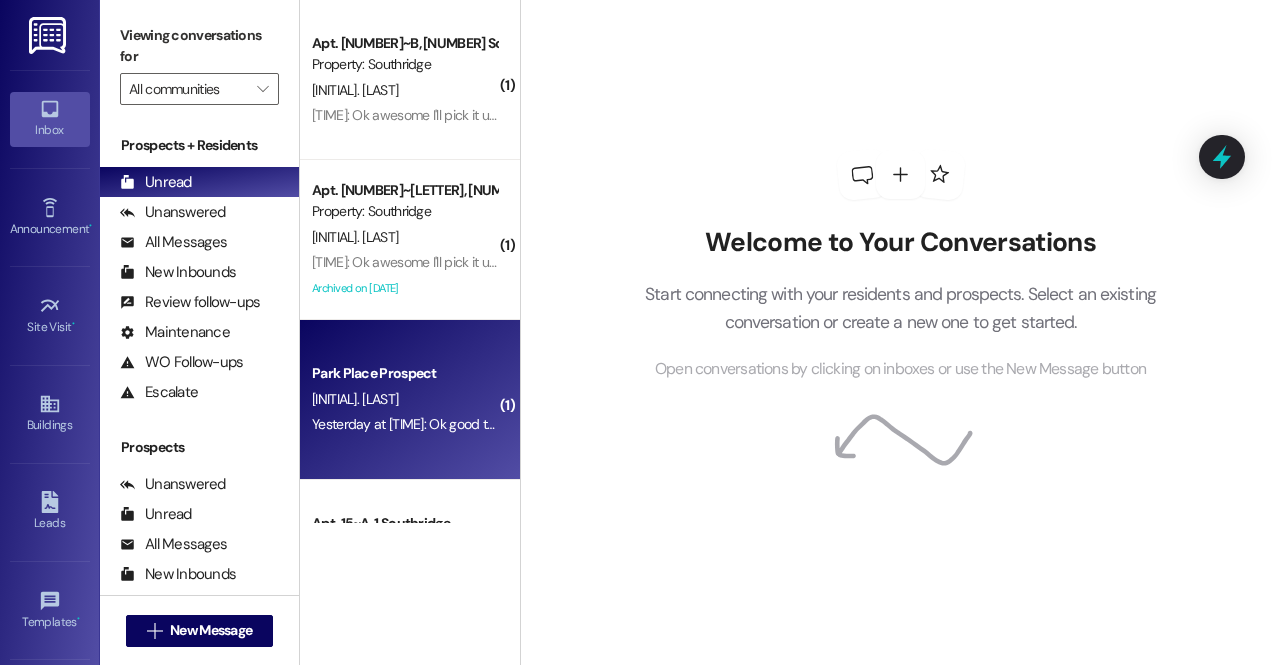 scroll, scrollTop: 116, scrollLeft: 0, axis: vertical 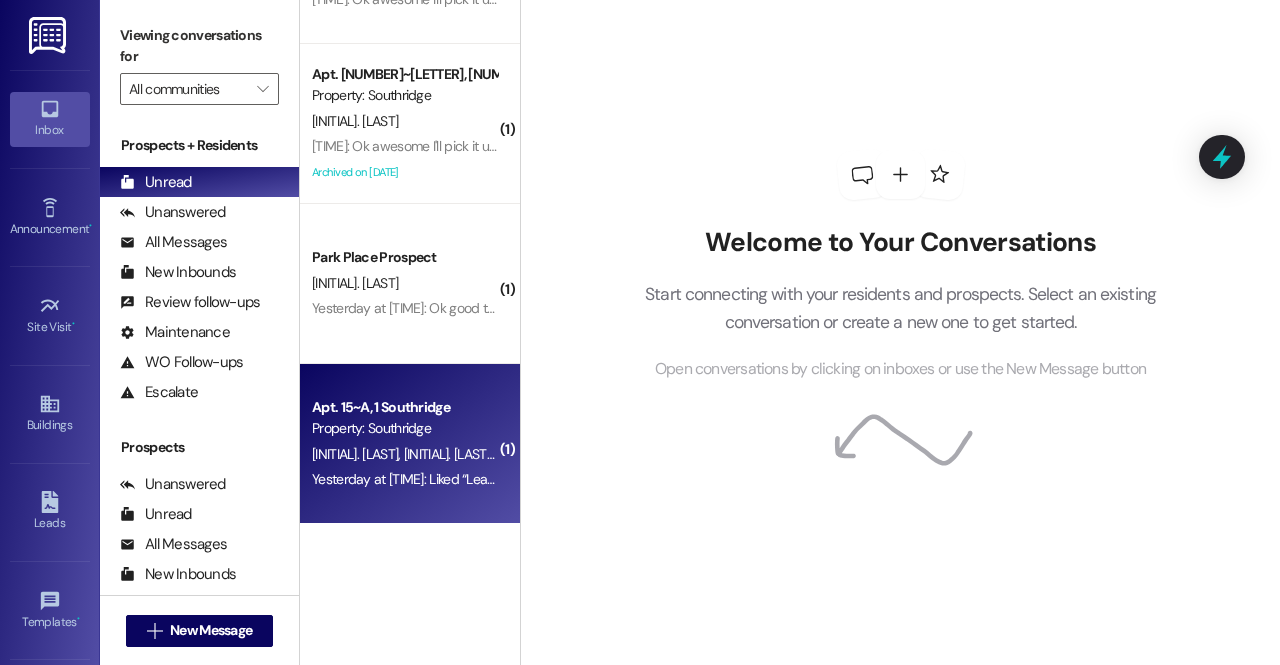 click on "Yesterday at 3:22 PM: Liked “Leasing Team (Southridge): Hey friends! Here is the code for your door: 634817. To open it put in the code then press the equal sign. To close it, hold any button for 3 seconds.” Yesterday at 3:22 PM: Liked “Leasing Team (Southridge): Hey friends! Here is the code for your door: 634817. To open it put in the code then press the equal sign. To close it, hold any button for 3 seconds.”" at bounding box center [928, 479] 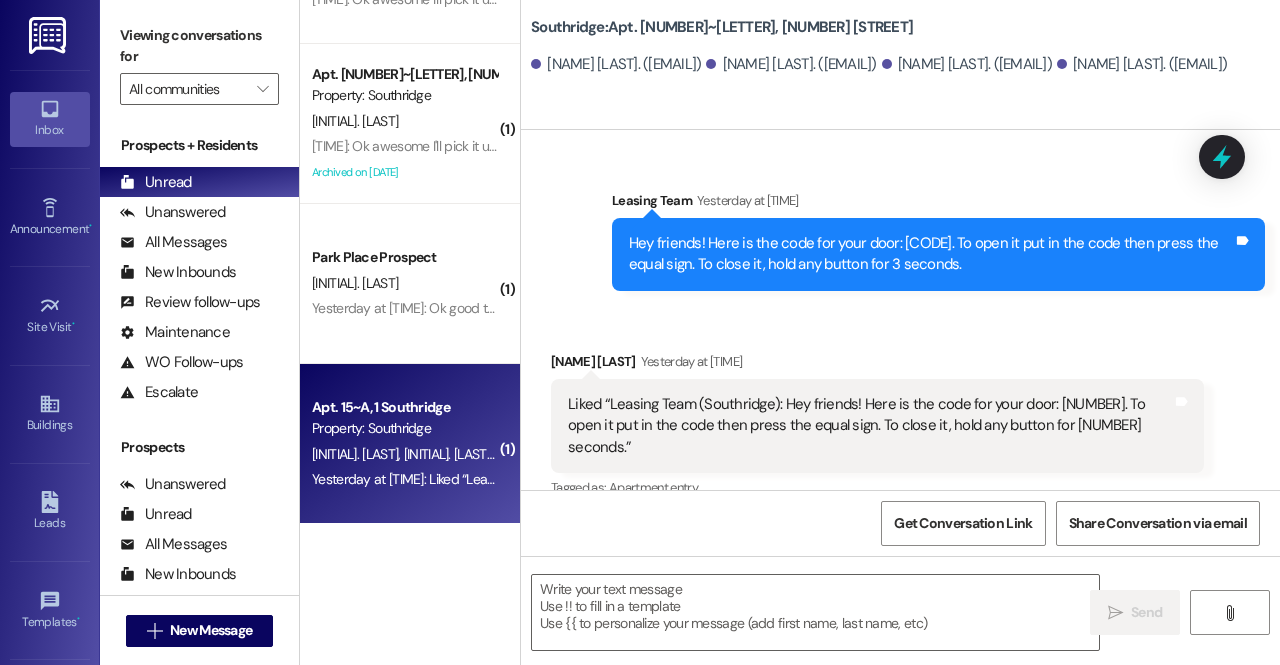 scroll, scrollTop: 1380, scrollLeft: 0, axis: vertical 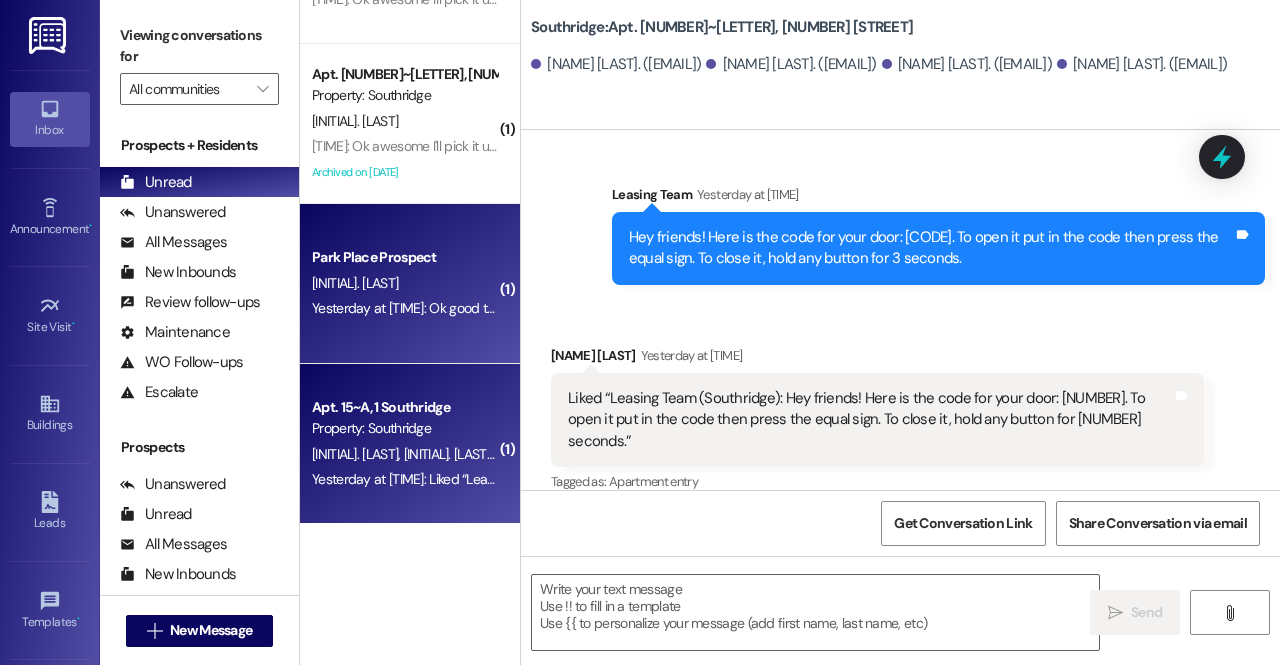 click on "Park Place Prospect J. Sperle Yesterday at 6:01 PM: Ok good to know! Another question, is the charge the same regardless of how early you move in or is it less if you move in closer to the move in date? Yesterday at 6:01 PM: Ok good to know! Another question, is the charge the same regardless of how early you move in or is it less if you move in closer to the move in date?" at bounding box center [410, 284] 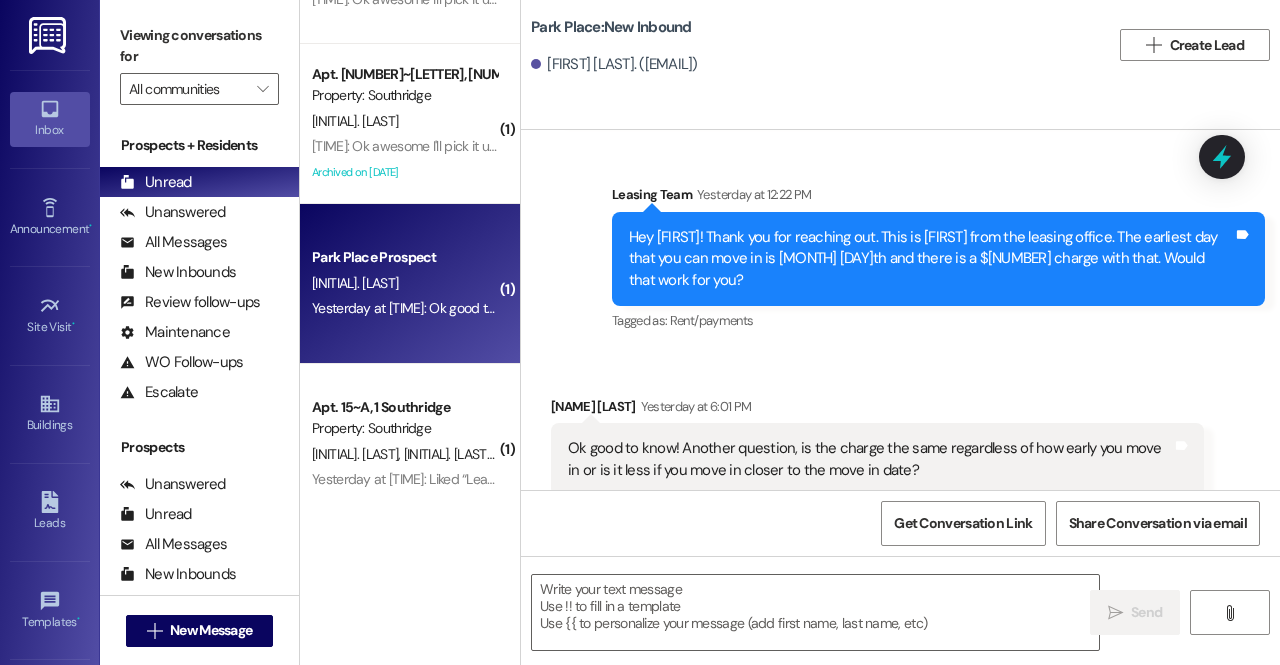 scroll, scrollTop: 1686, scrollLeft: 0, axis: vertical 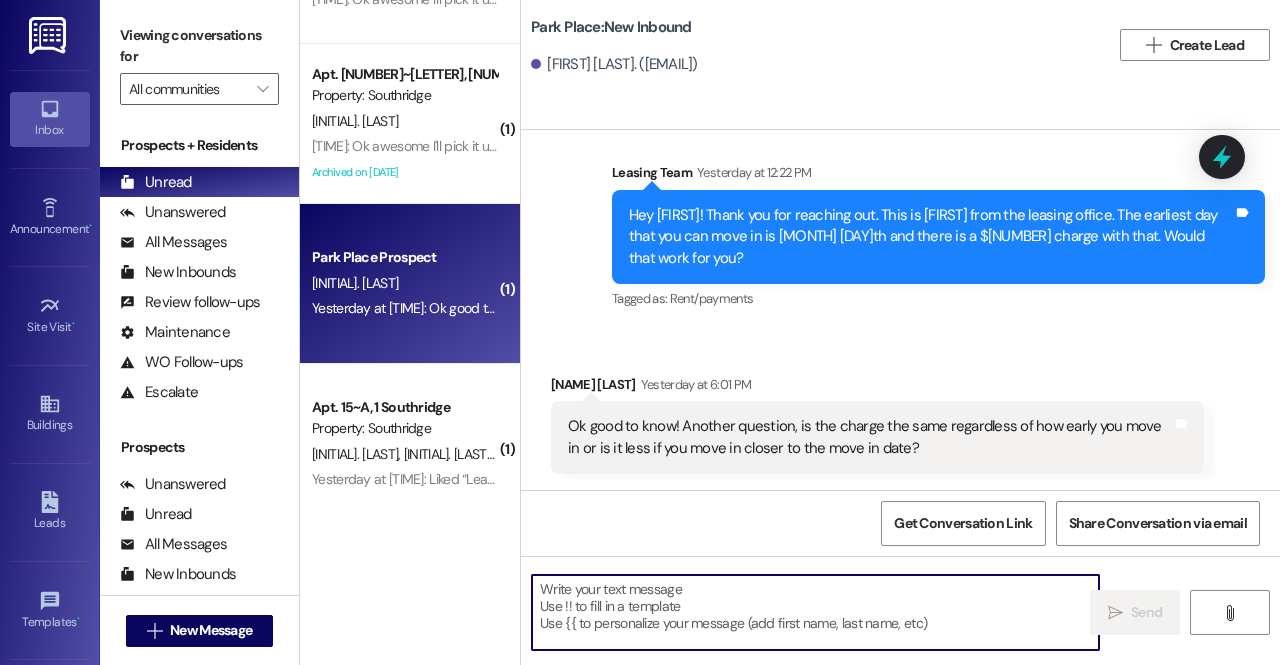 click at bounding box center [815, 612] 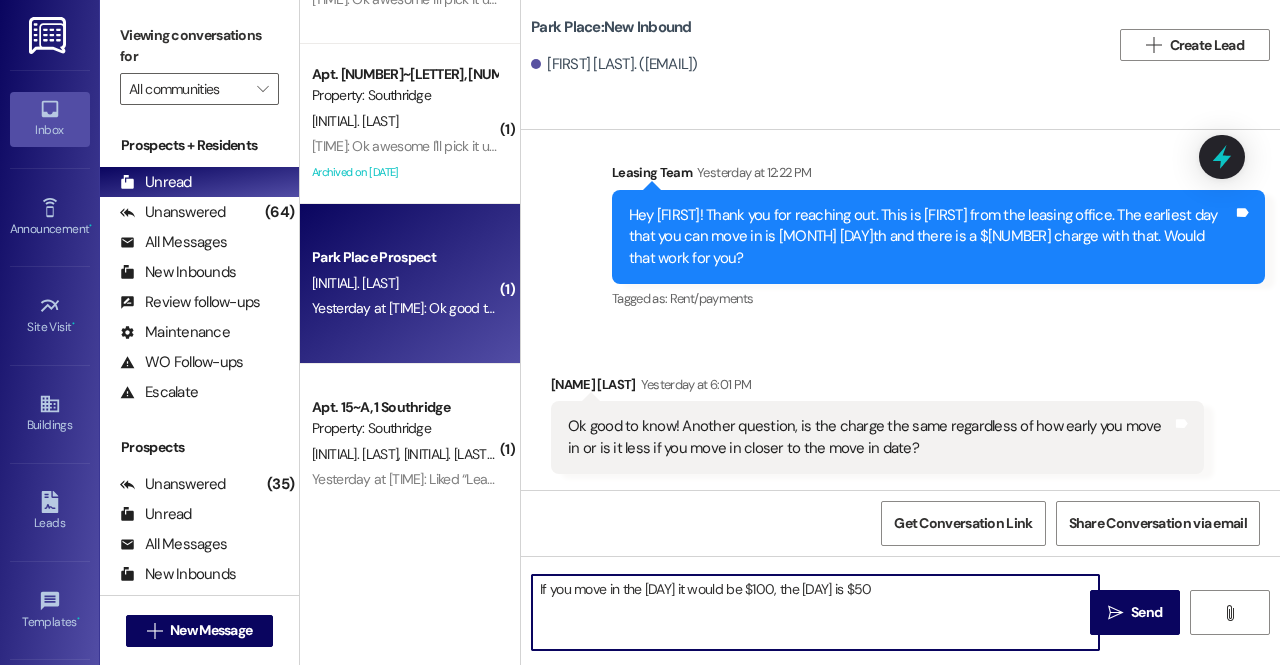 type on "If you move in the 22nd it would be $100, the 25th is $50." 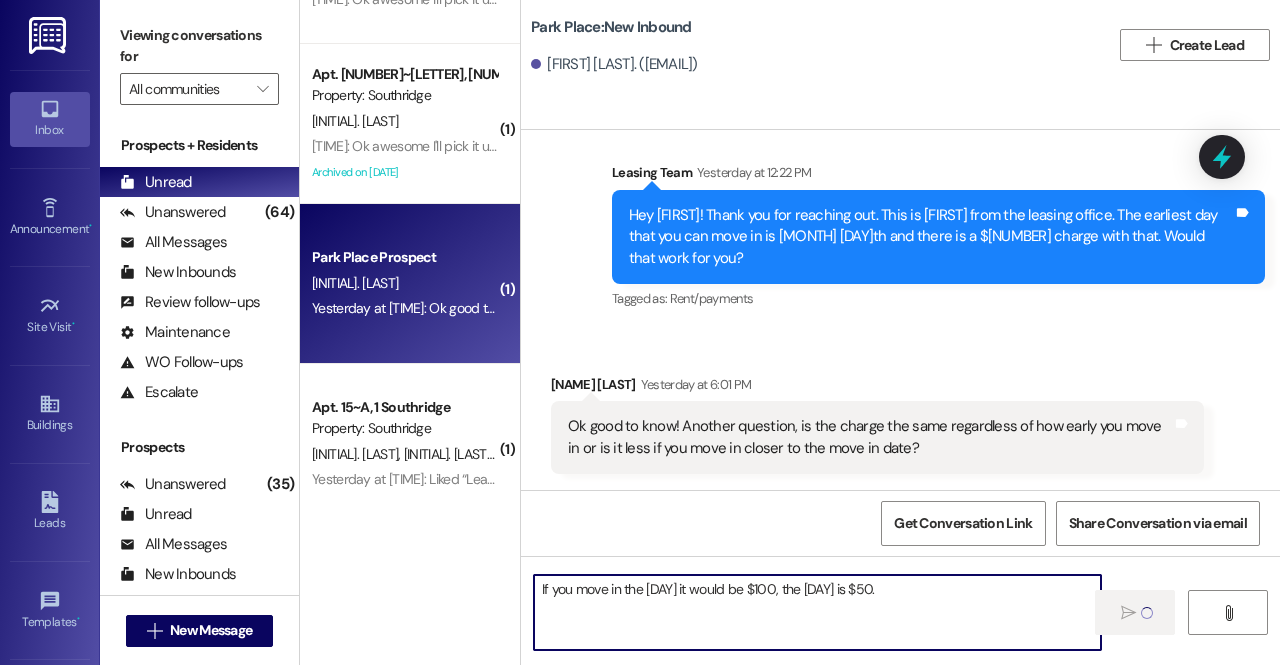 type 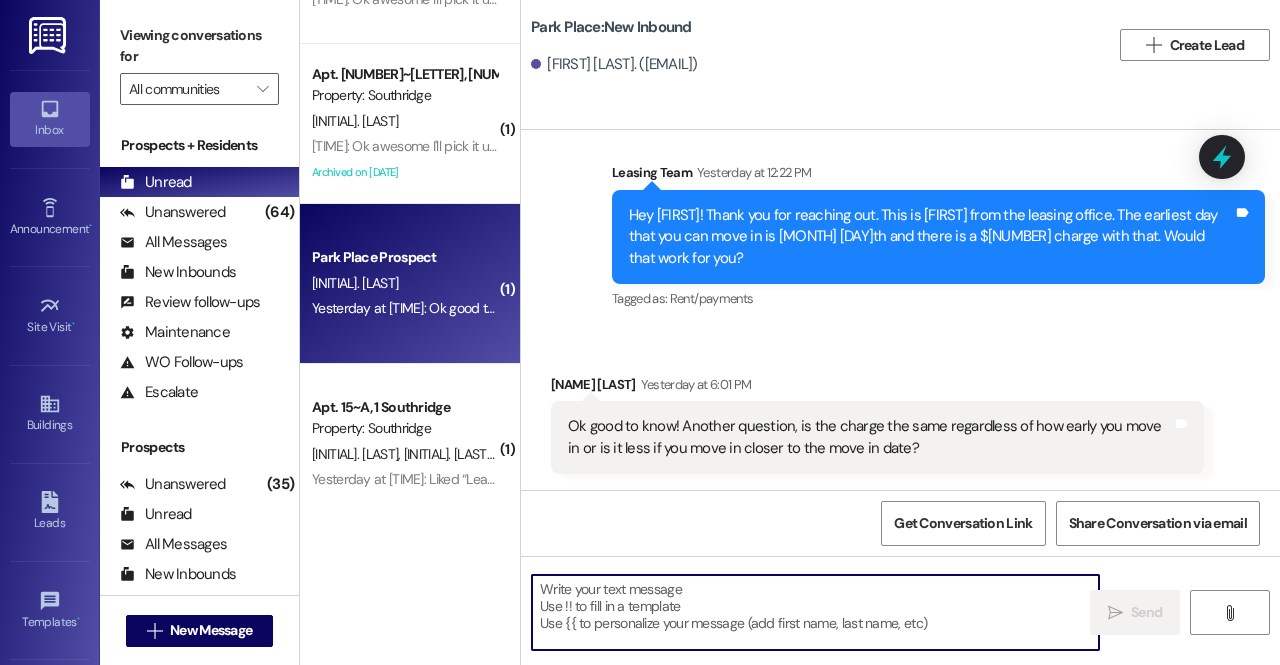 scroll, scrollTop: 1685, scrollLeft: 0, axis: vertical 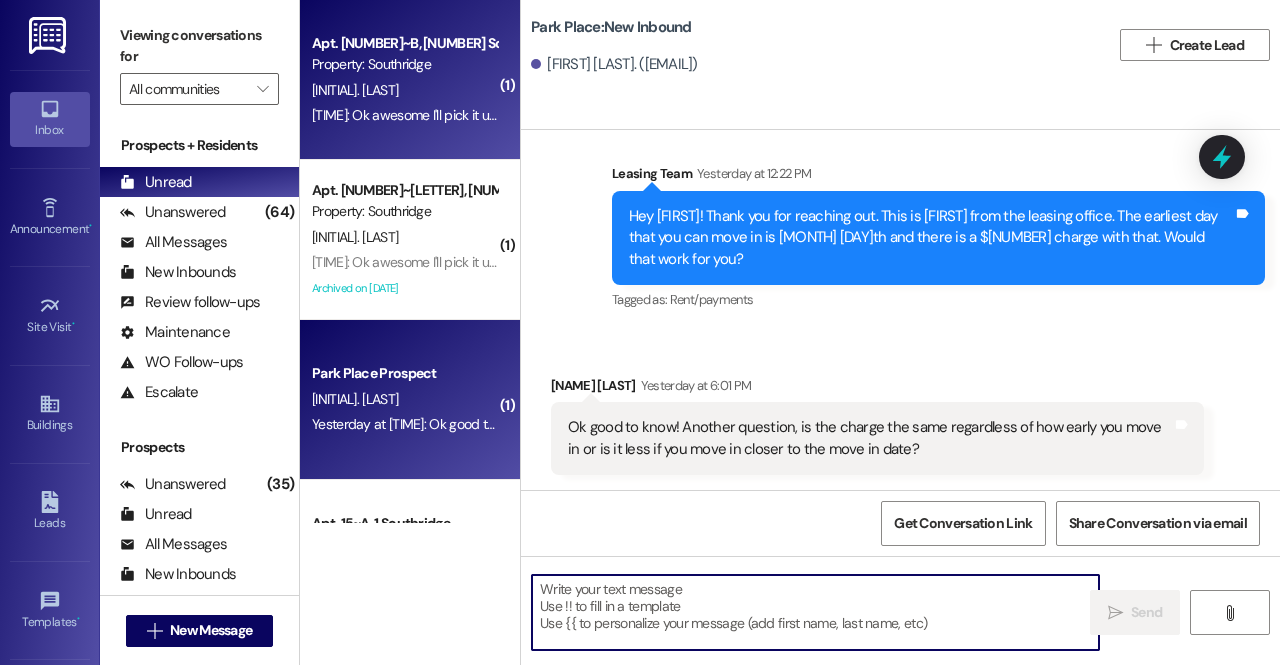 click on "12:22 PM: Ok awesome I'll pick it up. Thanks! 12:22 PM: Ok awesome I'll pick it up. Thanks!" at bounding box center [404, 115] 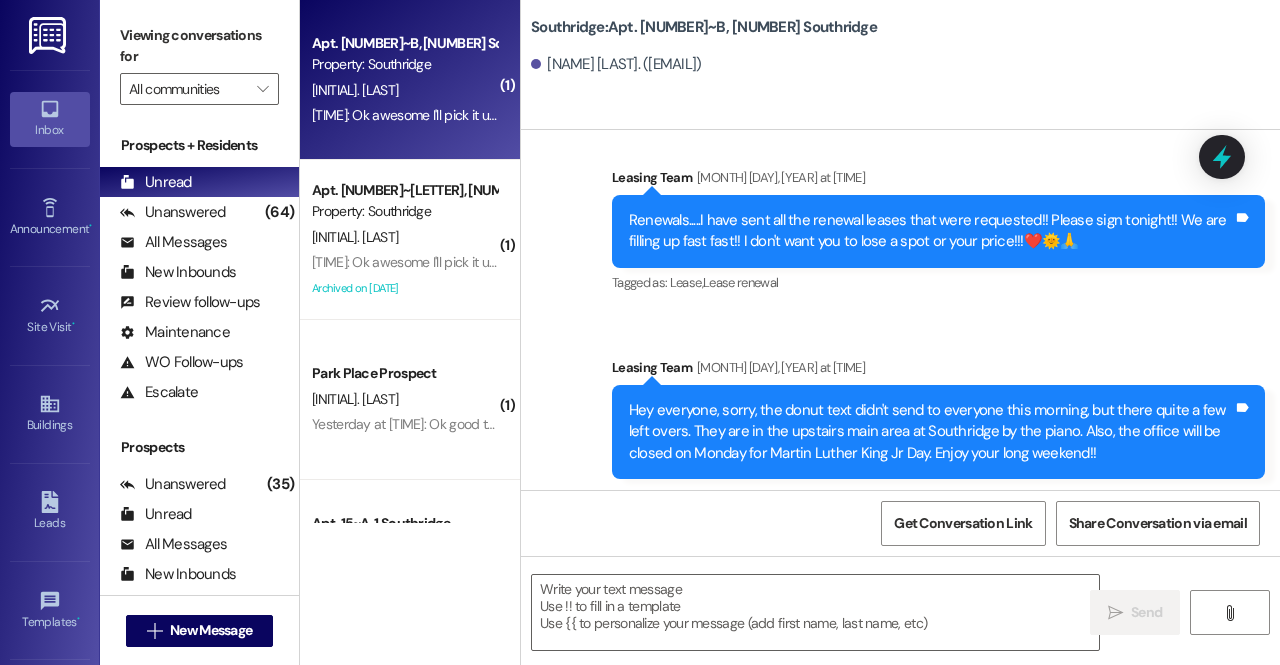 scroll, scrollTop: 30763, scrollLeft: 0, axis: vertical 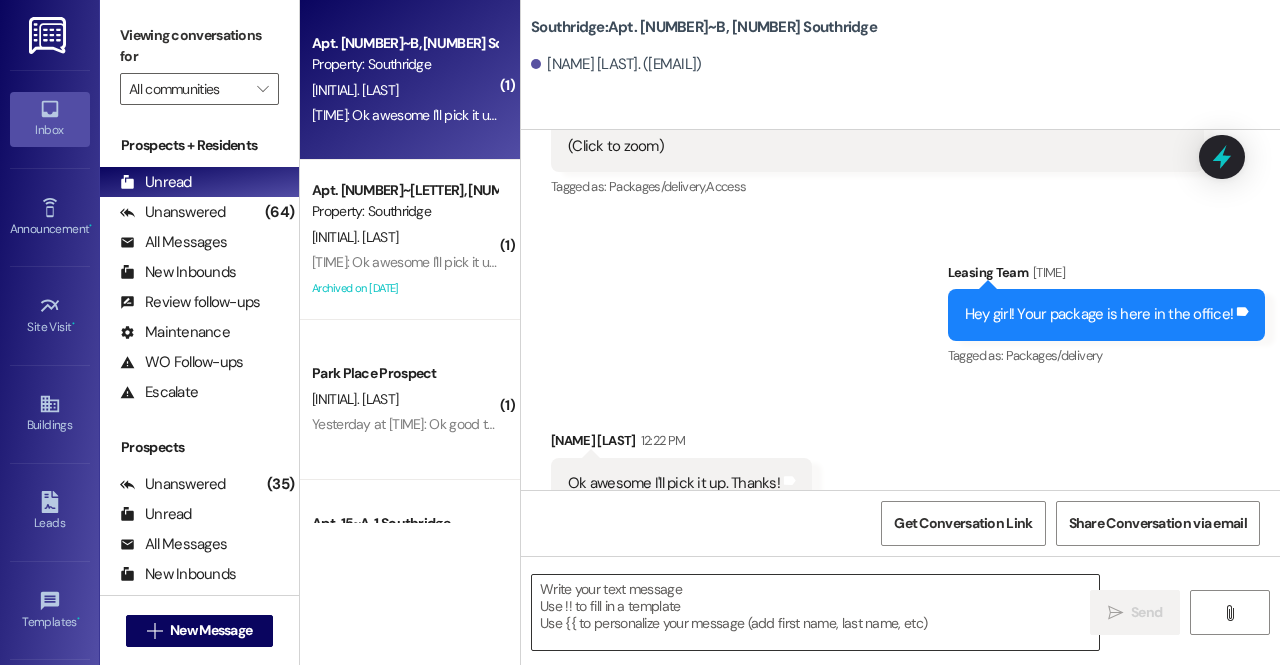 click at bounding box center (815, 612) 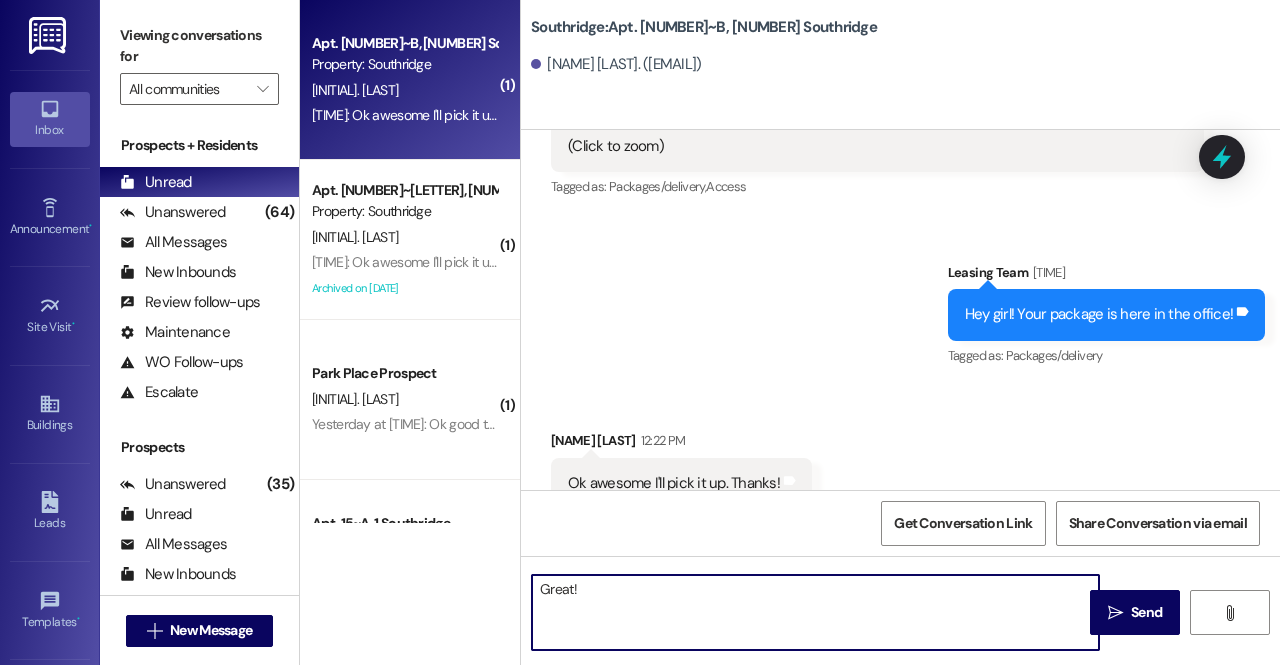 type on "Great!!" 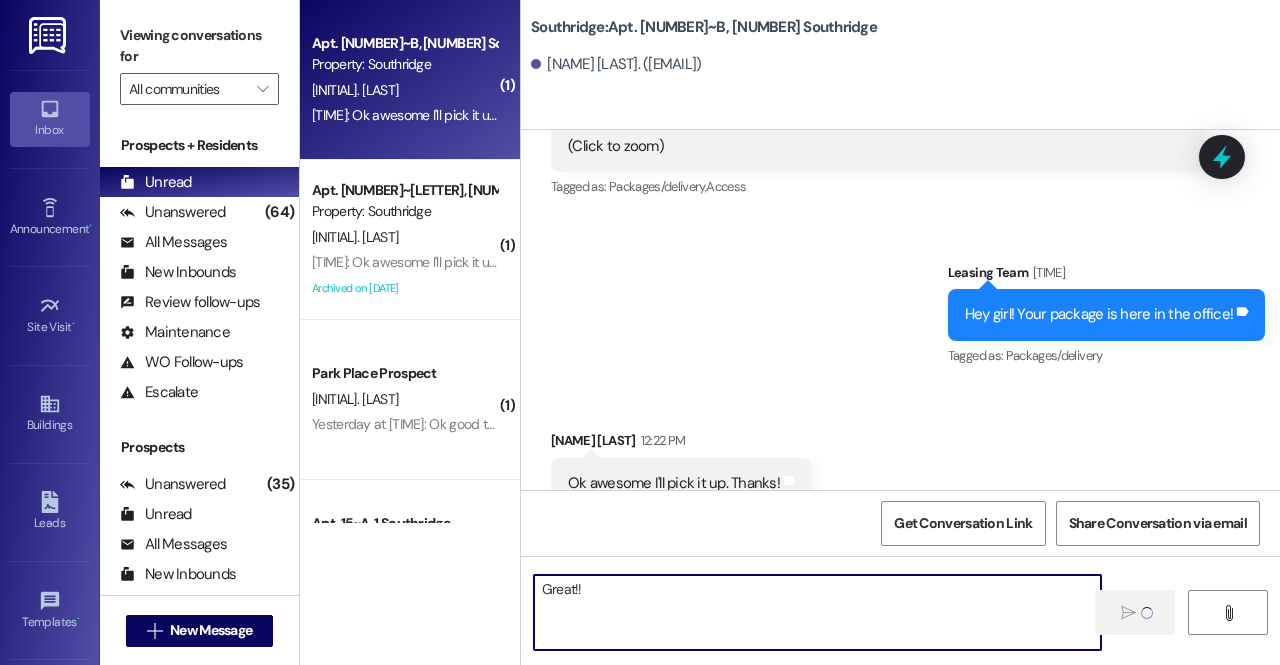 type 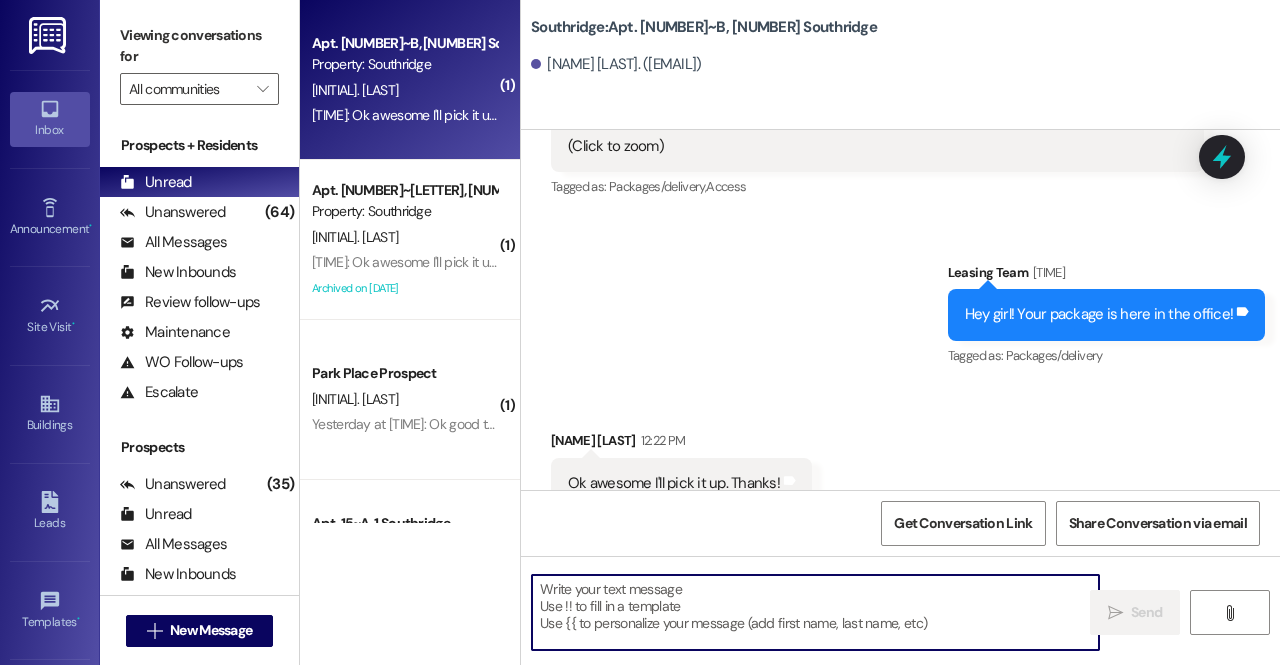 scroll, scrollTop: 30902, scrollLeft: 0, axis: vertical 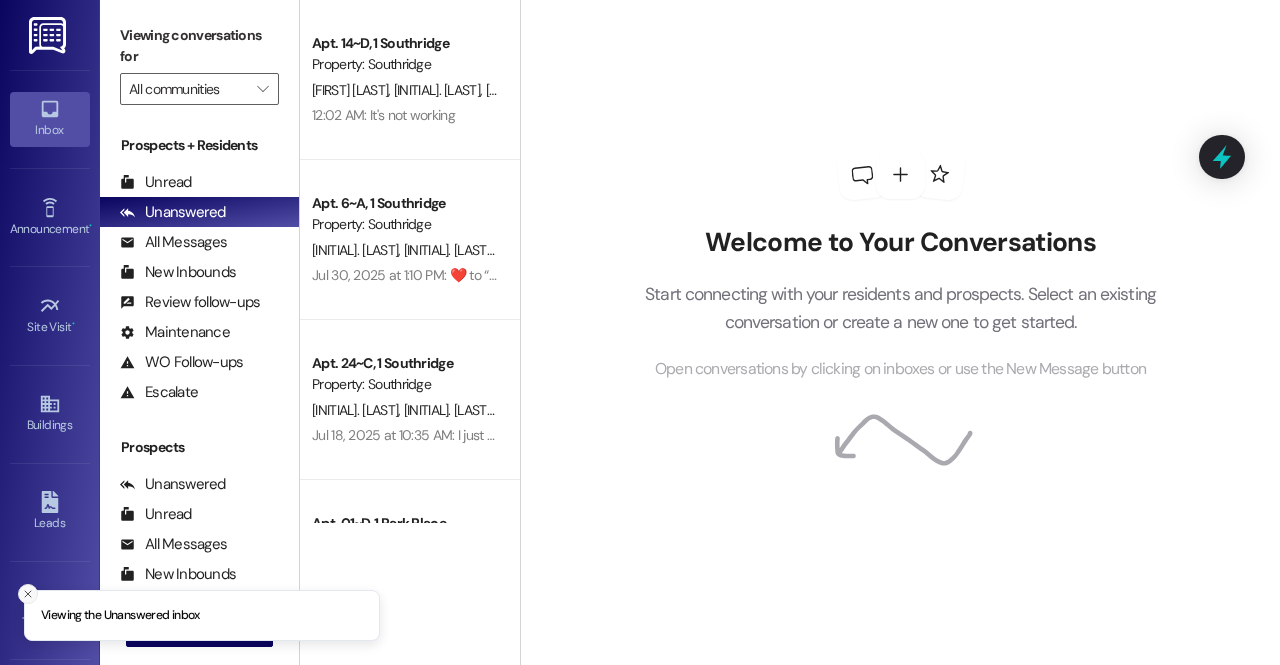 click 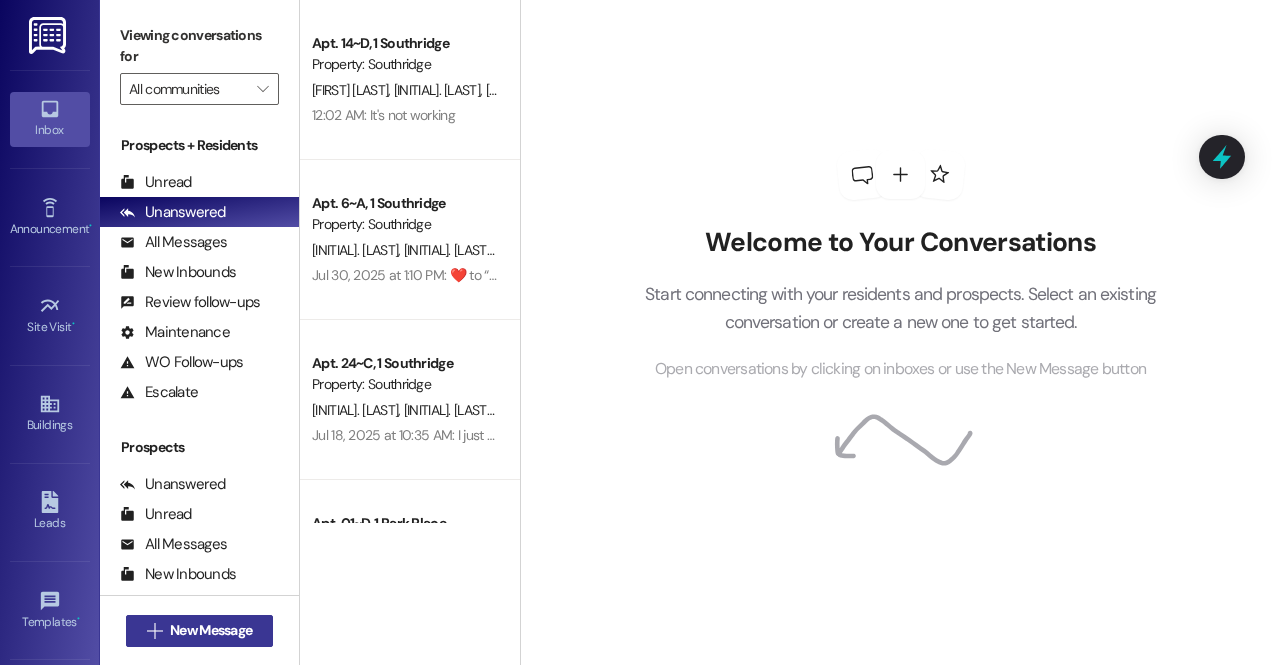 click on "New Message" at bounding box center [211, 630] 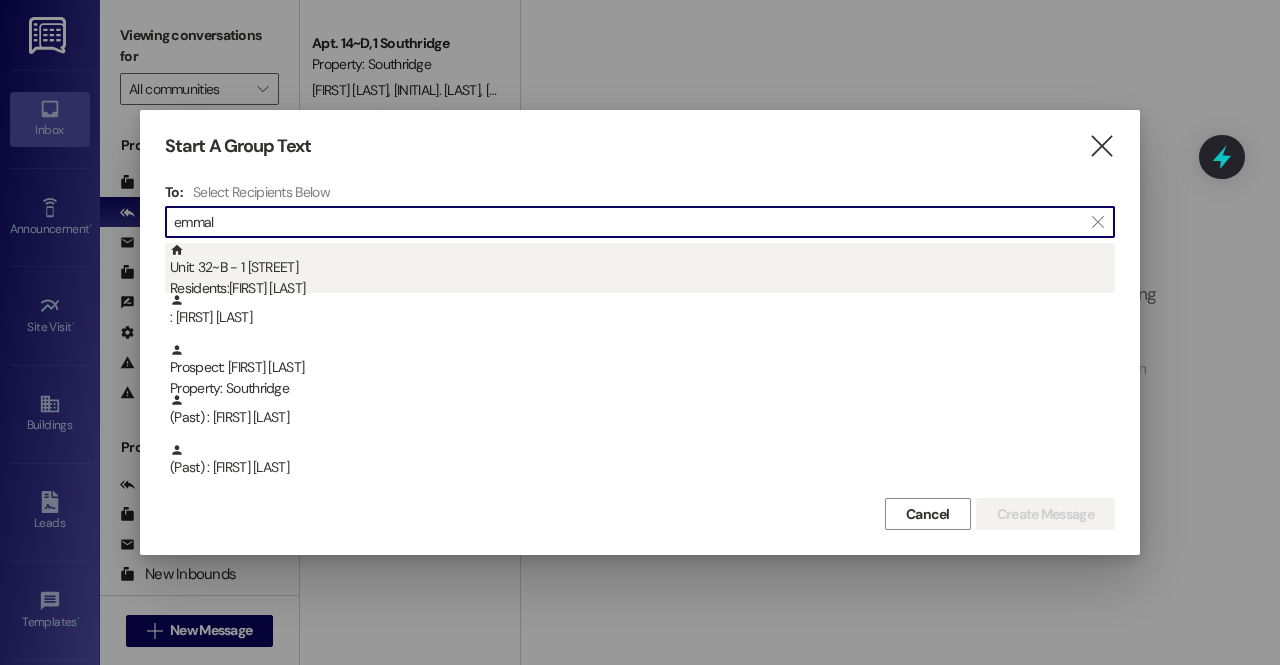 type on "emmal" 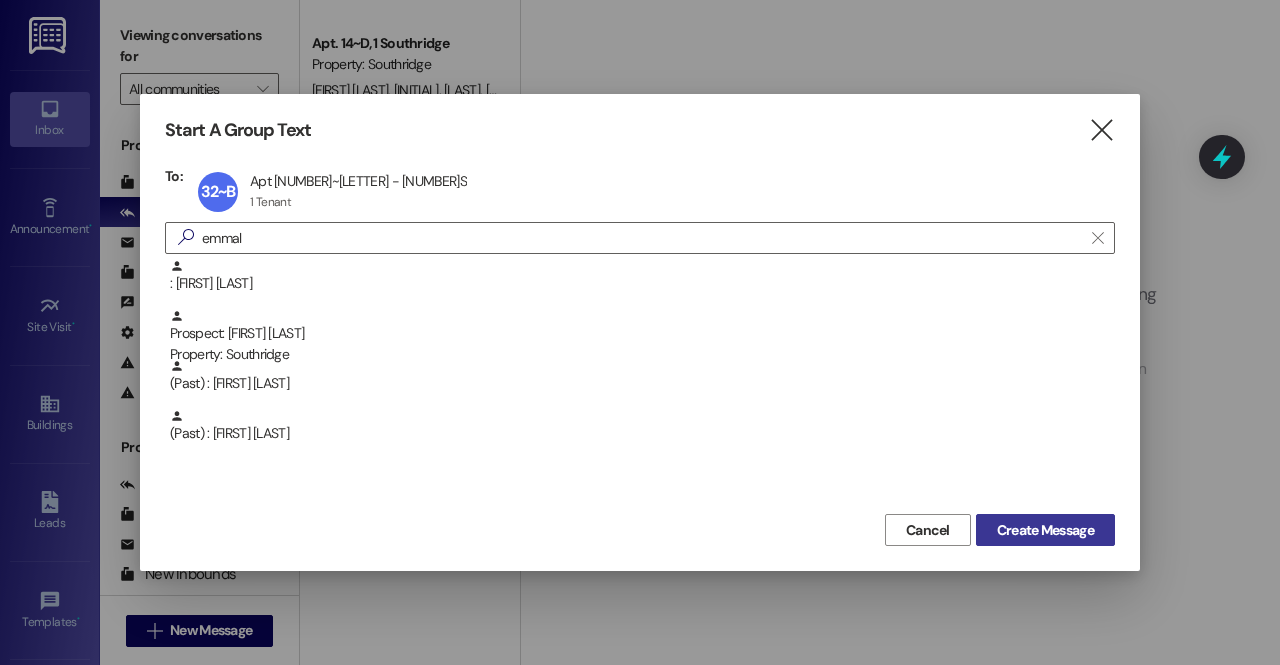 click on "Create Message" at bounding box center [1045, 530] 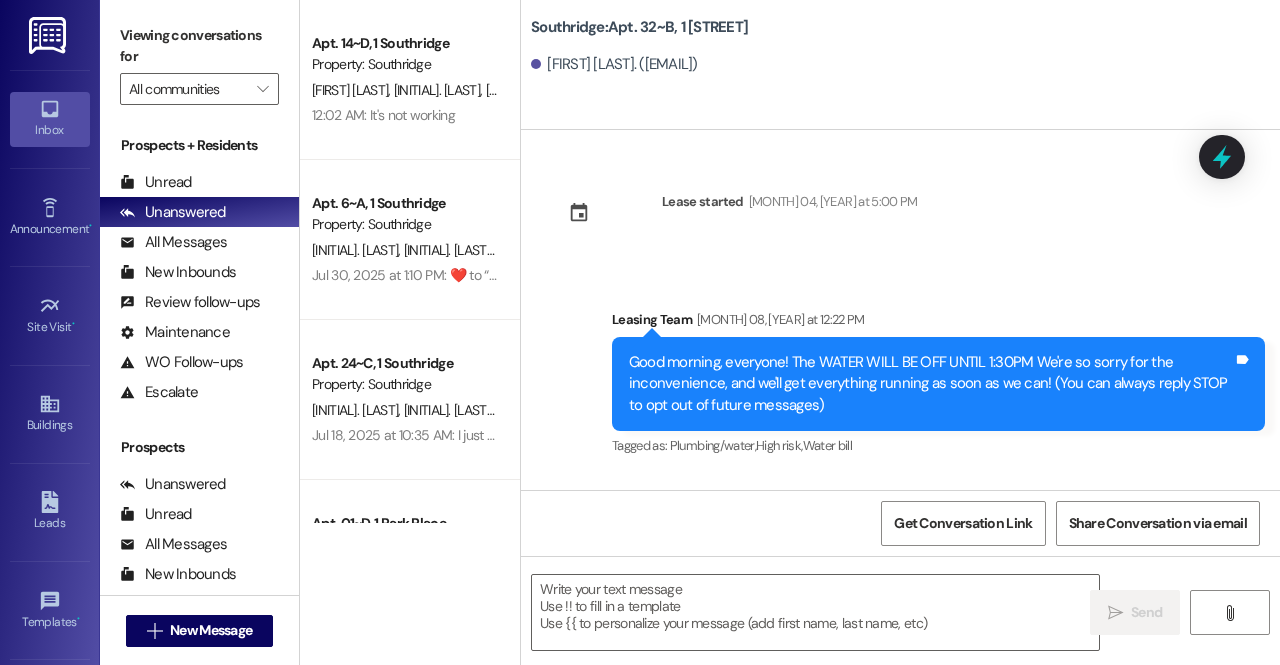 scroll, scrollTop: 30902, scrollLeft: 0, axis: vertical 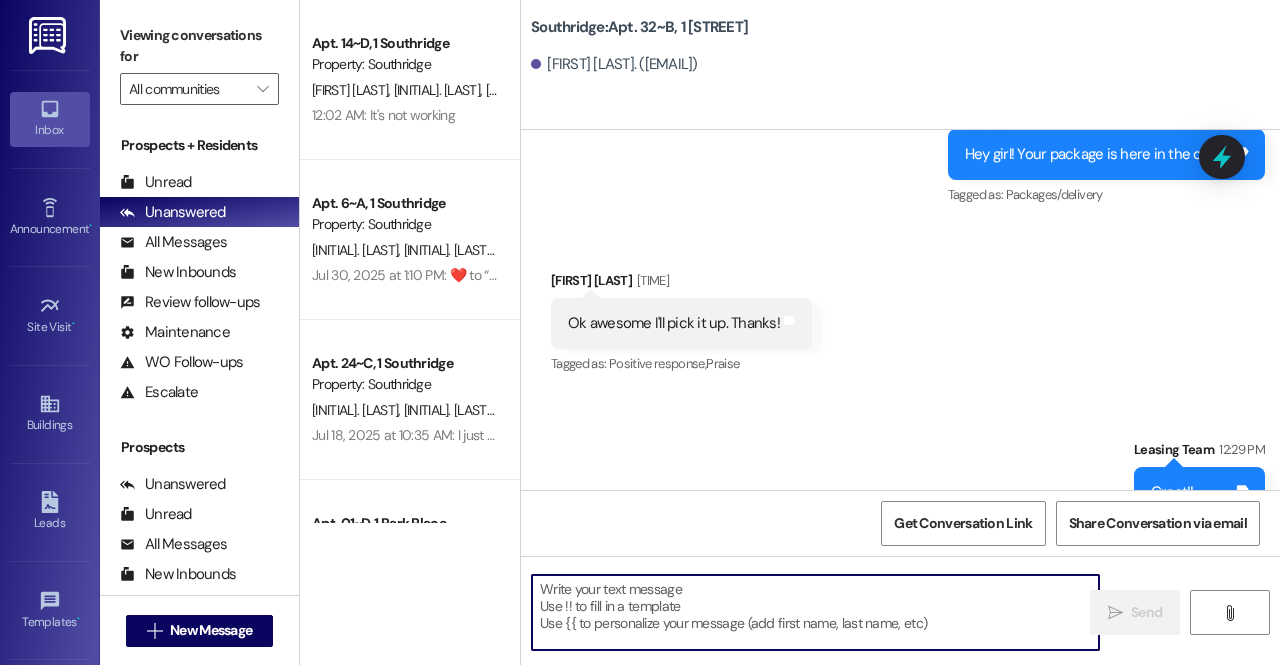 click at bounding box center (815, 612) 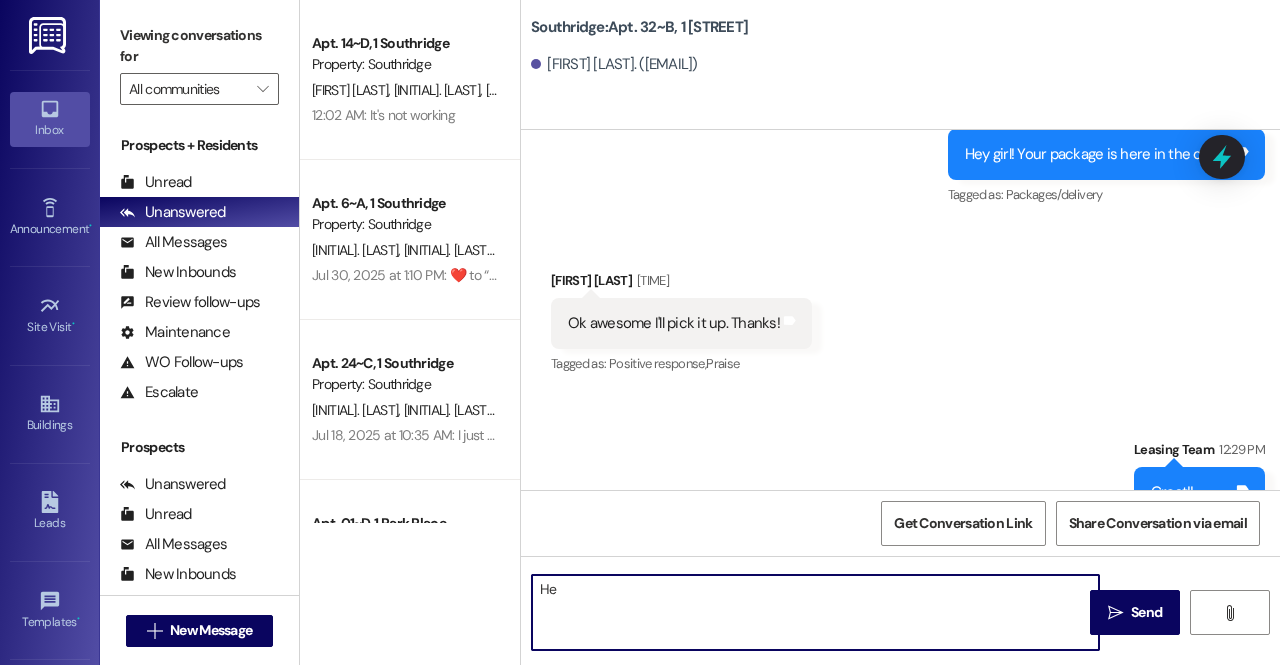 type on "H" 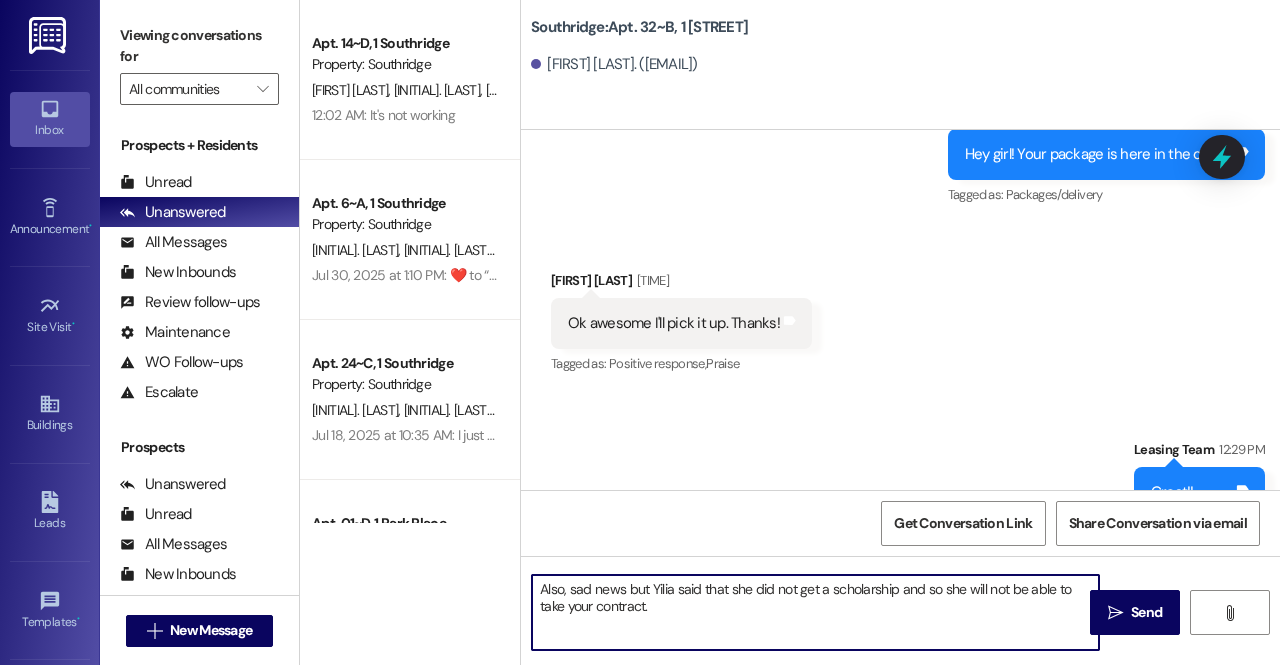 type on "Also, sad news but Yilia said that she did not get a scholarship and so she will not be able to take your contract." 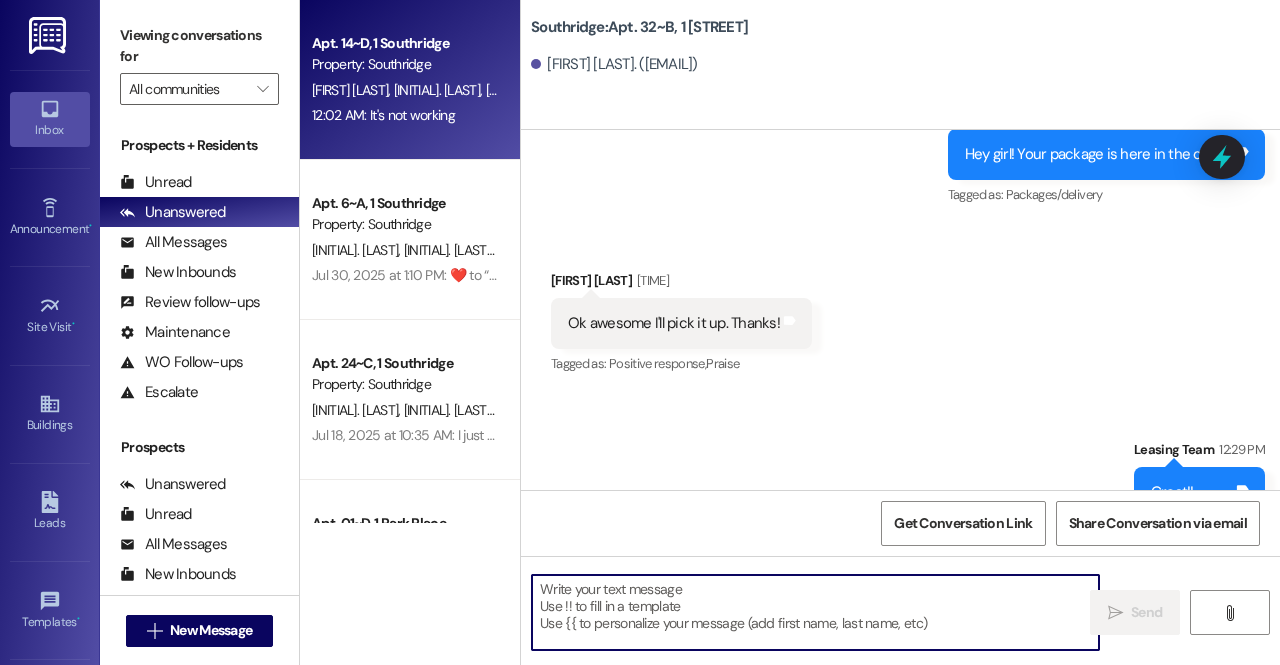 scroll, scrollTop: 30762, scrollLeft: 0, axis: vertical 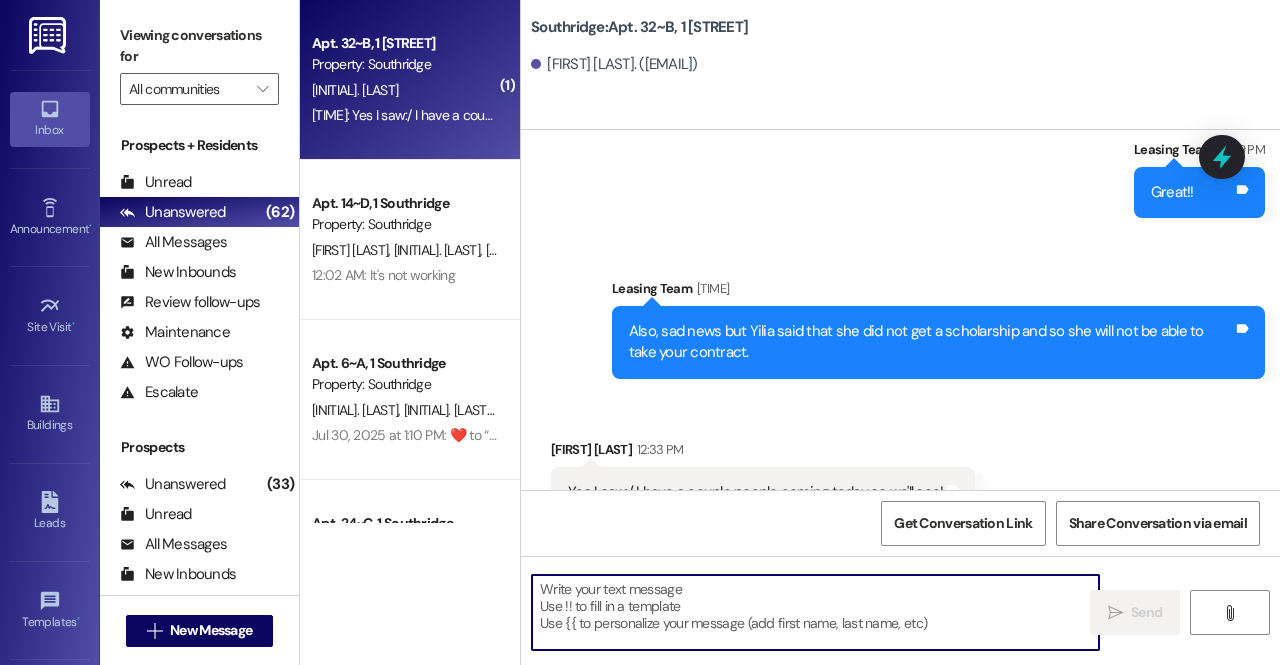click at bounding box center (815, 612) 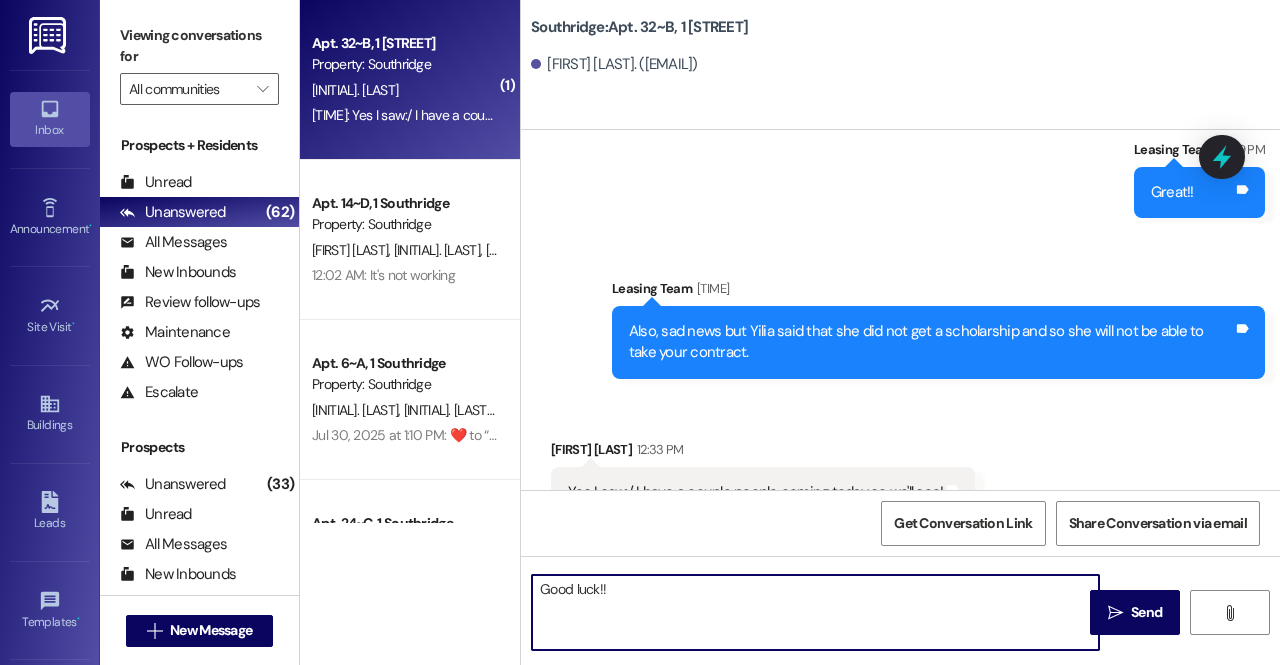 type on "Good luck!!" 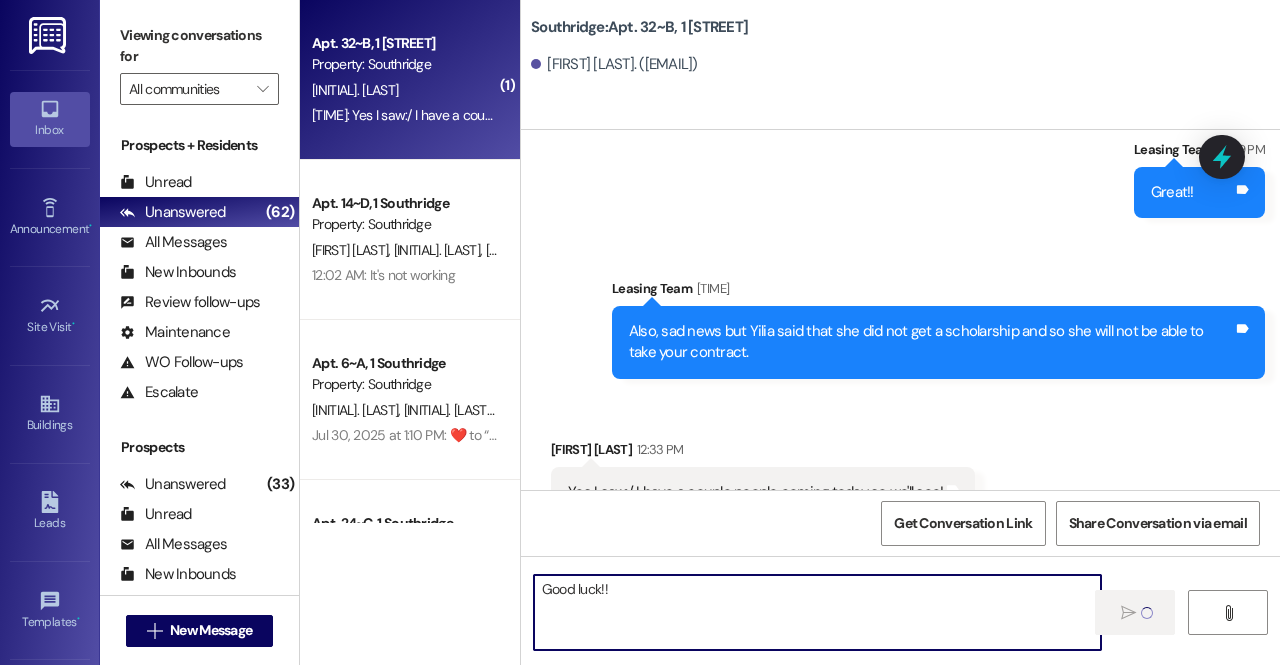type 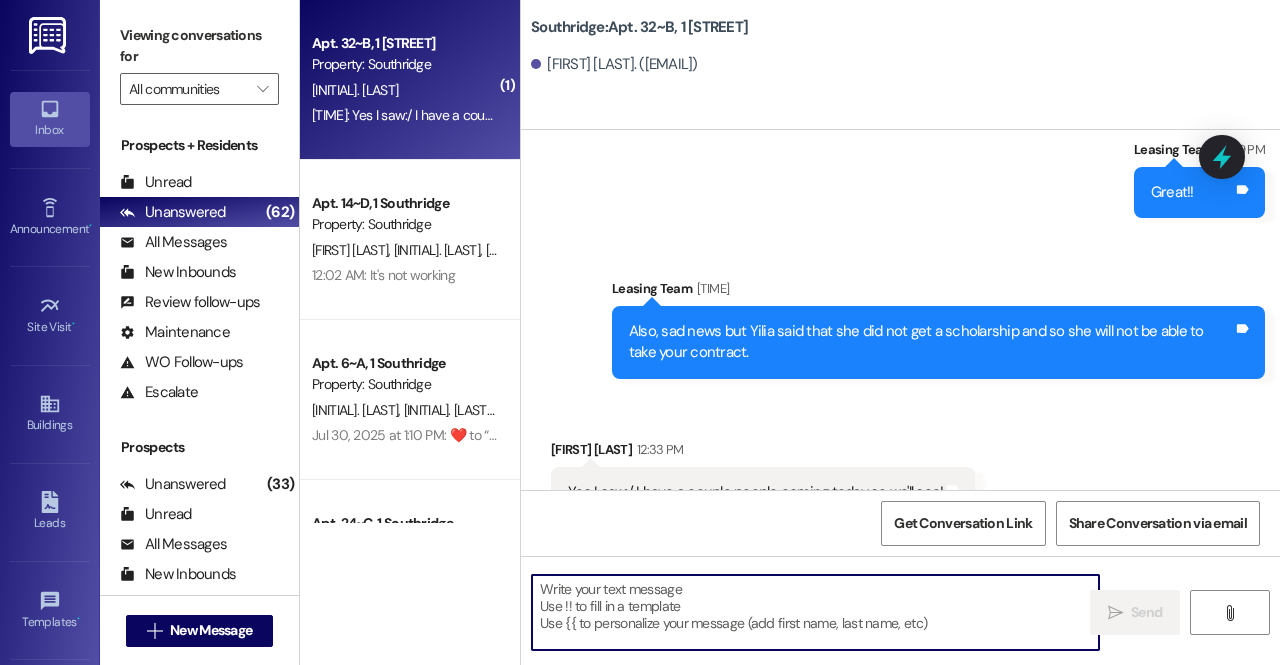 scroll, scrollTop: 31342, scrollLeft: 0, axis: vertical 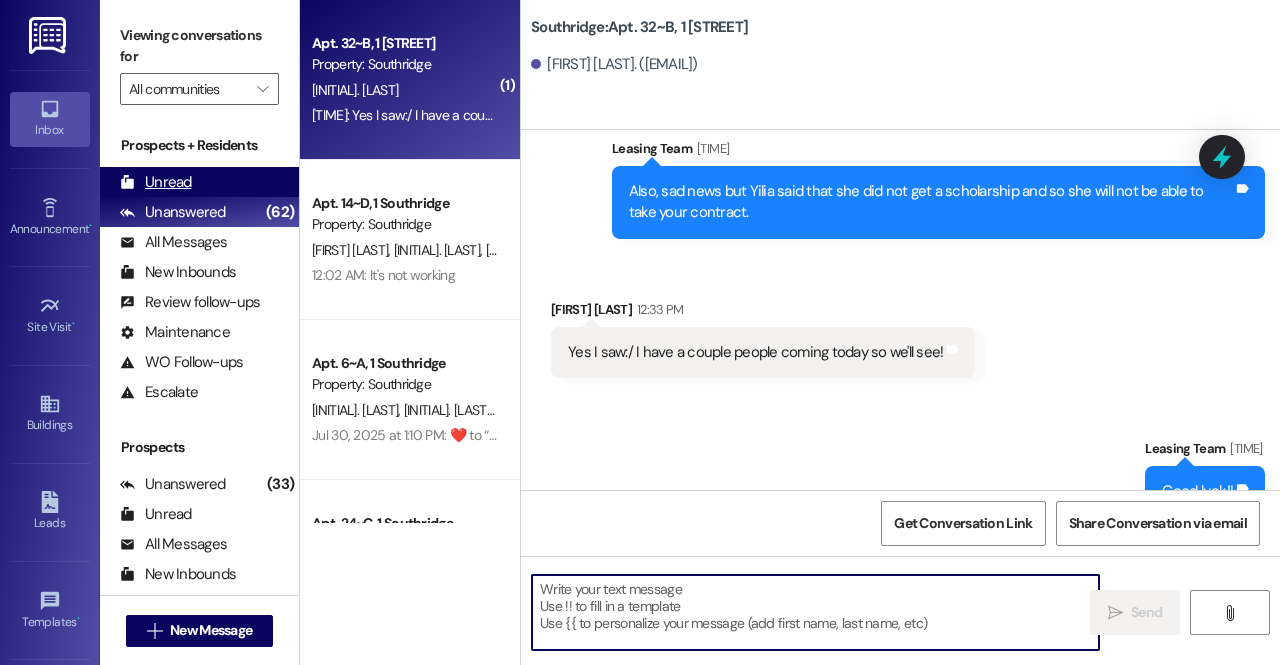 click on "Unread" at bounding box center [156, 182] 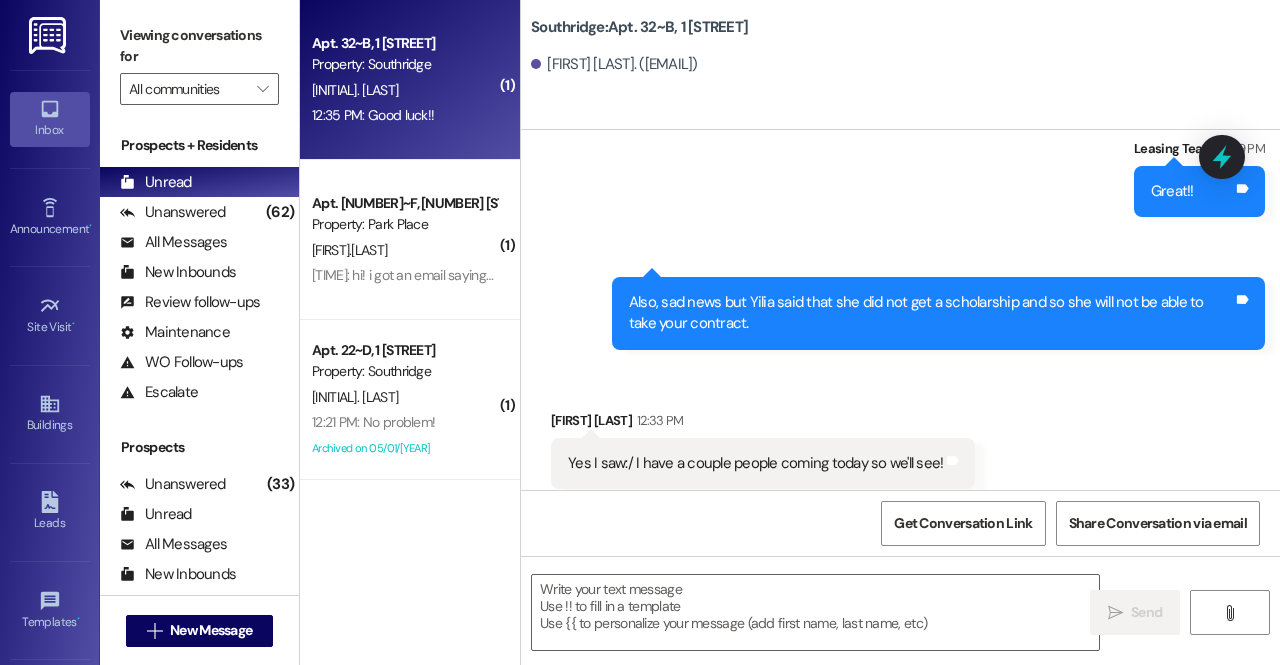 scroll, scrollTop: 31343, scrollLeft: 0, axis: vertical 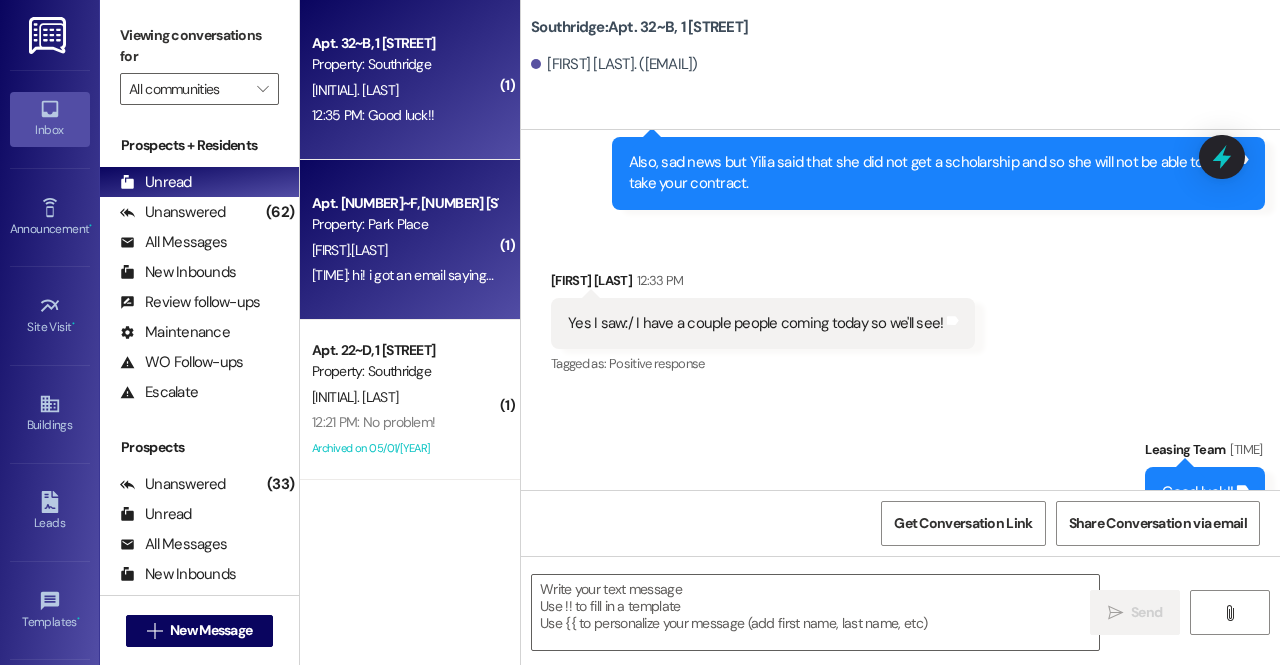 click on "12:33 PM: hi! i got an email saying i need to pay rent for this month, and the charges are showing up on my account. i was told that since i didn't renew, i didn't need to pay because that was covered when i paid rent when i first moved in. let me know! thank you 🩷 12:33 PM: hi! i got an email saying i need to pay rent for this month, and the charges are showing up on my account. i was told that since i didn't renew, i didn't need to pay because that was covered when i paid rent when i first moved in. let me know! thank you 🩷" at bounding box center (1059, 275) 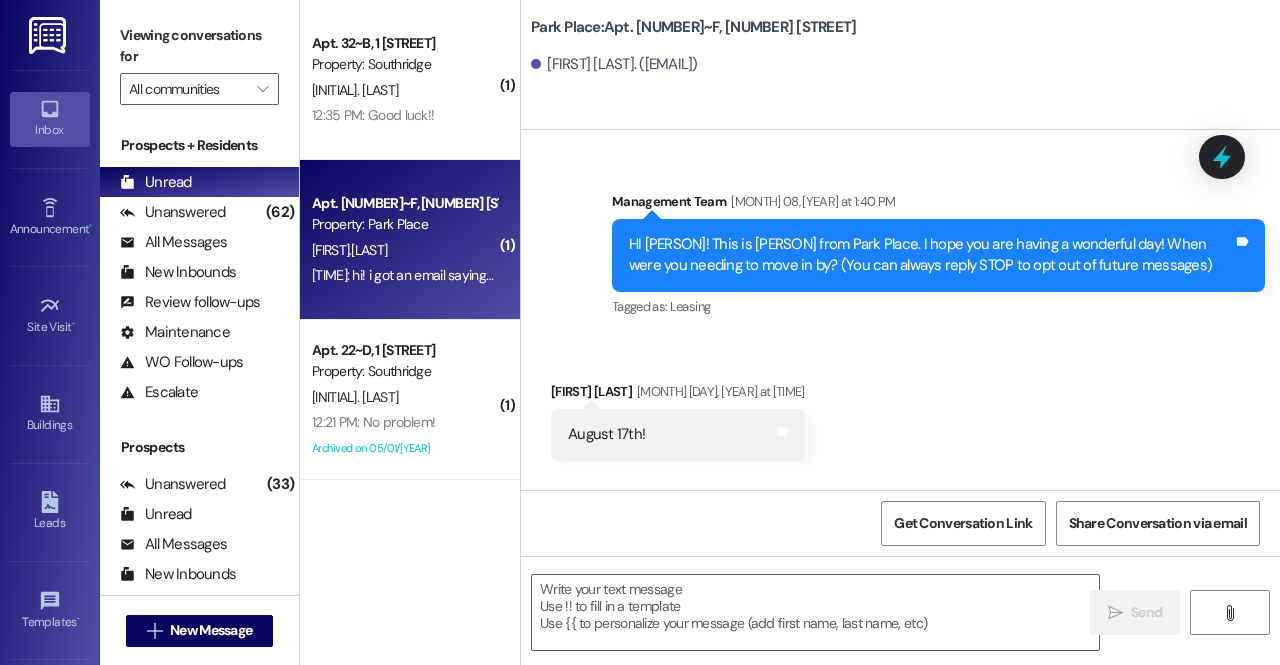 scroll, scrollTop: 80418, scrollLeft: 0, axis: vertical 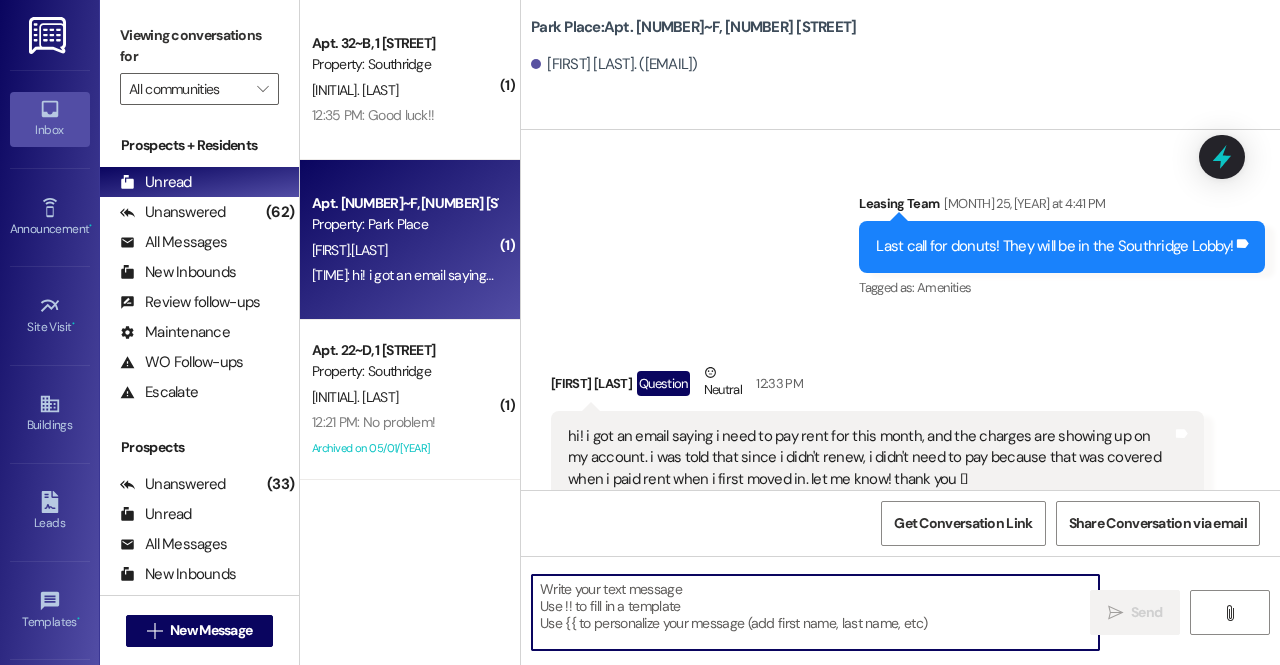 click at bounding box center [815, 612] 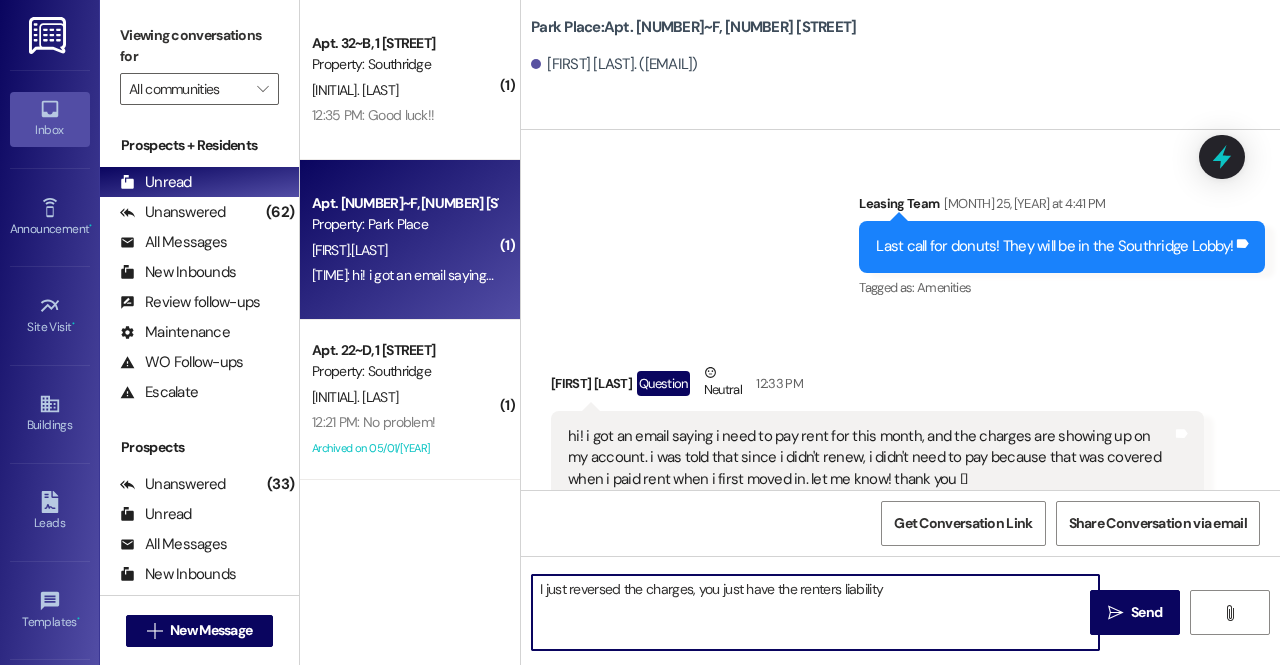 type on "I just reversed the charges, you just have the renters liability!" 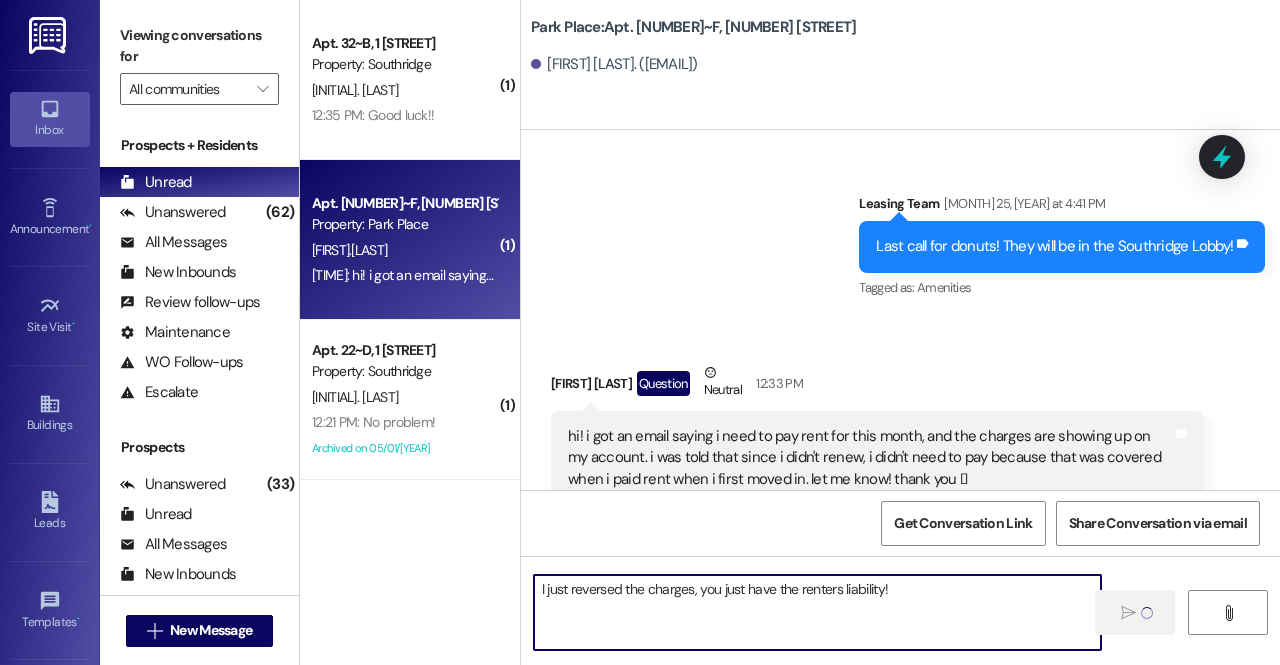 type 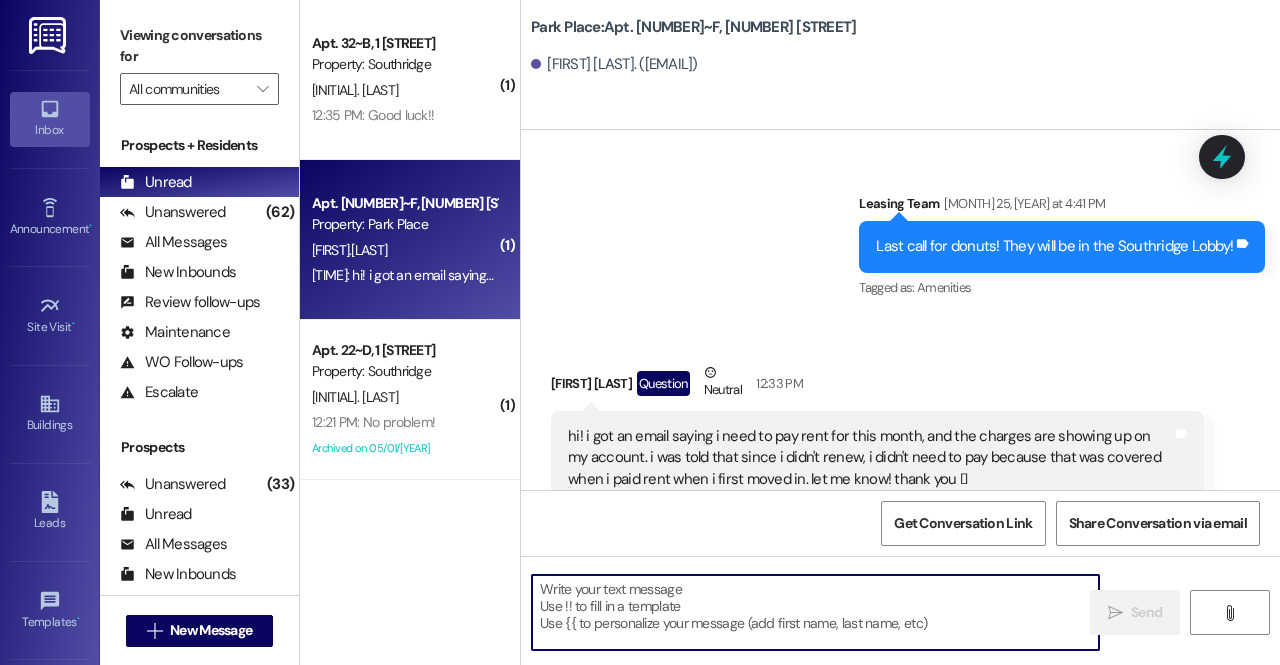 scroll, scrollTop: 80417, scrollLeft: 0, axis: vertical 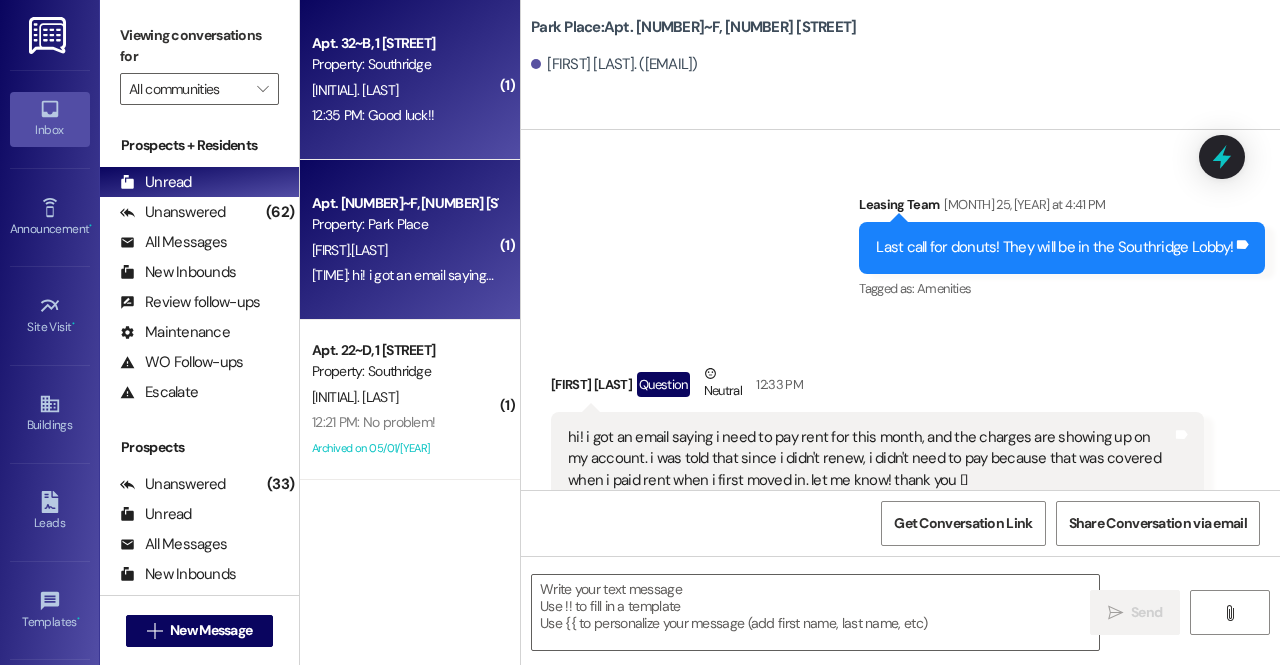 click on "12:35 PM: Good luck!! 12:35 PM: Good luck!!" at bounding box center [373, 115] 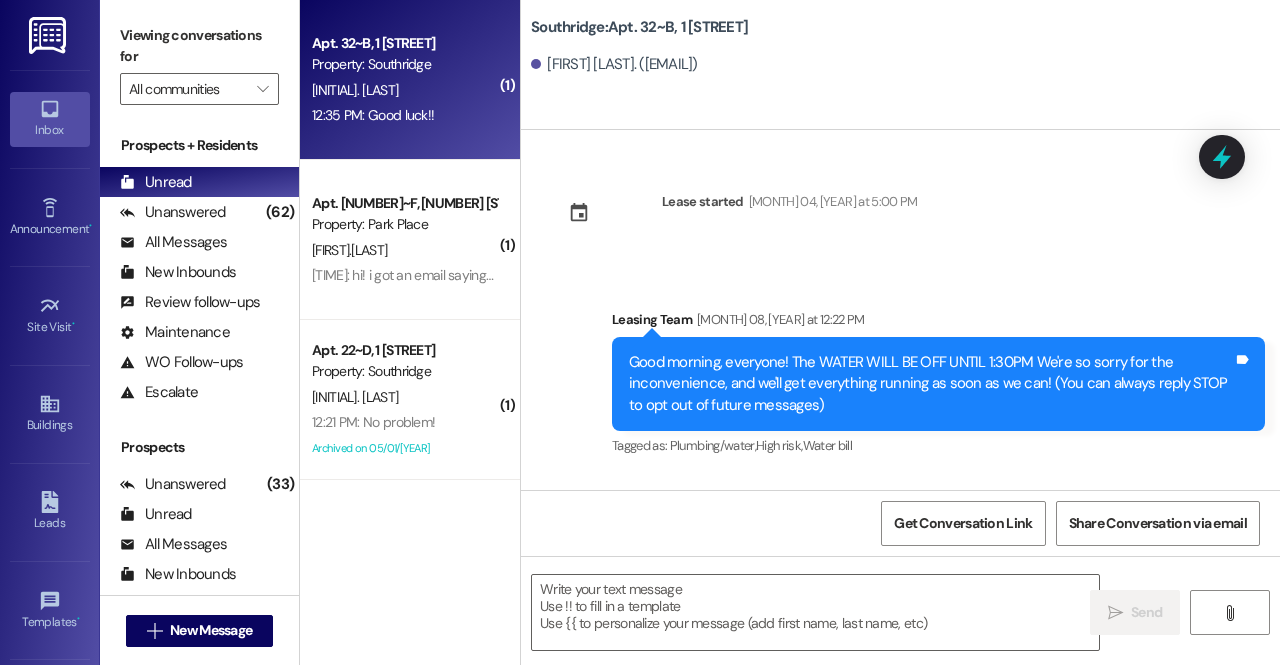 scroll, scrollTop: 31343, scrollLeft: 0, axis: vertical 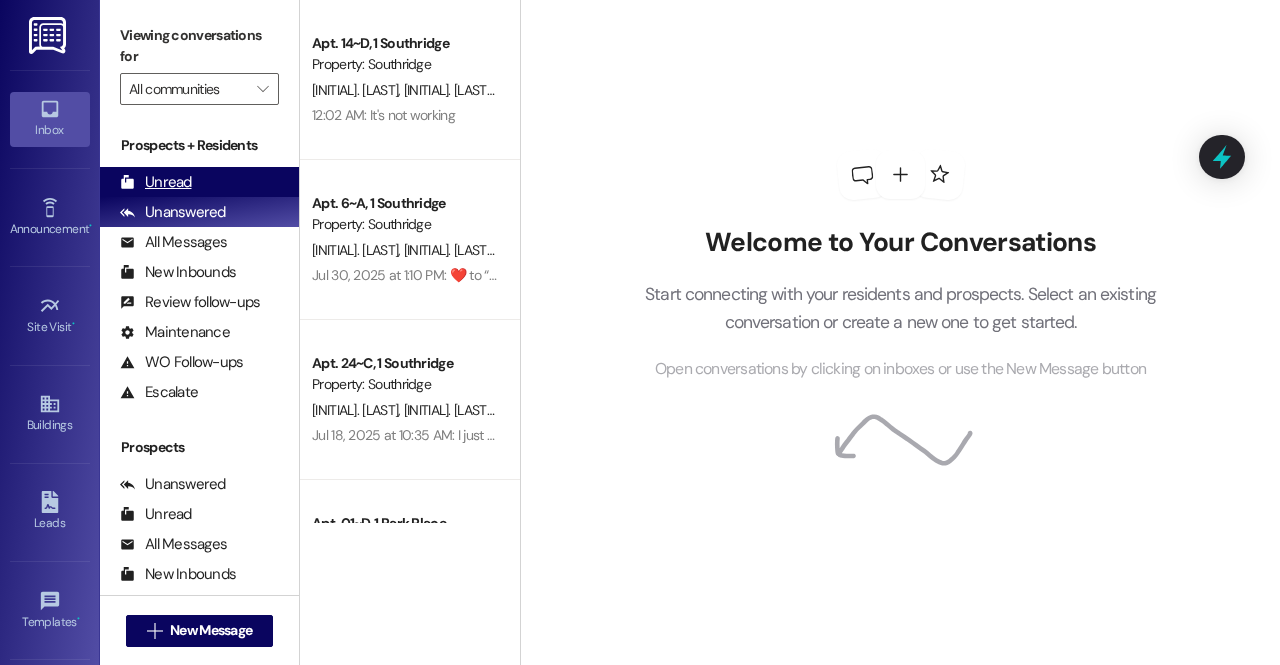 click on "Unread" at bounding box center [156, 182] 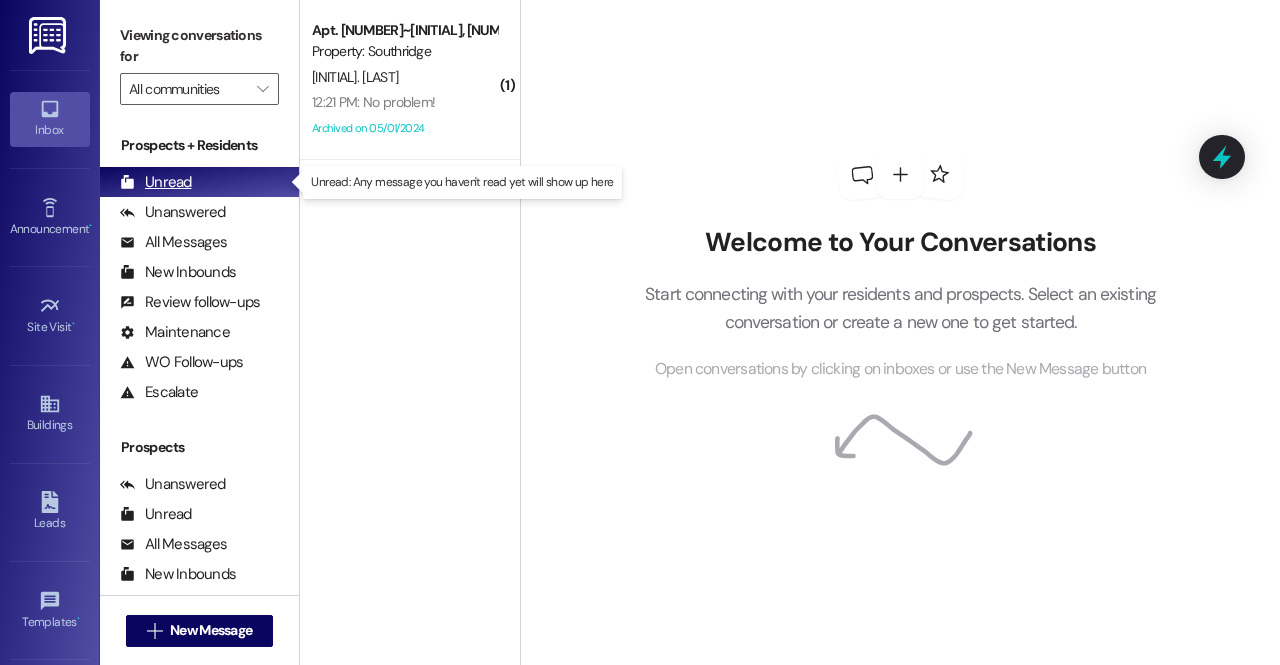 click on "Unread" at bounding box center [156, 182] 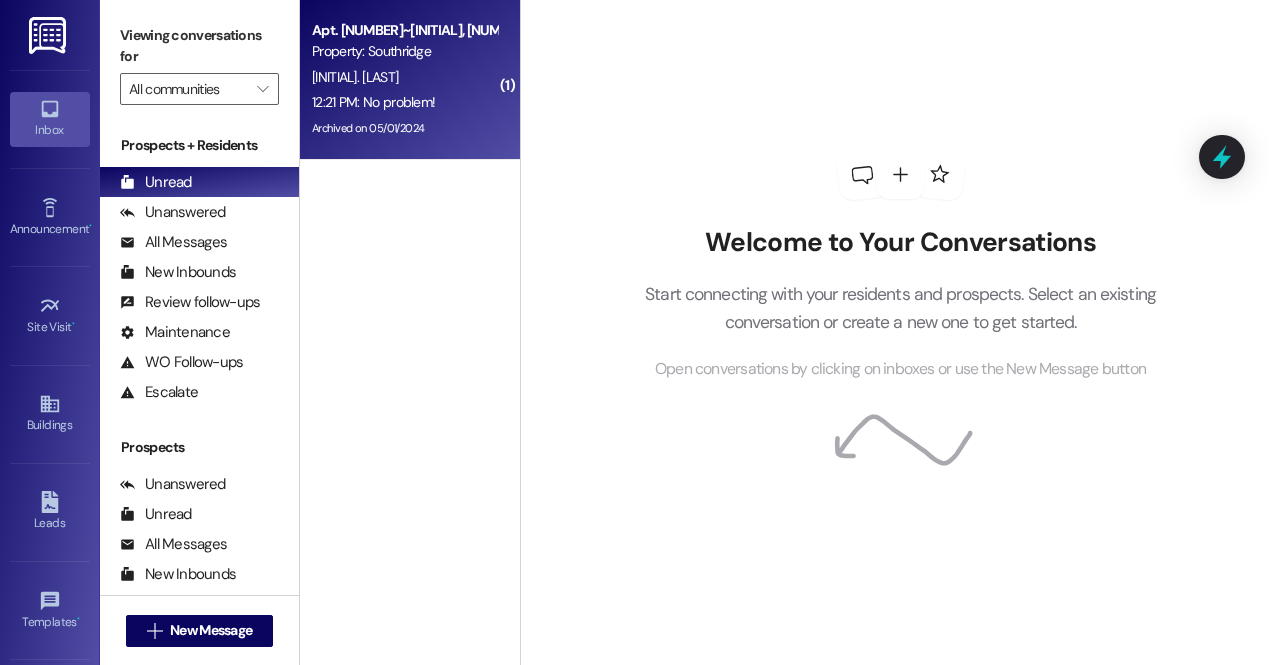 click on "Archived on 05/01/2024" at bounding box center (404, 128) 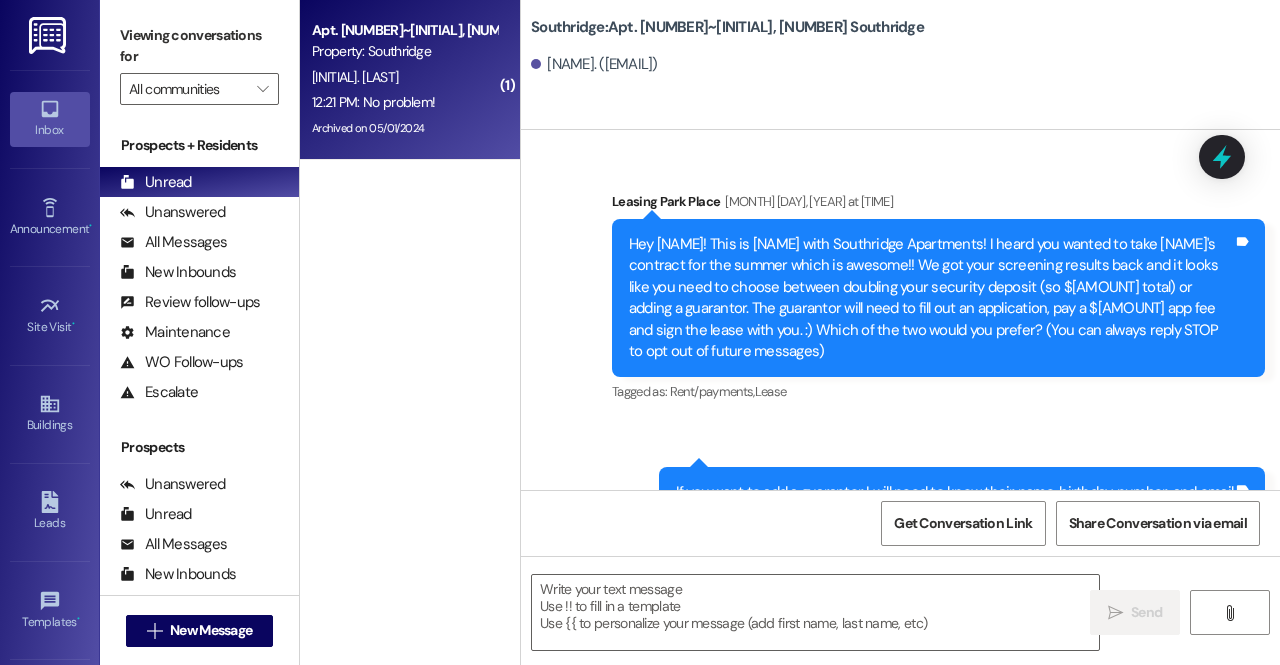 scroll, scrollTop: 48891, scrollLeft: 0, axis: vertical 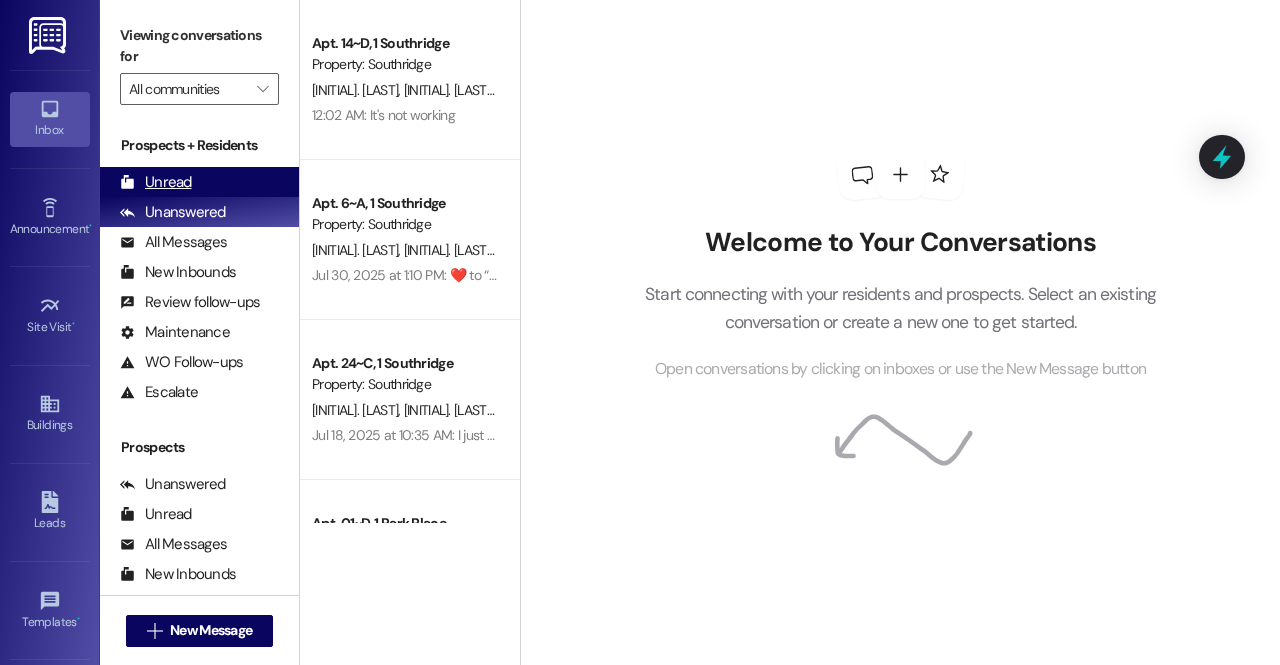 click on "Unread (0)" at bounding box center [199, 182] 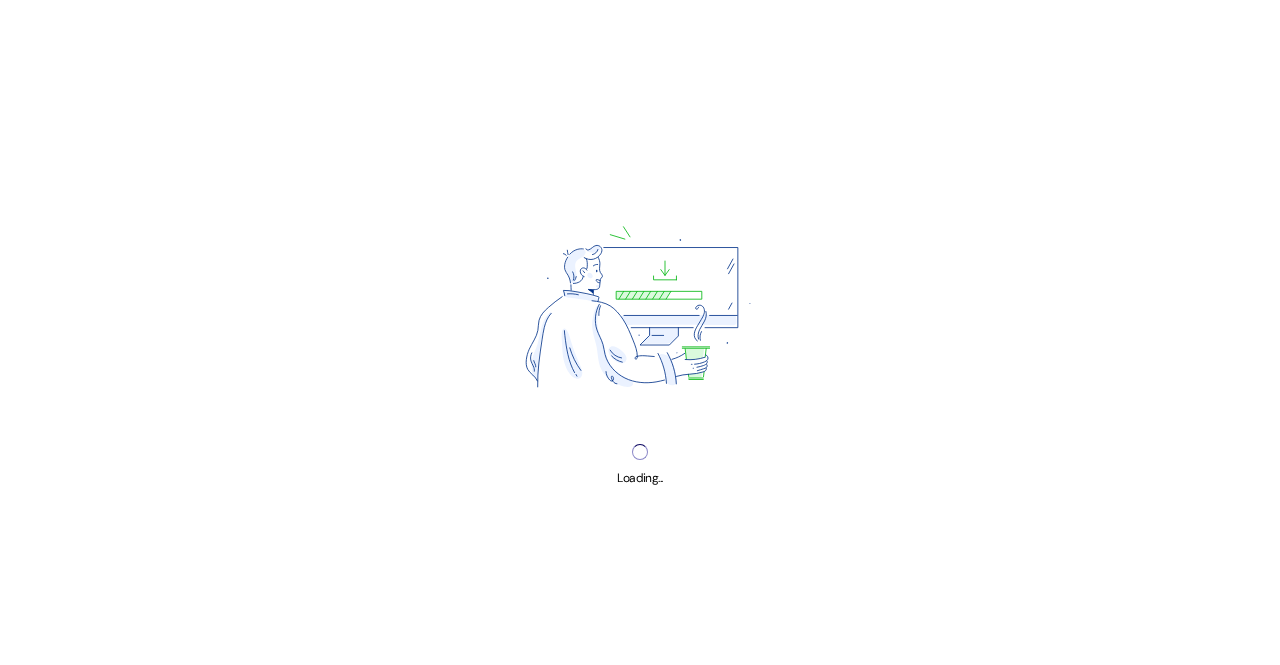 scroll, scrollTop: 0, scrollLeft: 0, axis: both 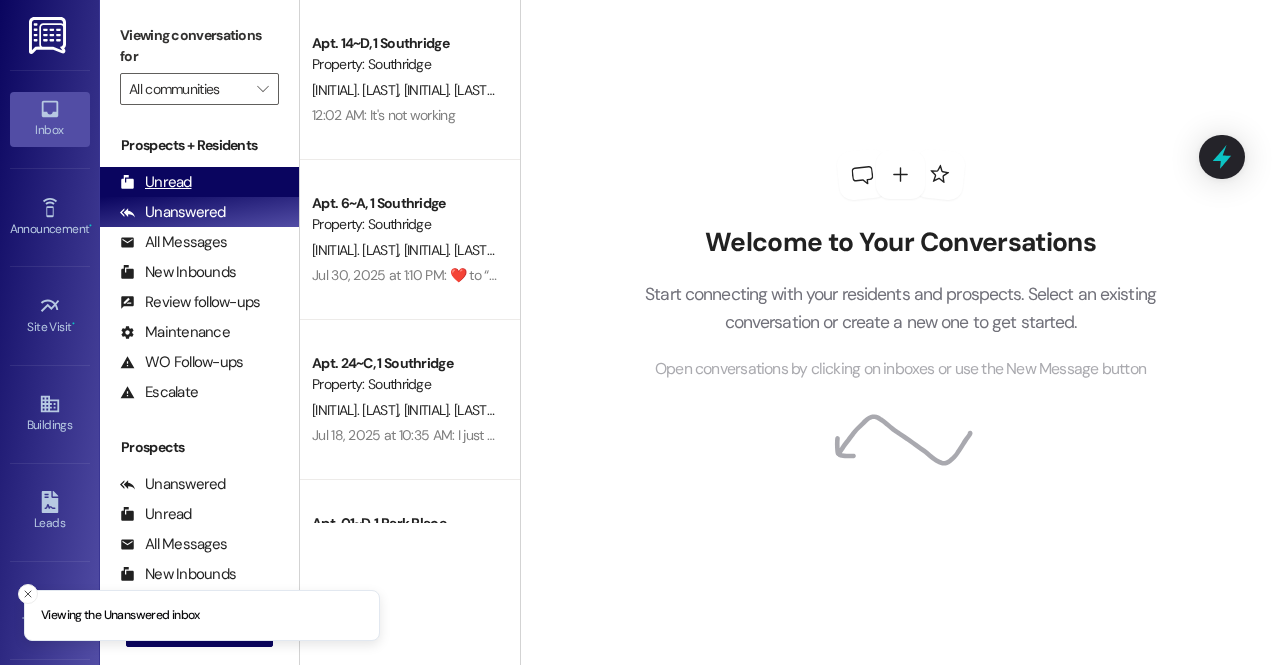 click on "Unread" at bounding box center (156, 182) 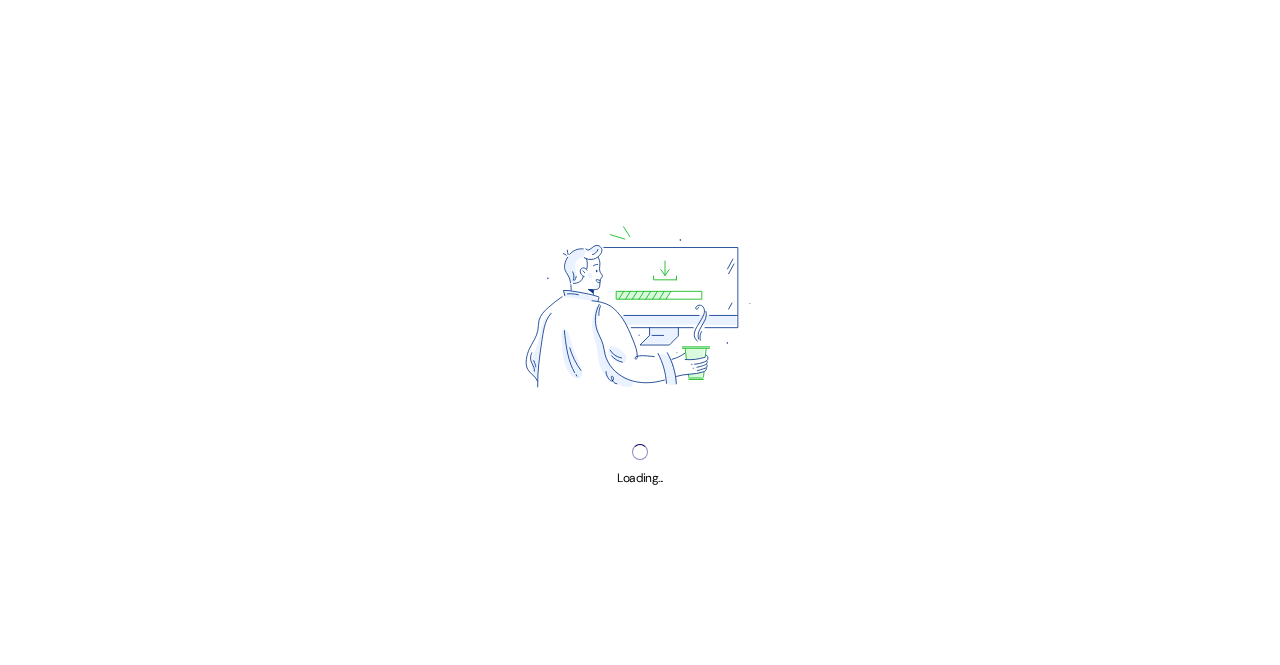 scroll, scrollTop: 0, scrollLeft: 0, axis: both 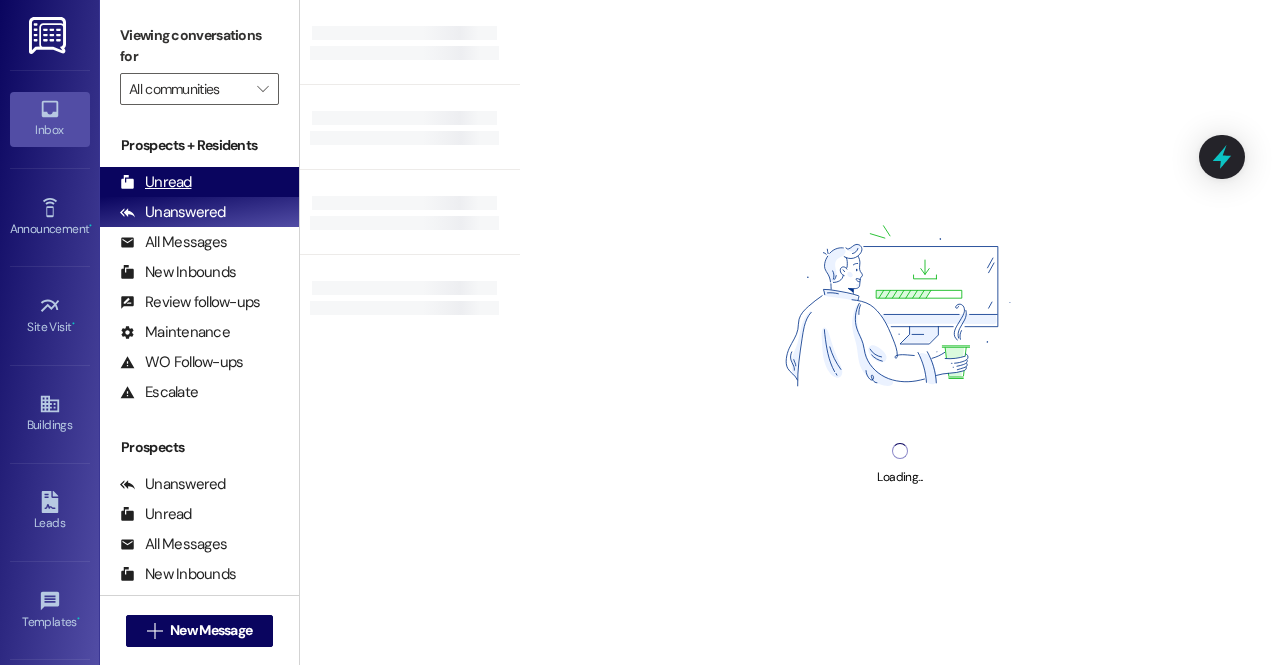 click on "Unread (0)" at bounding box center [199, 182] 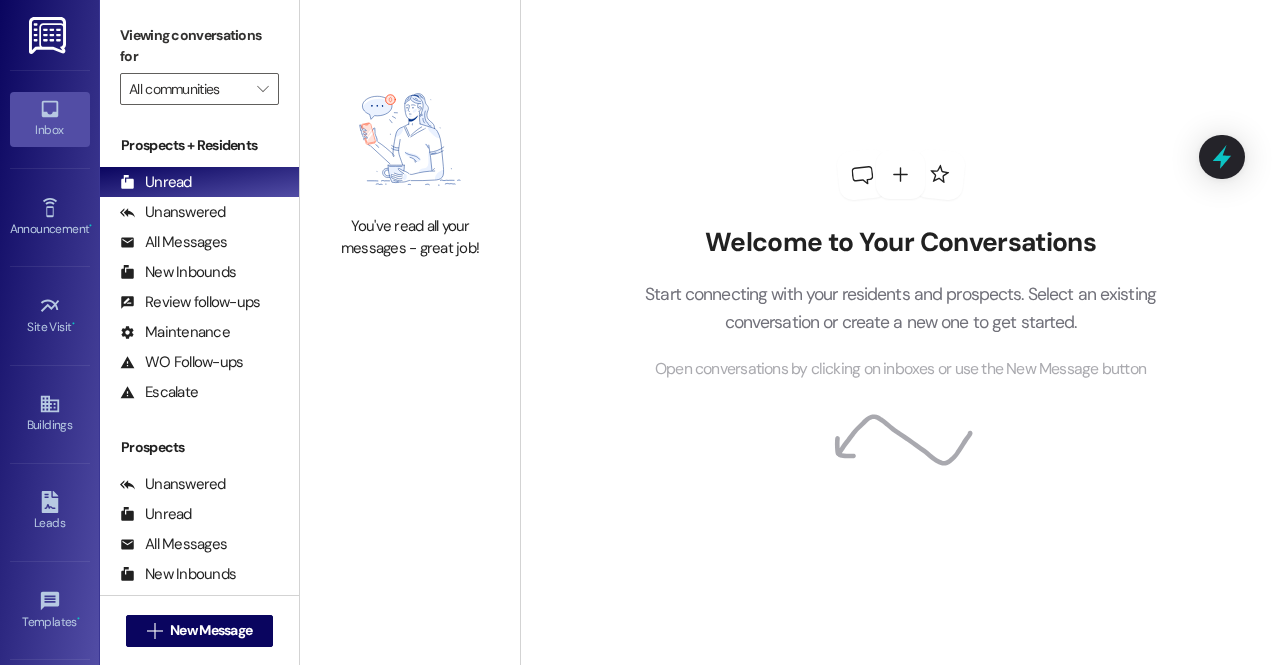 click at bounding box center [49, 35] 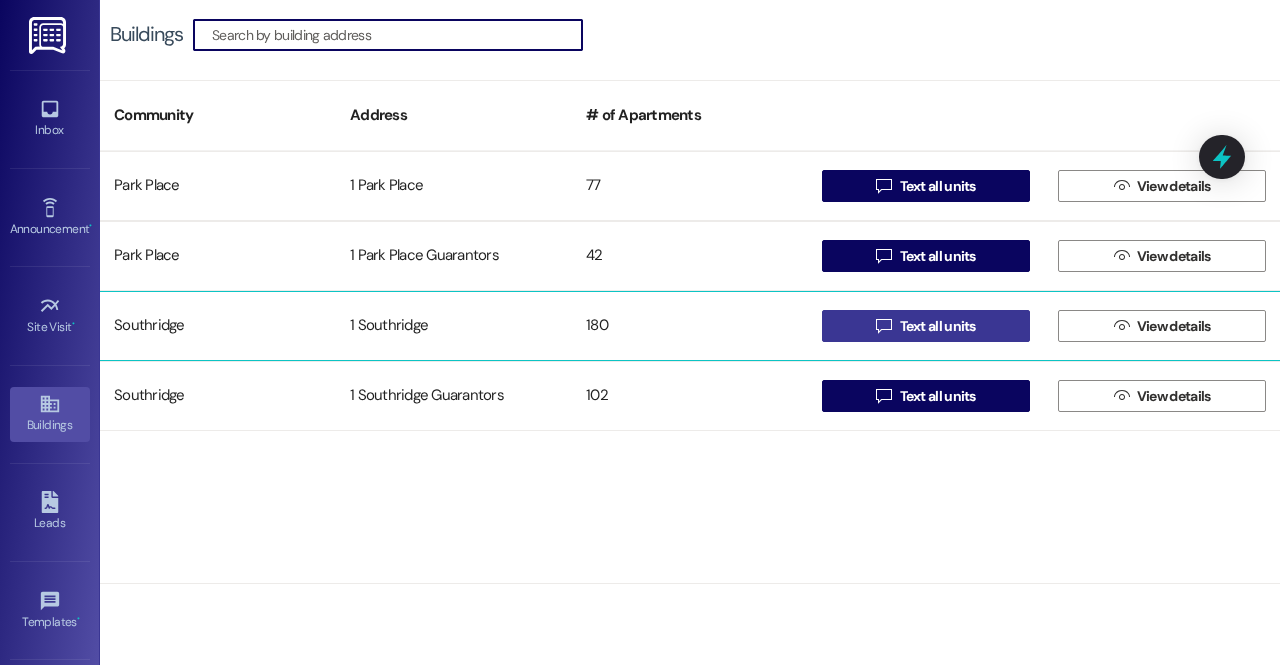 click on "Text all units" at bounding box center (938, 326) 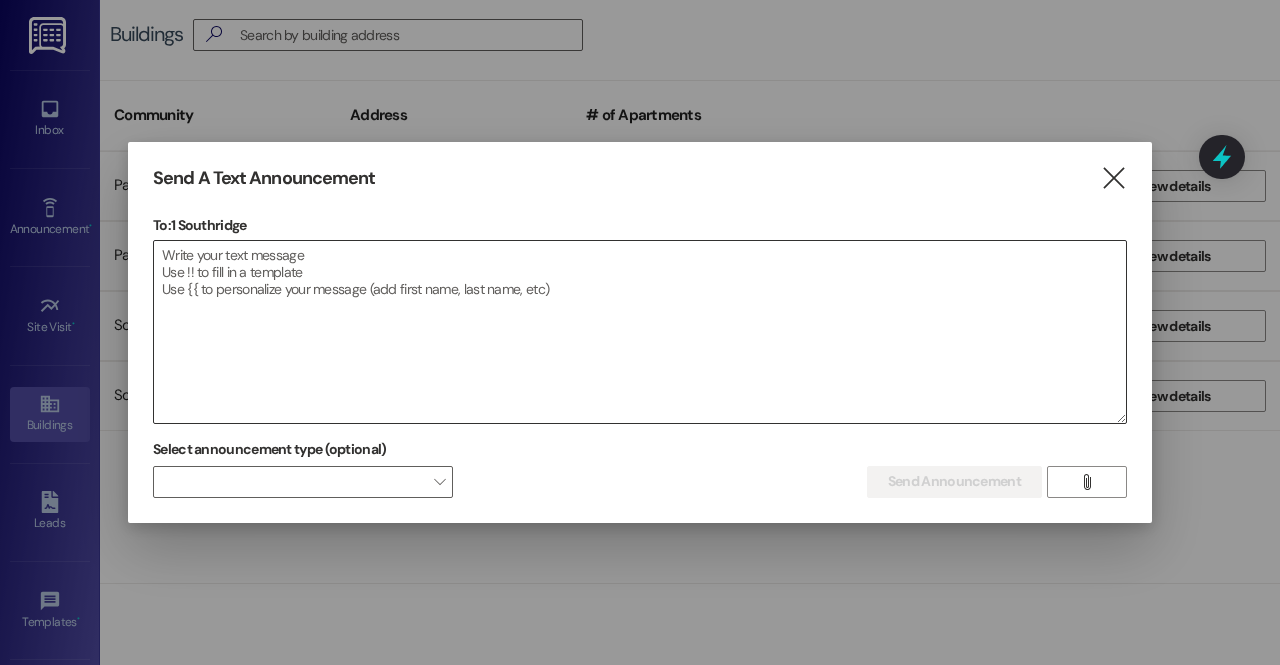 click at bounding box center (640, 332) 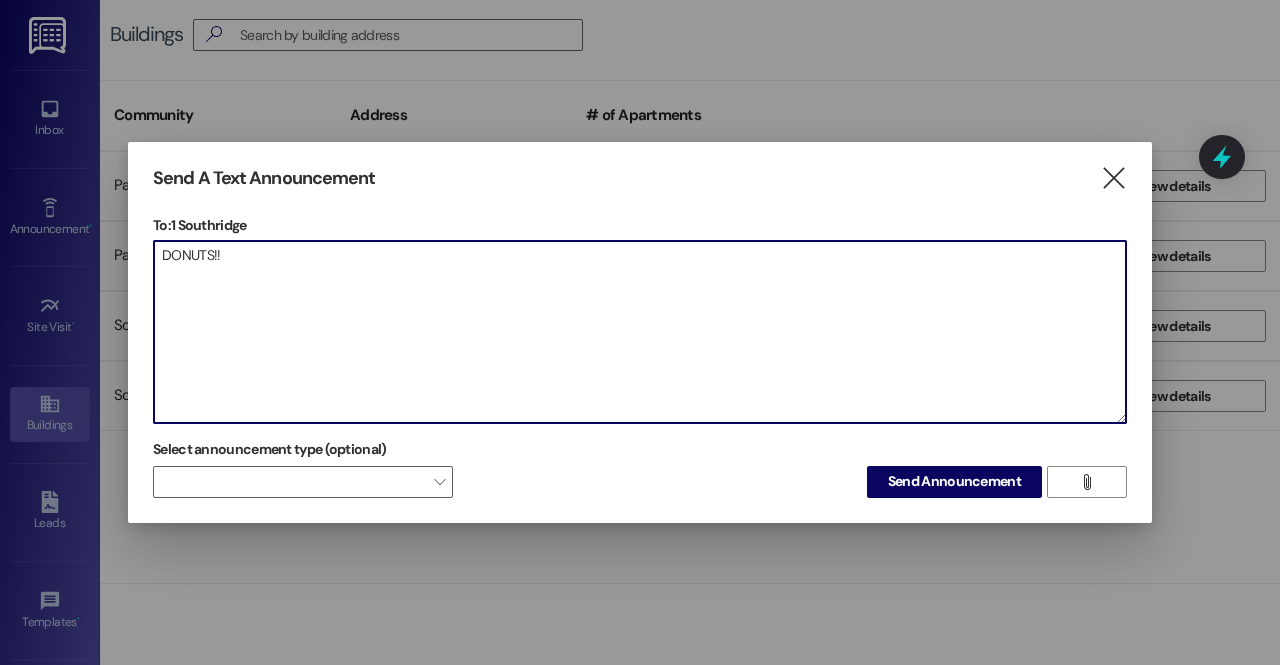 drag, startPoint x: 250, startPoint y: 258, endPoint x: 84, endPoint y: 263, distance: 166.07529 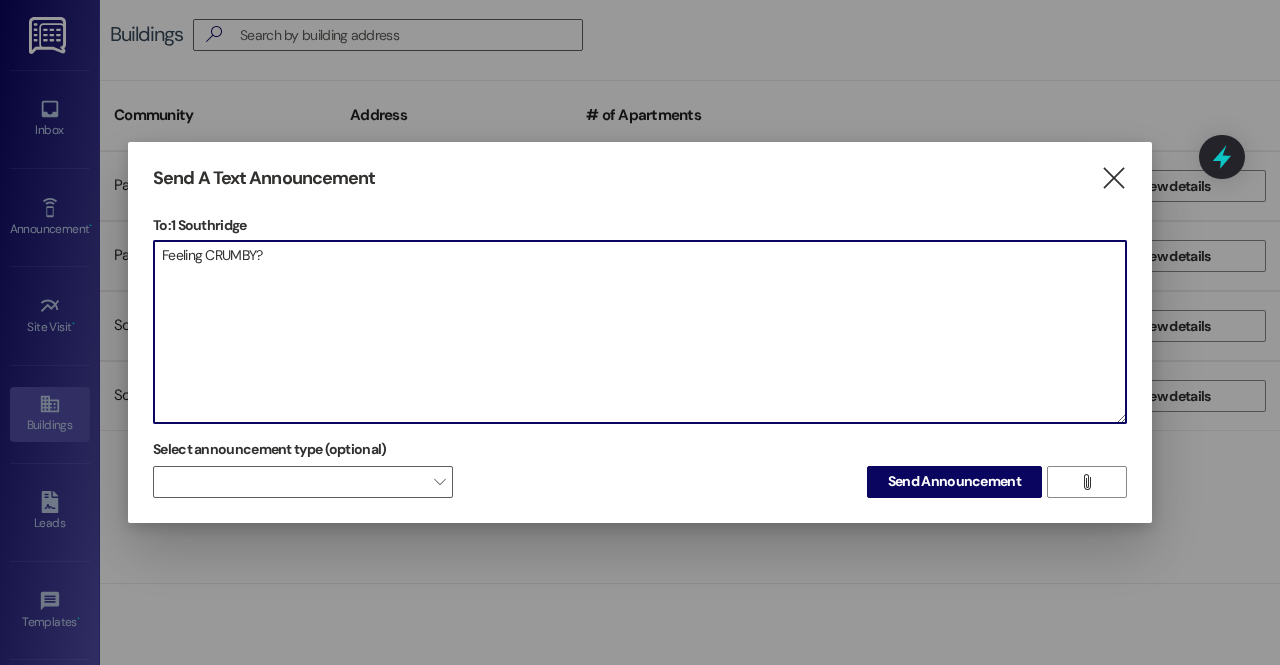 type on "Feeling CRUMBY?" 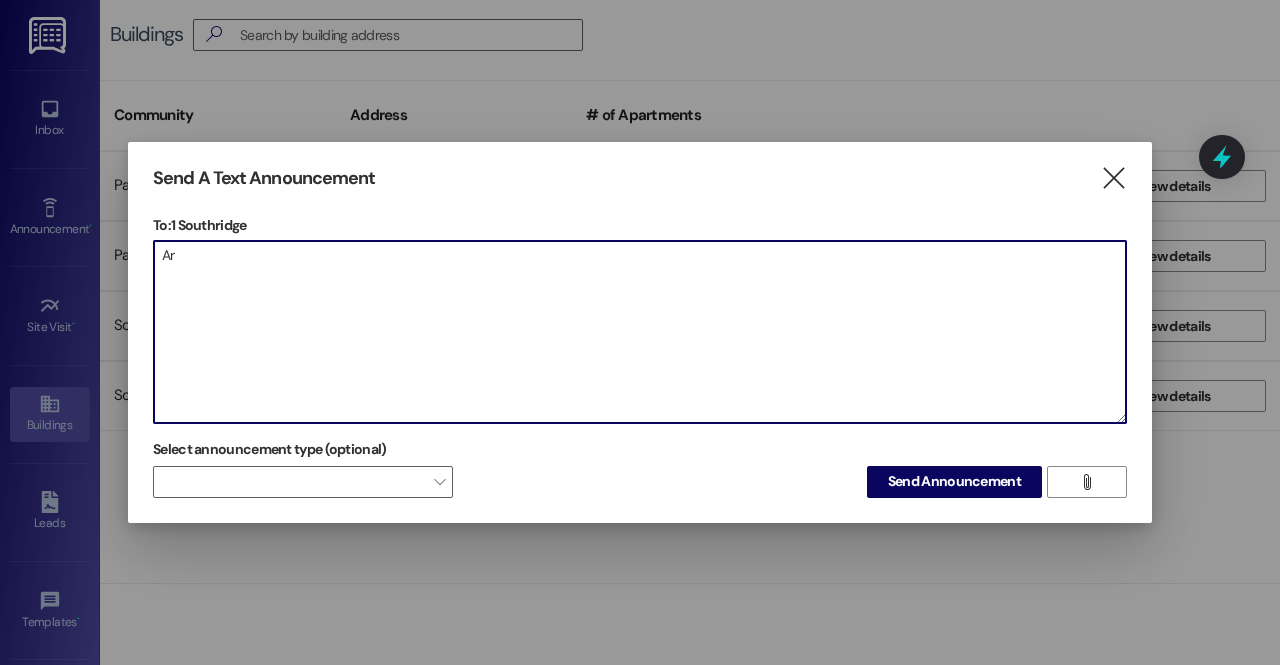 type on "A" 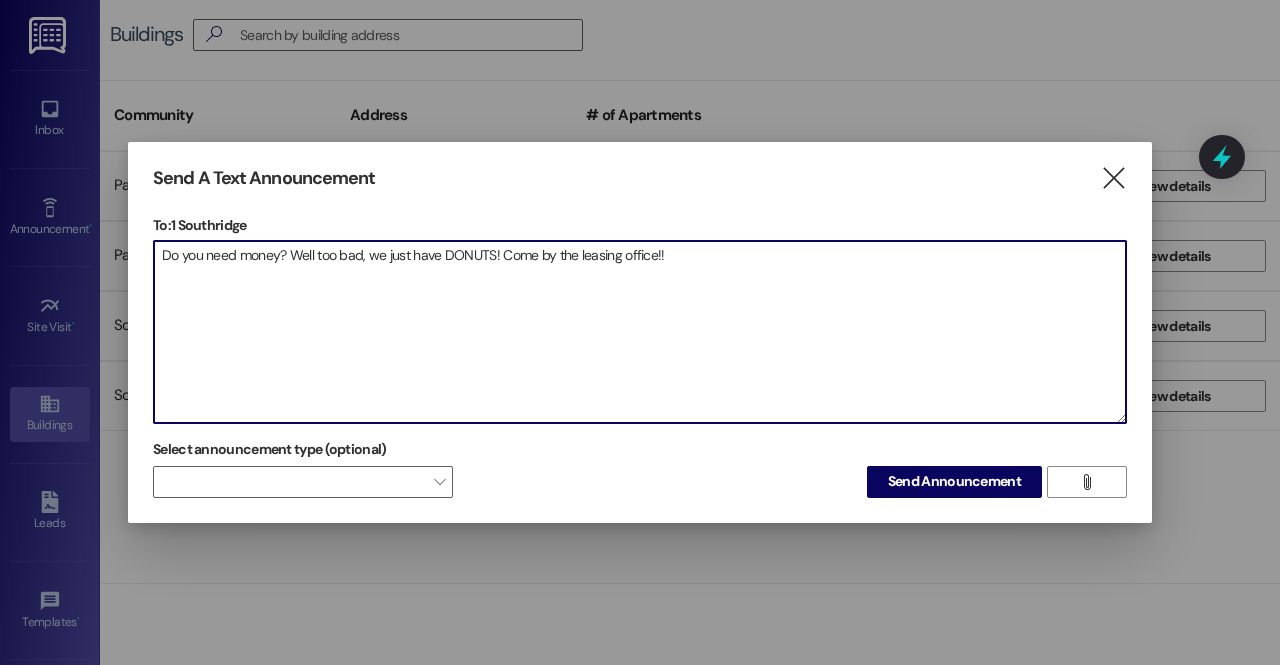 drag, startPoint x: 696, startPoint y: 251, endPoint x: 115, endPoint y: 213, distance: 582.24133 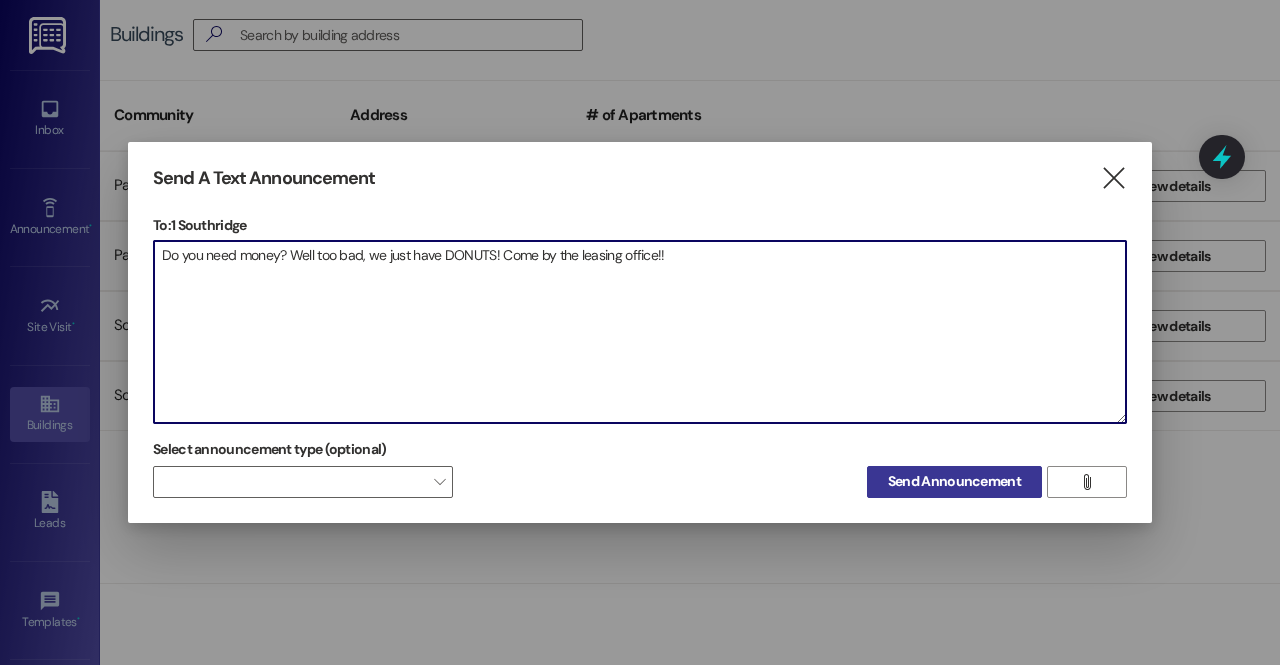 type on "Do you need money? Well too bad, we just have DONUTS! Come by the leasing office!!" 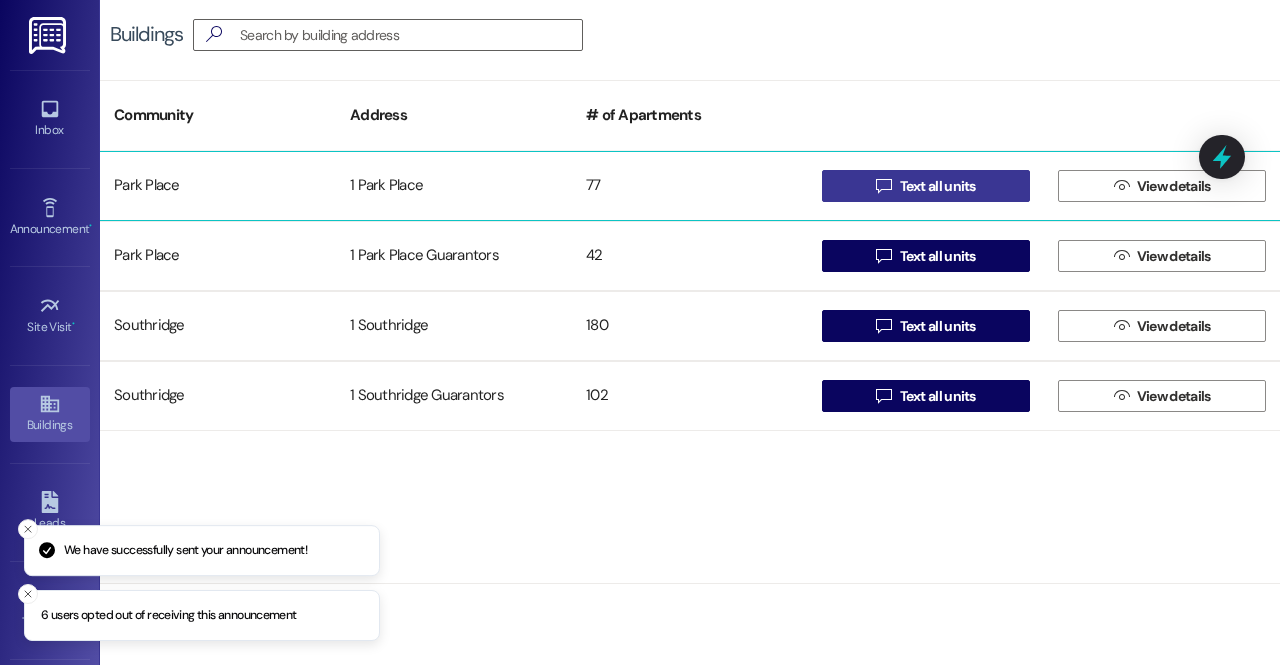 click on "Text all units" at bounding box center (938, 186) 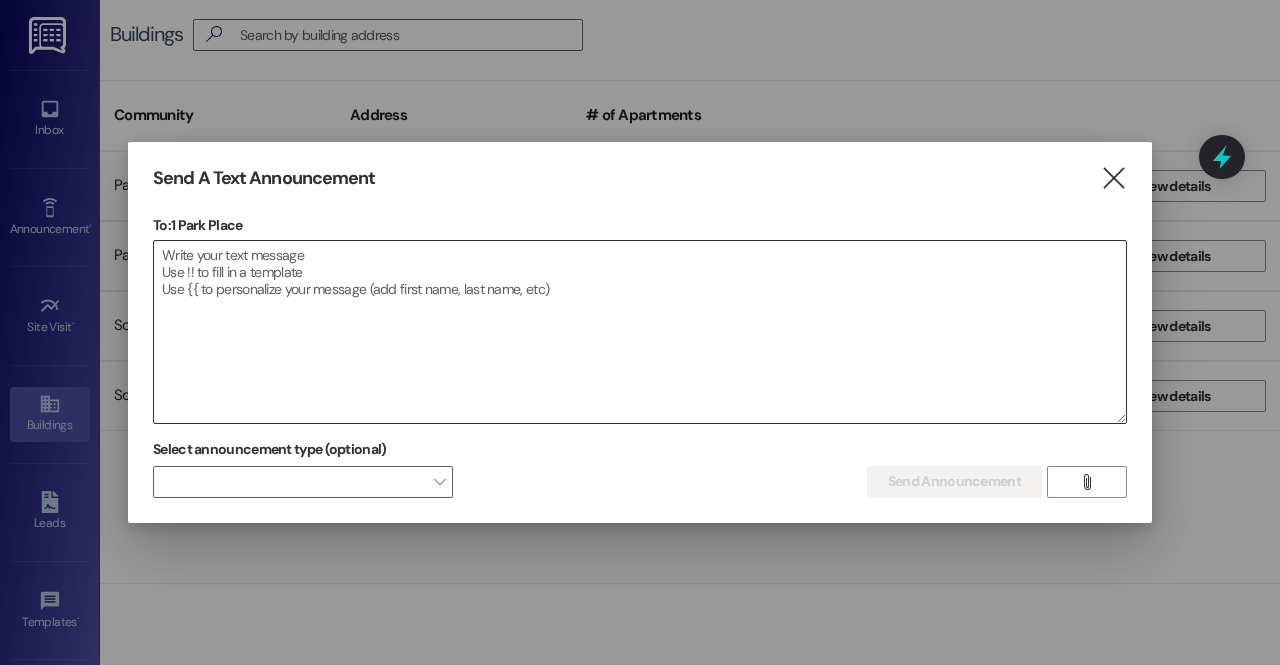 click at bounding box center [640, 332] 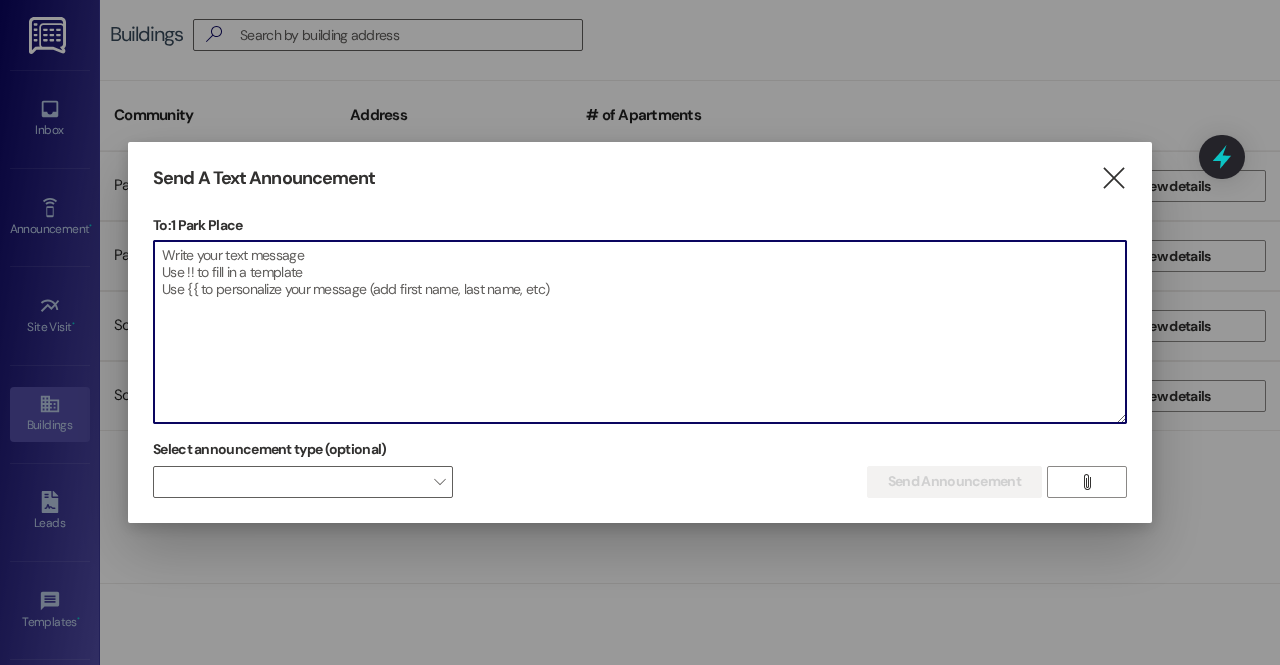 paste on "Do you need money? Well too bad, we just have DONUTS! Come by the leasing office!!" 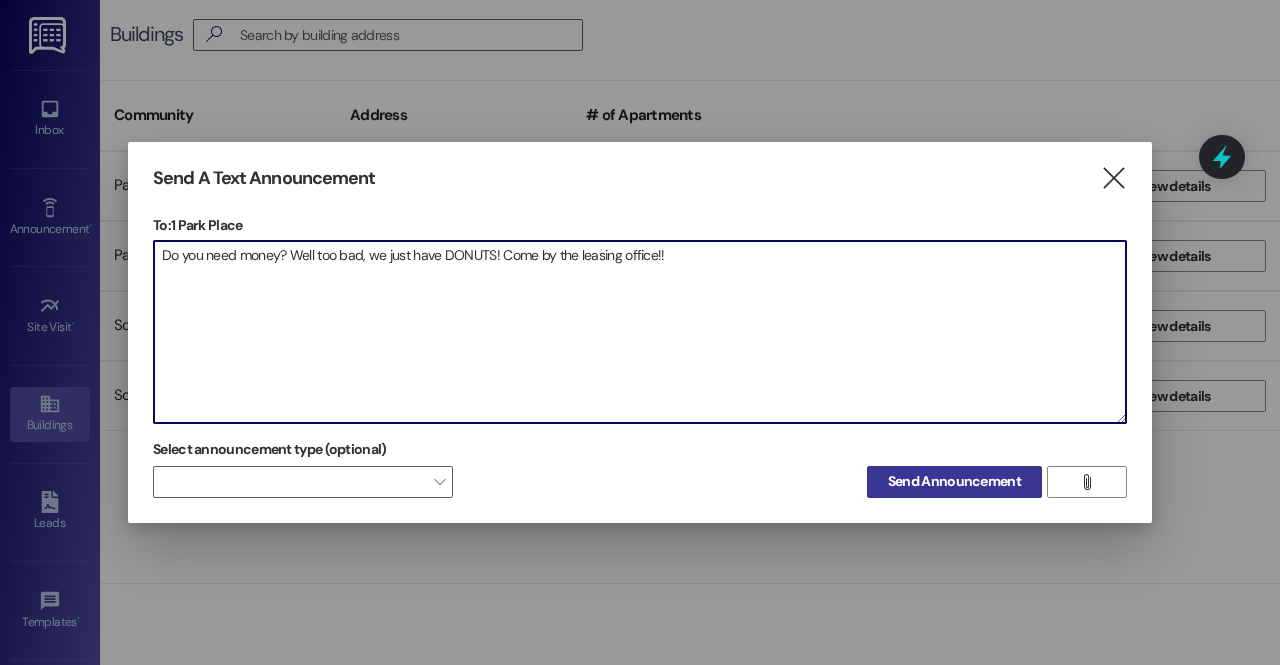 type on "Do you need money? Well too bad, we just have DONUTS! Come by the leasing office!!" 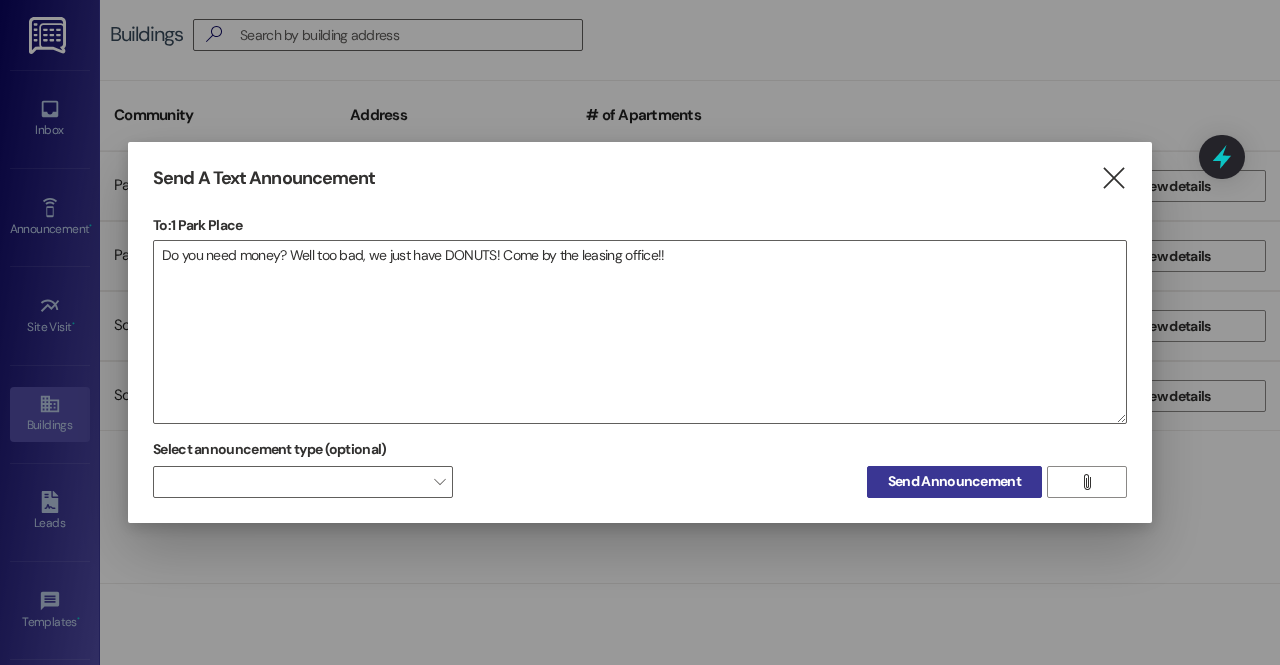 click on "Send Announcement" at bounding box center (954, 481) 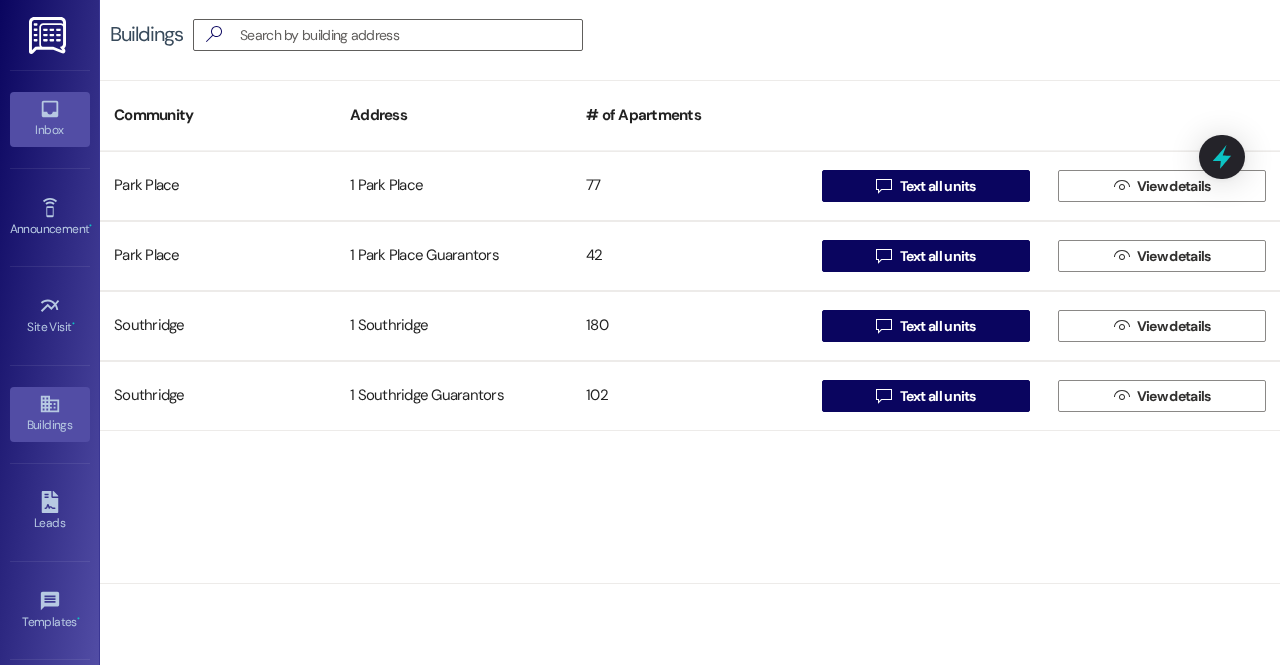click on "Inbox" at bounding box center (50, 130) 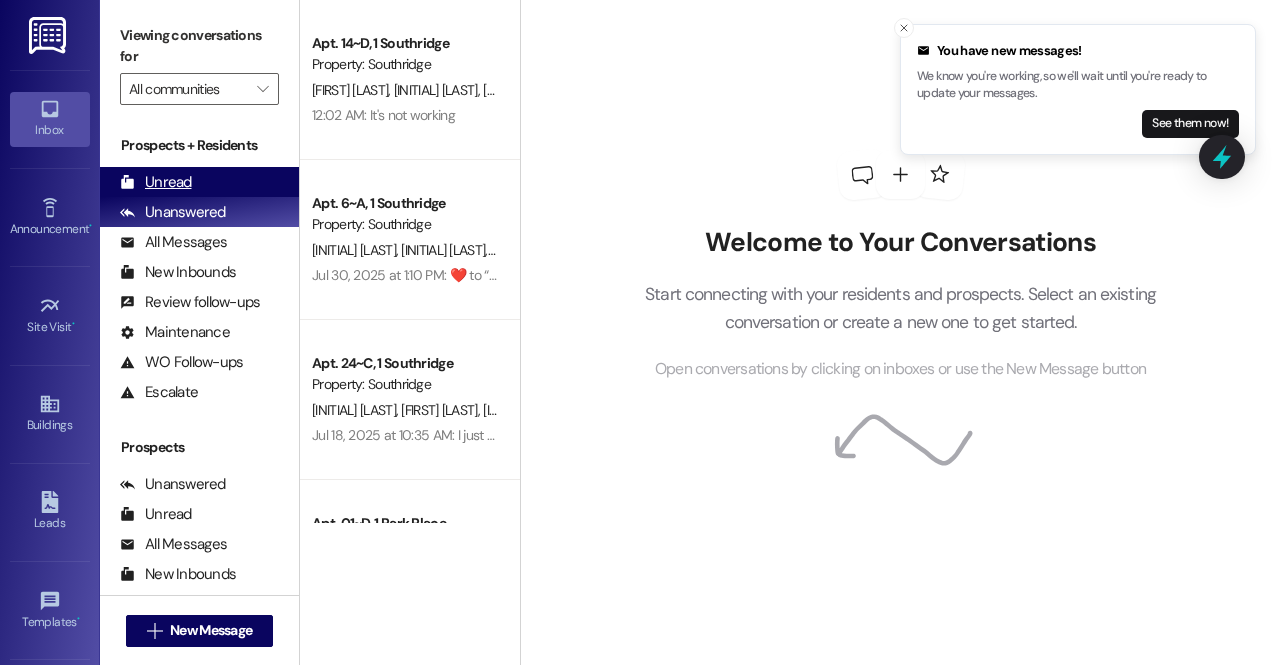 click on "Unread (0)" at bounding box center (199, 182) 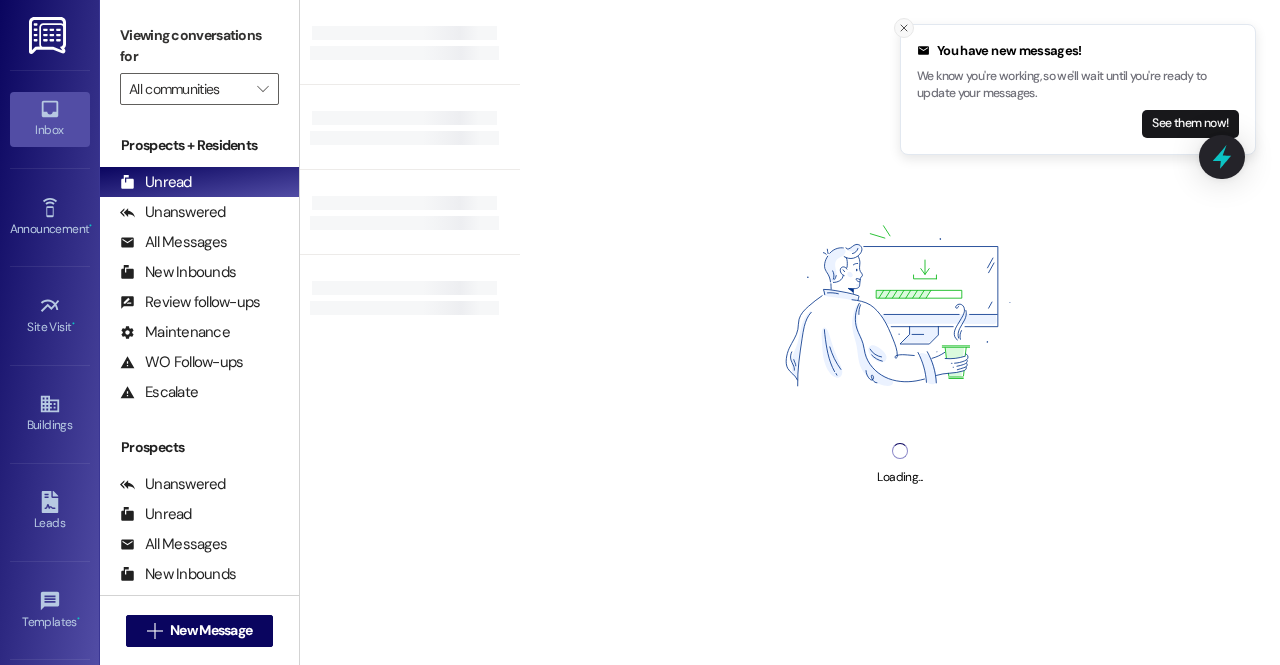 click 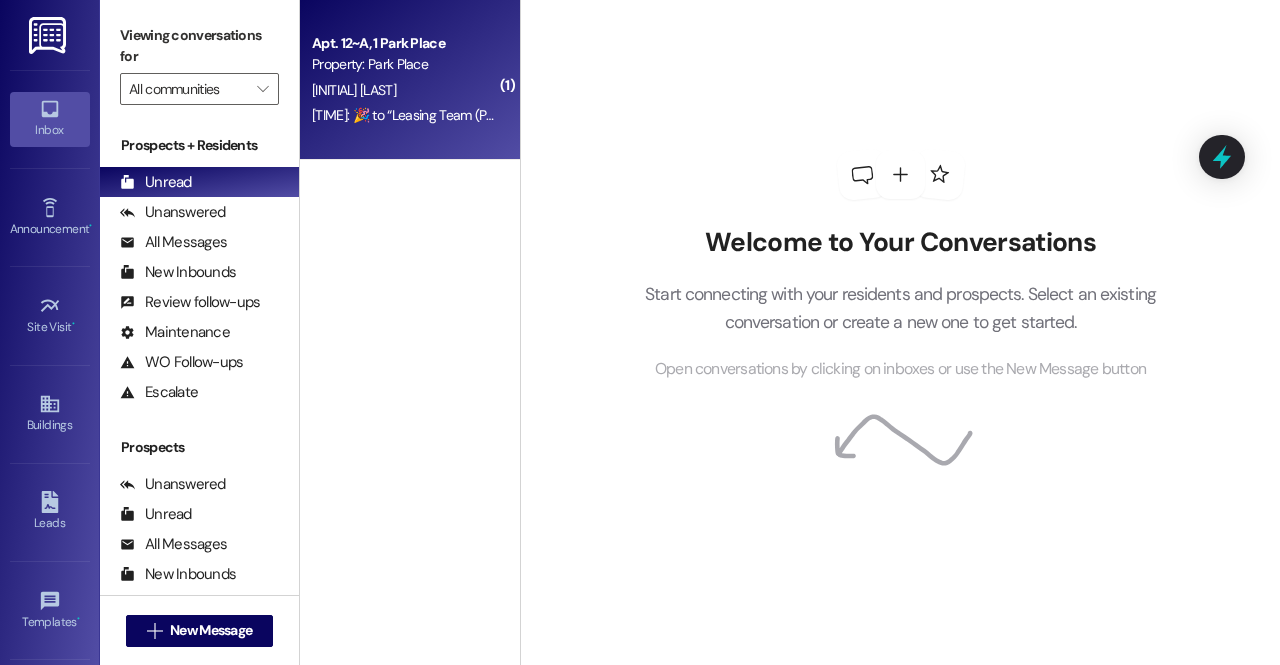 click on "Apt. 12~A, 1 Park Place Property: Park Place G. Jones 1:10 PM:  ​🎉​ to “ Leasing Team (Park Place): Do you need money? Well too bad, we just have DONUTS! Come by the leasing office!! ”  1:10 PM:  ​🎉​ to “ Leasing Team (Park Place): Do you need money? Well too bad, we just have DONUTS! Come by the leasing office!! ”" at bounding box center [410, 80] 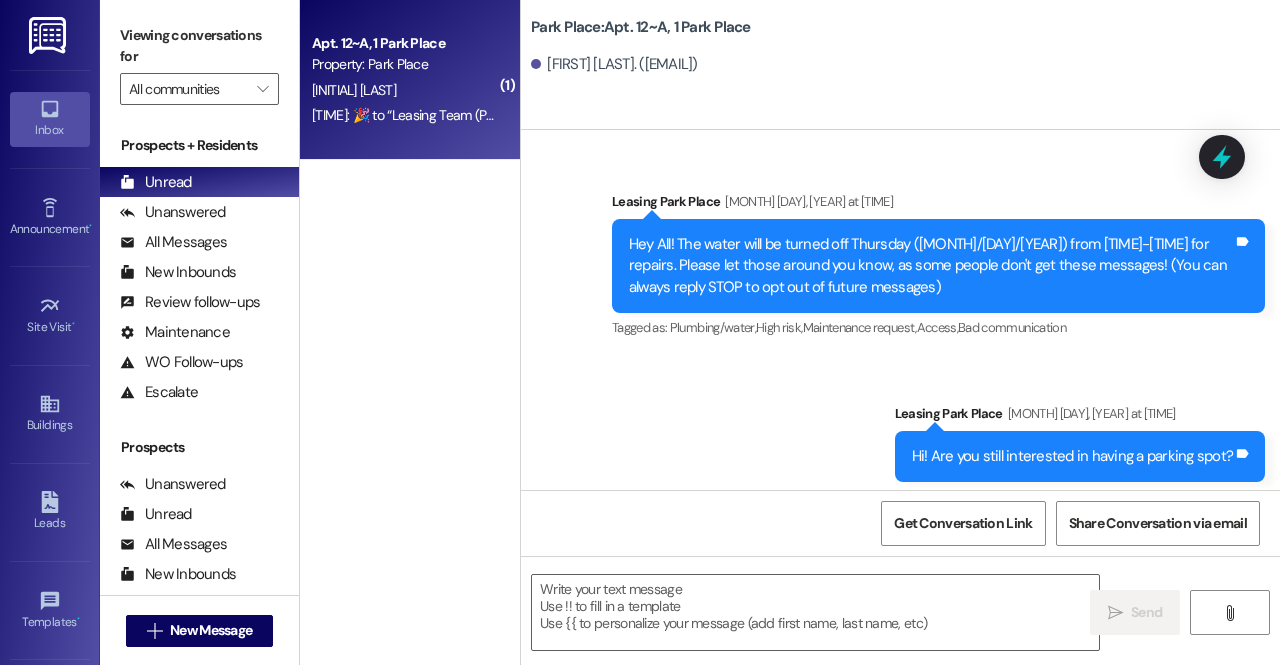 scroll, scrollTop: 87584, scrollLeft: 0, axis: vertical 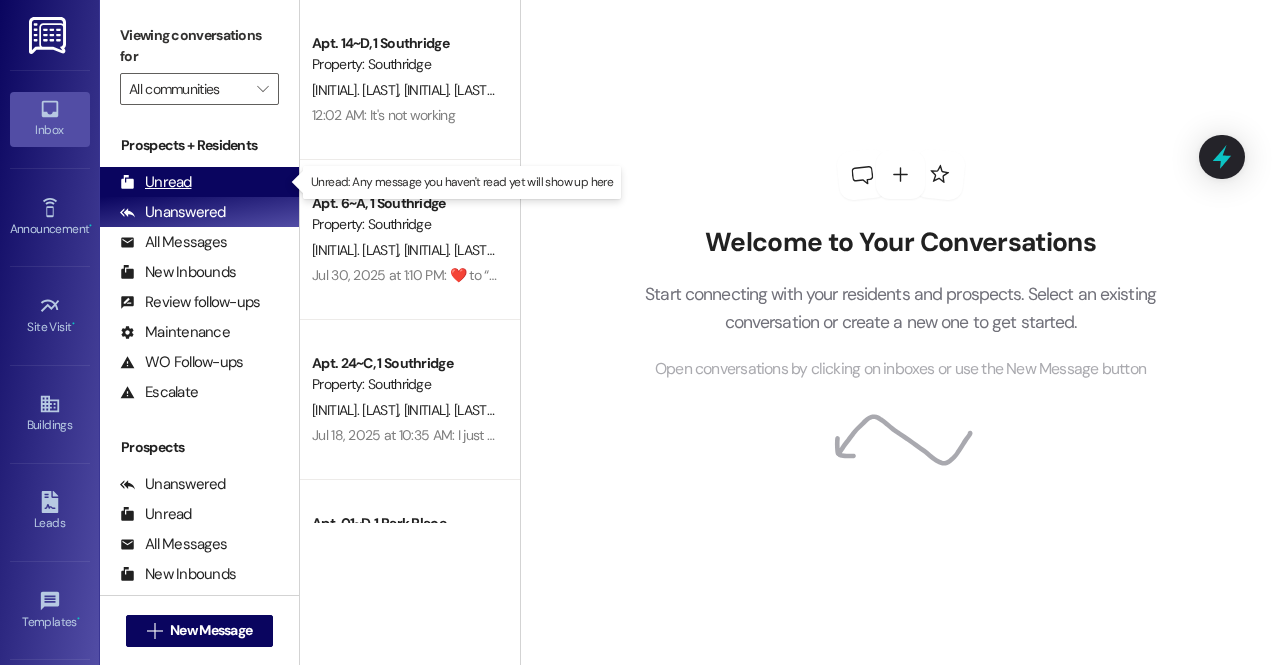 click on "Unread (0)" at bounding box center [199, 182] 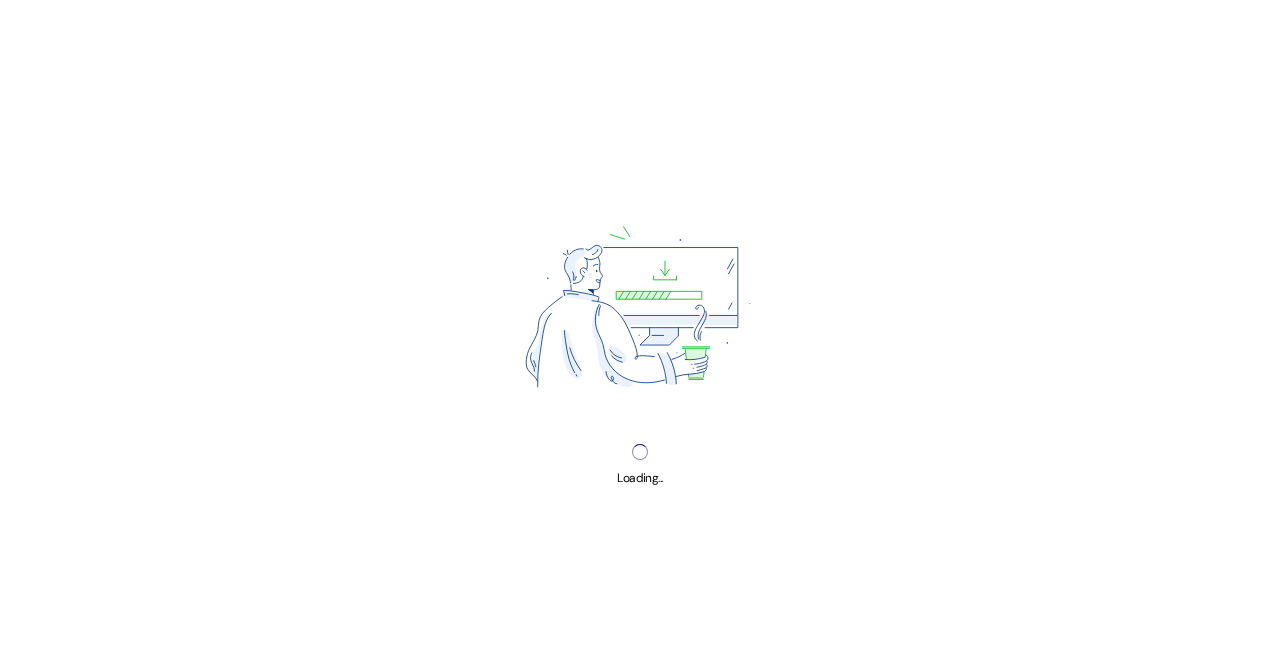 scroll, scrollTop: 0, scrollLeft: 0, axis: both 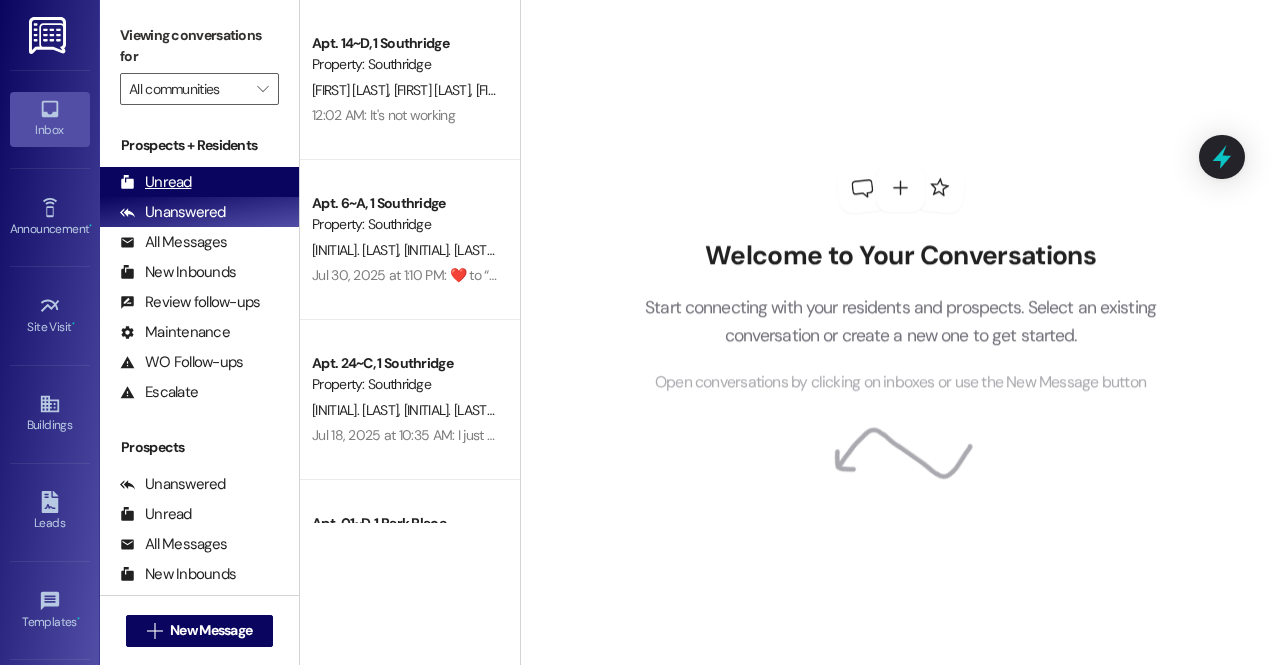 click on "Unread" at bounding box center [156, 182] 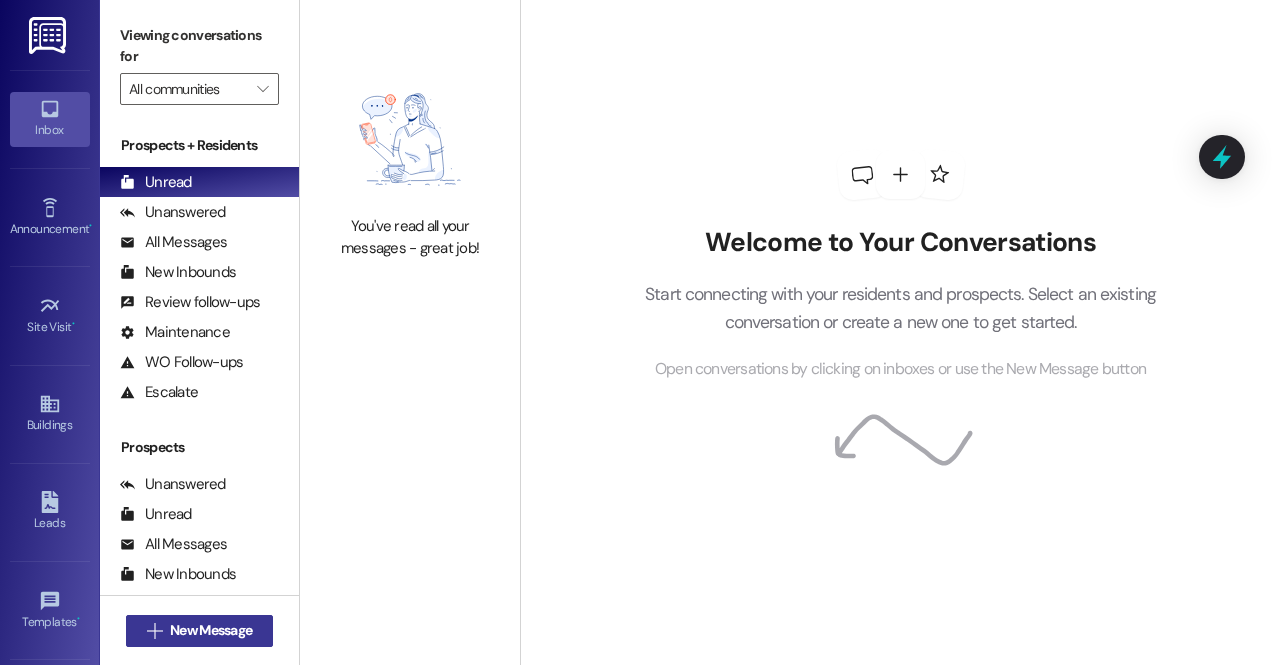 click on " New Message" at bounding box center [200, 631] 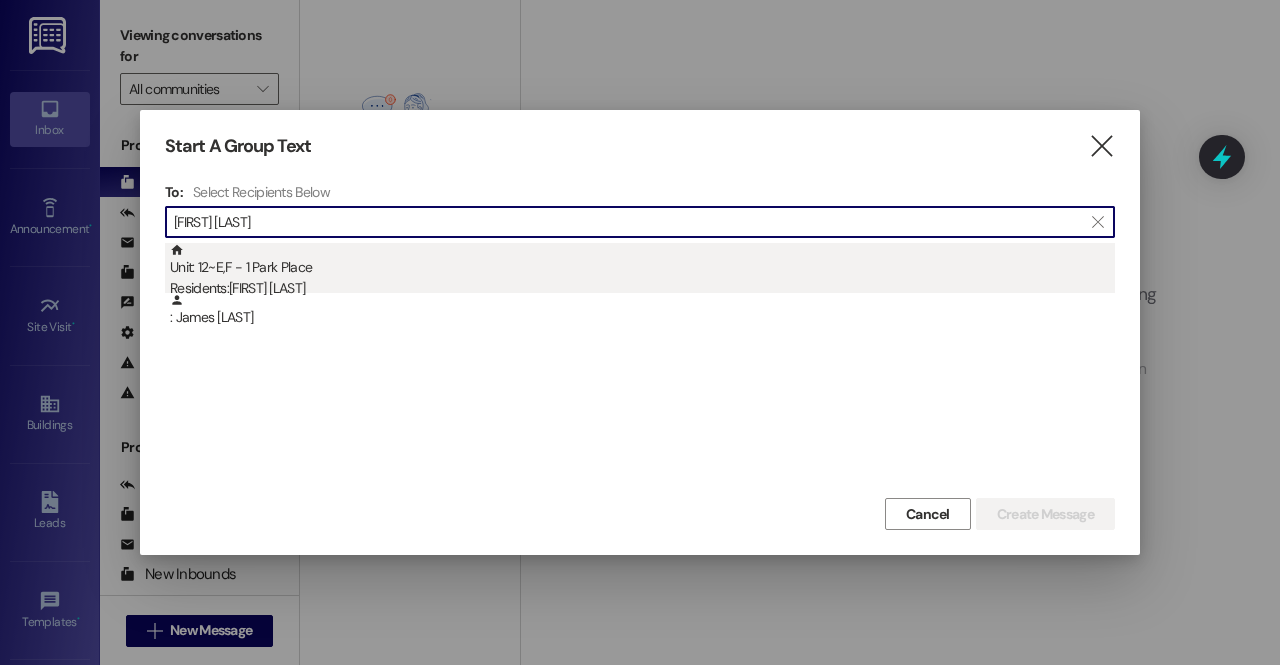 type on "james wil" 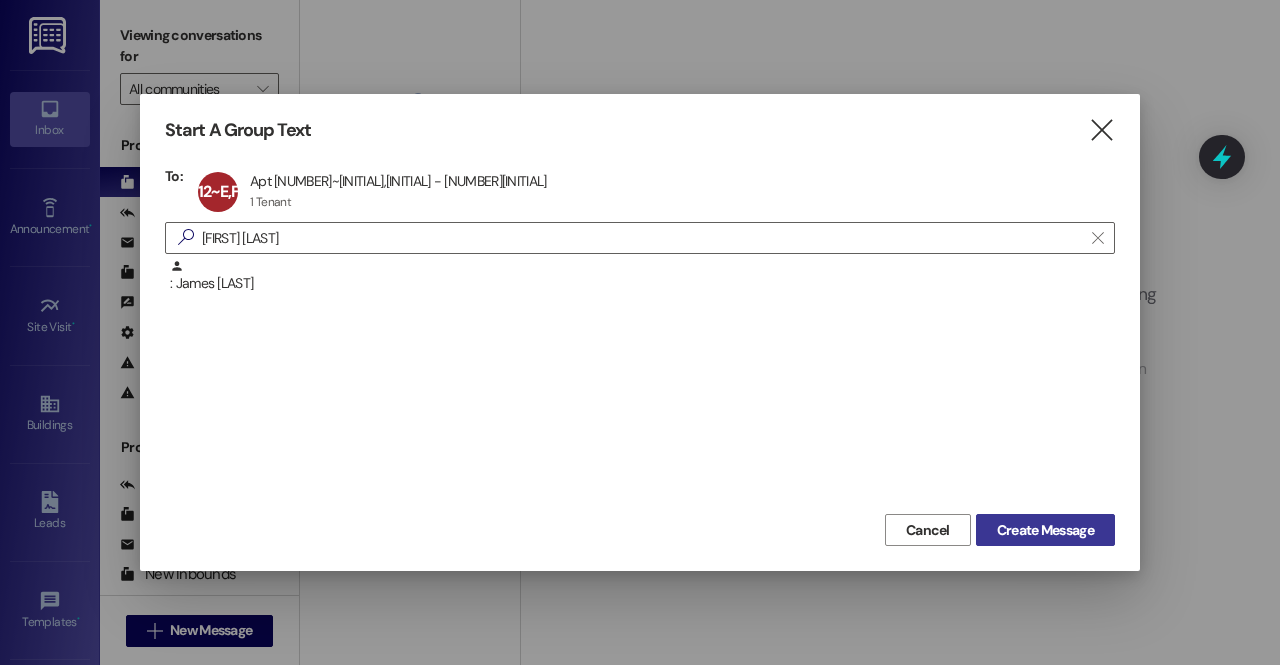 click on "Create Message" at bounding box center [1045, 530] 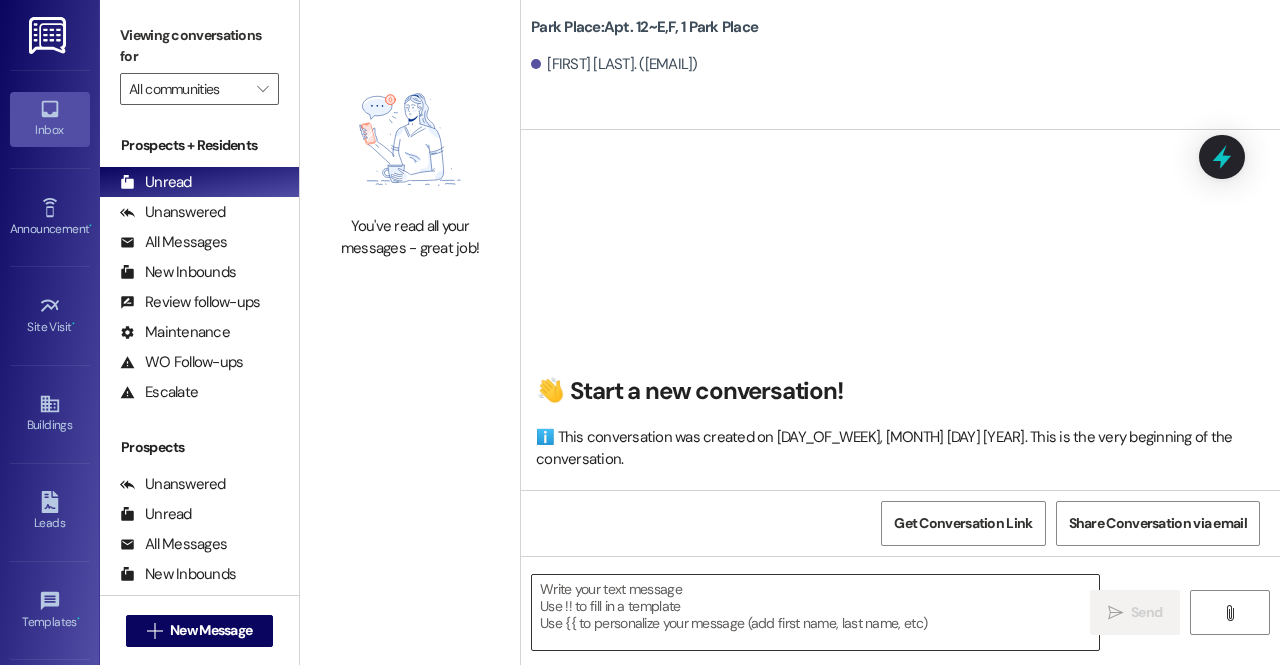 click at bounding box center (815, 612) 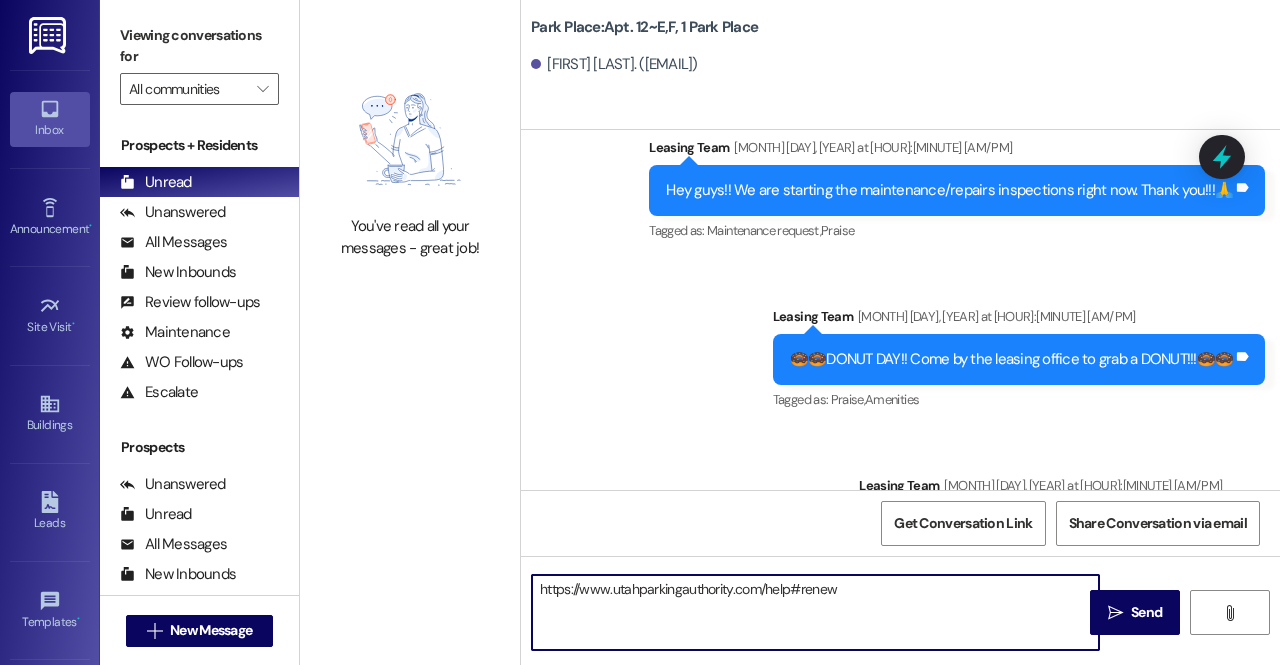 scroll, scrollTop: 111485, scrollLeft: 0, axis: vertical 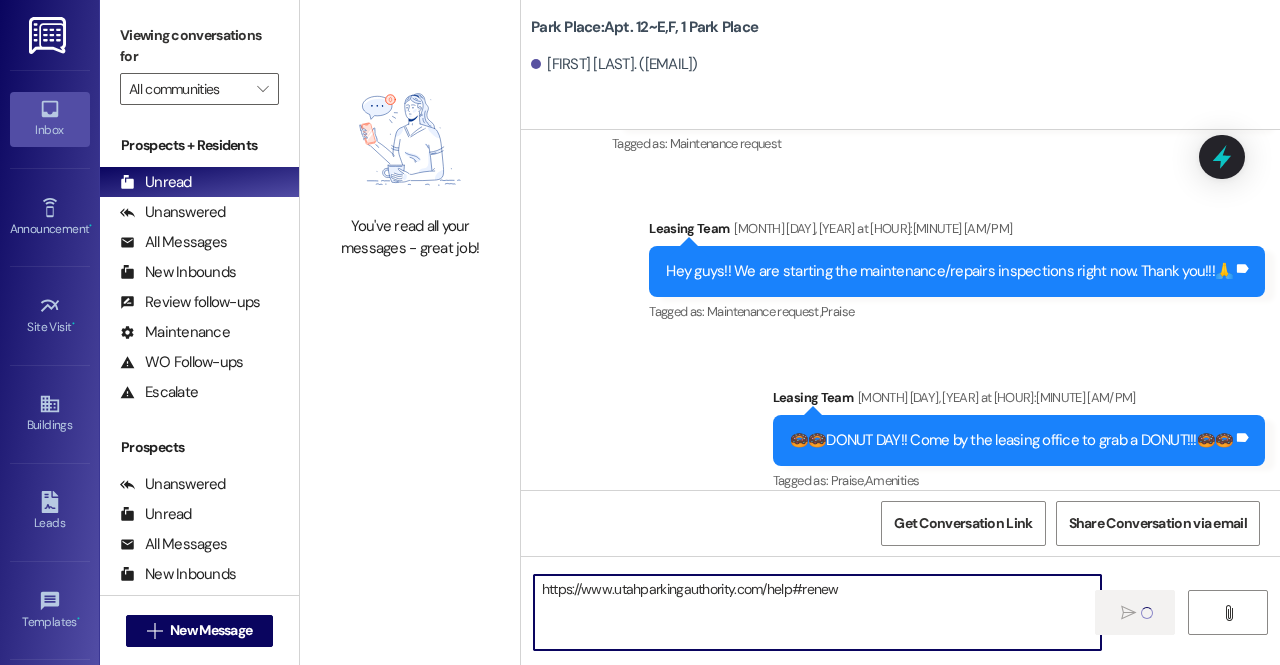 type 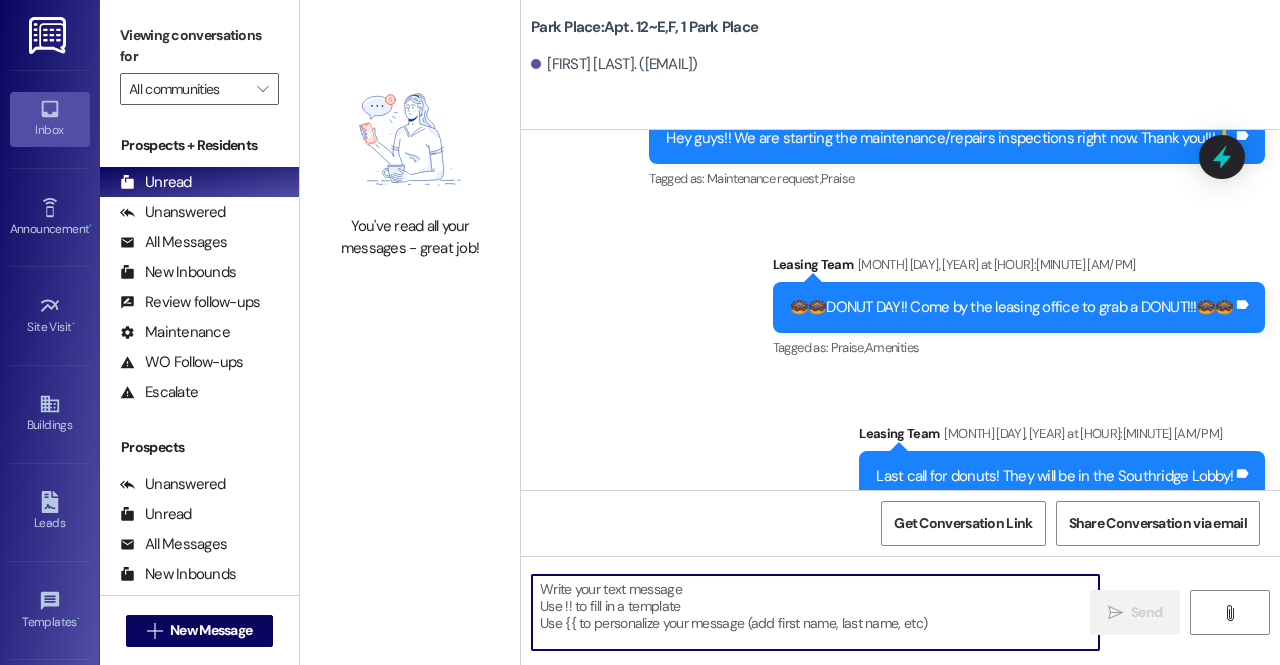 scroll, scrollTop: 111624, scrollLeft: 0, axis: vertical 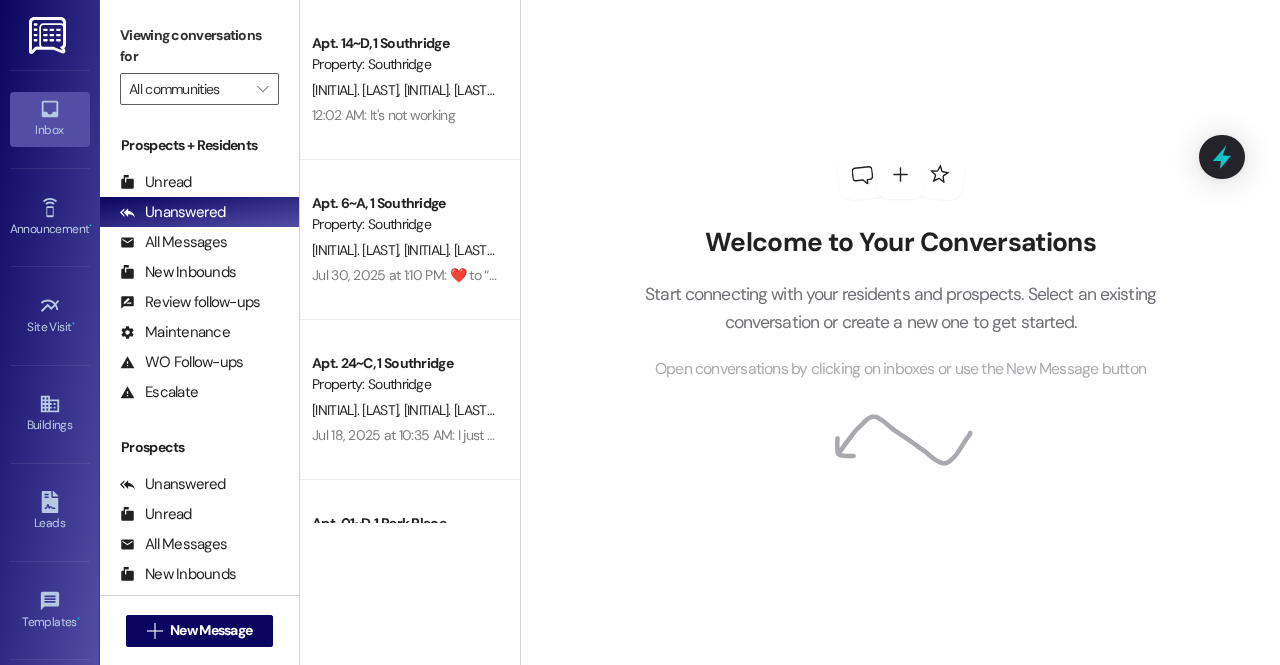 click on "Prospects + Residents Unread (0) Unread: Any message you haven't read yet will show up here Unanswered (0) Unanswered: ResiDesk identifies open questions and unanswered conversations so you can respond to them. All Messages (undefined) All Messages: This is your inbox. All of your tenant messages will show up here. New Inbounds (0) New Inbounds: If you publicly post your ResiDesk number, all new inbound messages from people who do not currently have a lease and are not currently prospects the last 45 days will surface here. Review follow-ups (undefined) Review follow-ups: ResiDesk identifies open review candidates and conversations so you can respond to them. Maintenance (undefined) Maintenance: ResiDesk identifies conversations around maintenance or work orders from the last 14 days so you can respond to them. WO Follow-ups (undefined) WO Follow-ups: ResiDesk identifies follow-ups around maintenance or work orders from the last 7 days so you can respond to them. Escalate (undefined)" at bounding box center (199, 271) 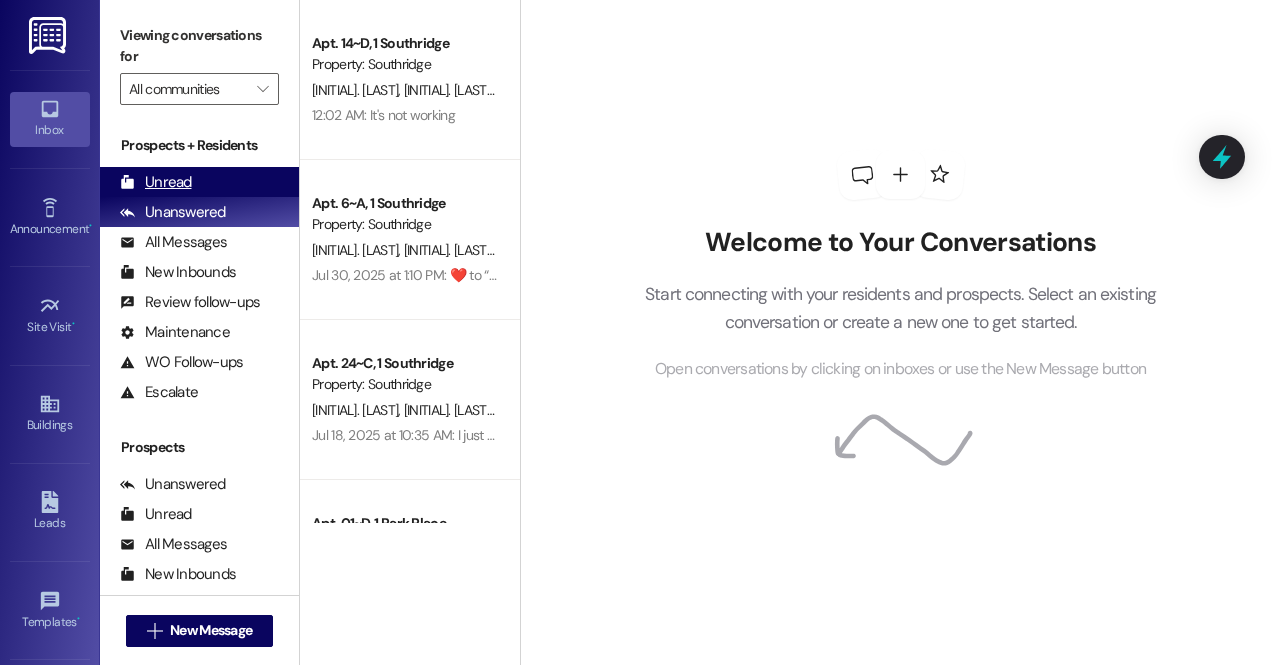 click on "Unread (0)" at bounding box center [199, 182] 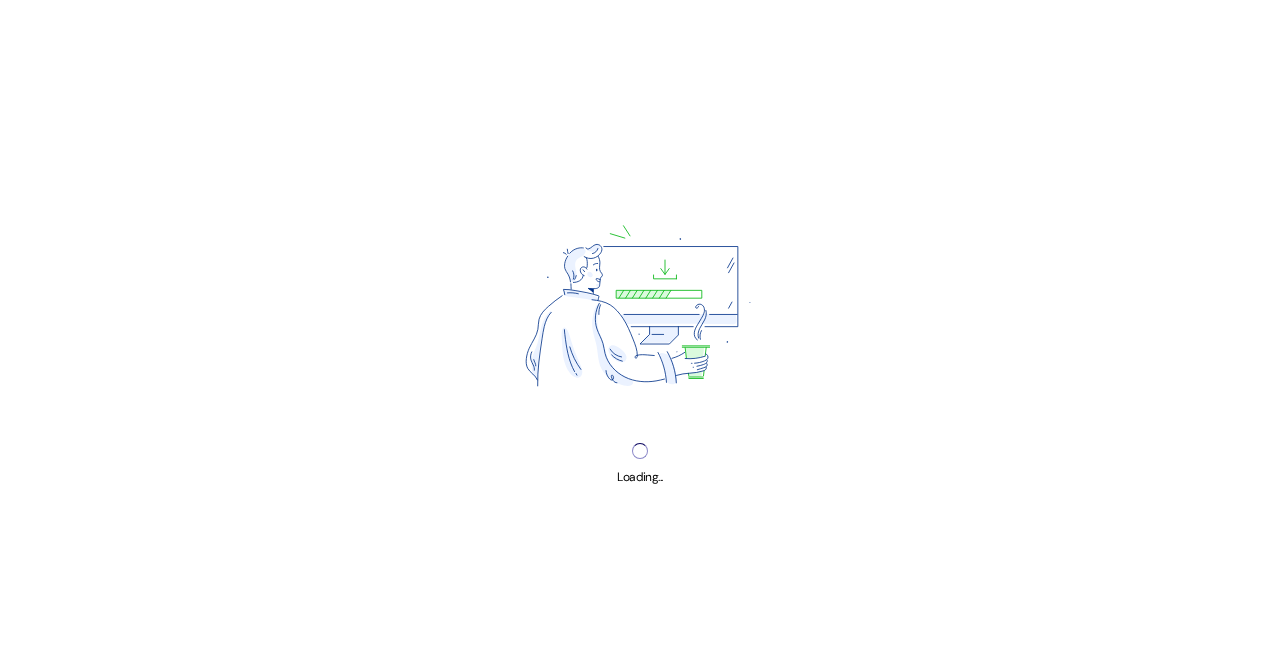 scroll, scrollTop: 0, scrollLeft: 0, axis: both 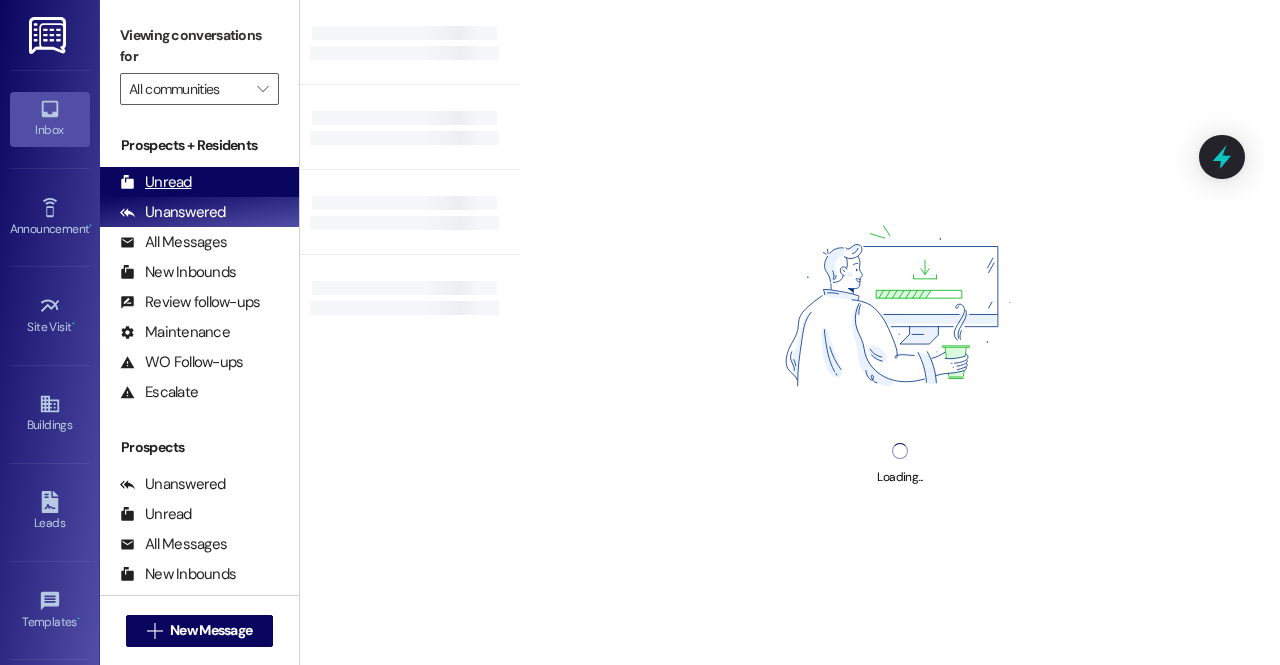 click on "Unread" at bounding box center [156, 182] 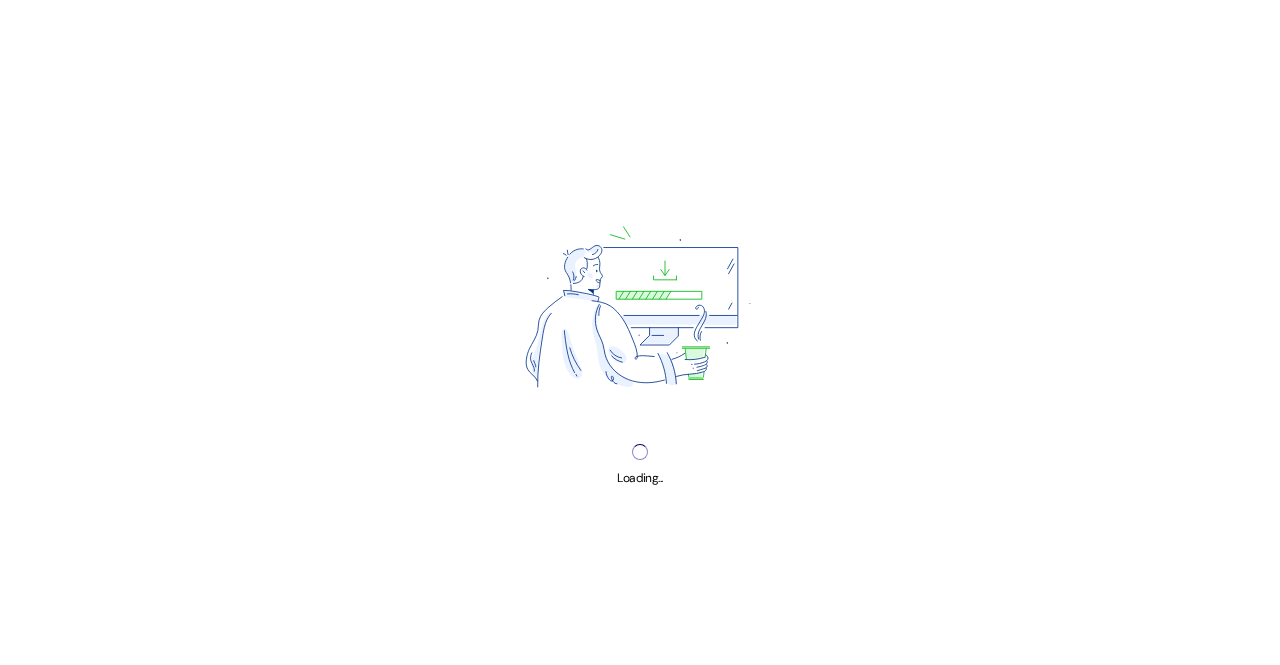 scroll, scrollTop: 0, scrollLeft: 0, axis: both 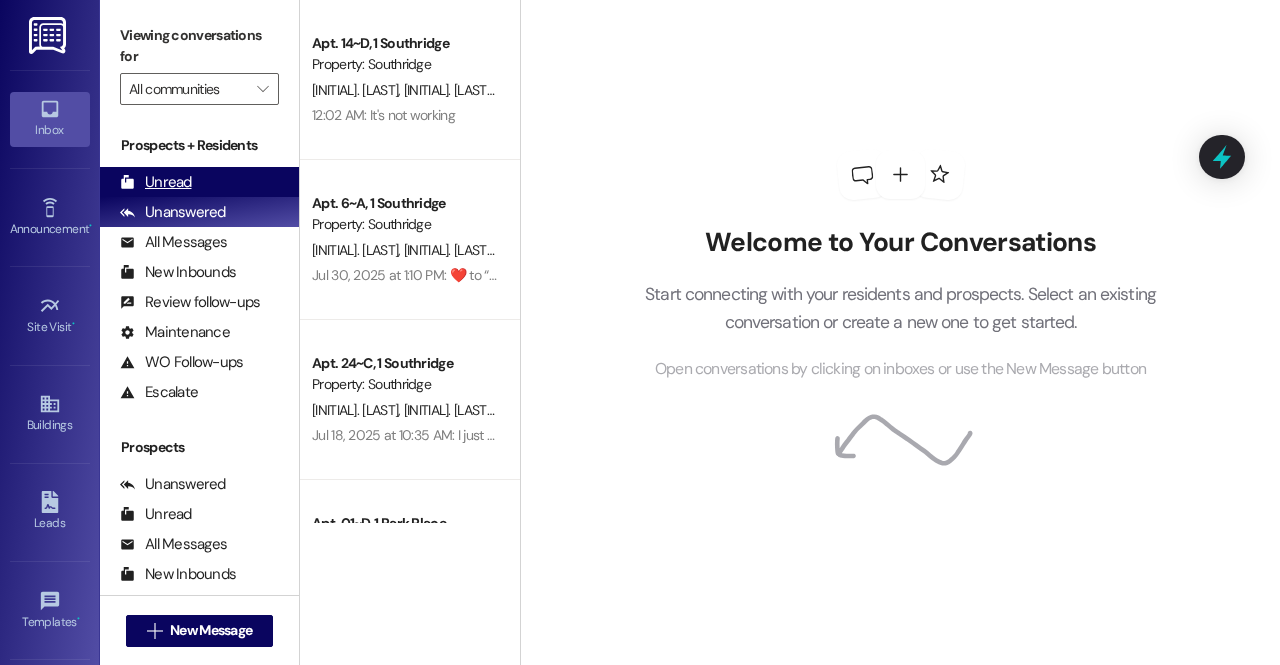 click on "Unread (0)" at bounding box center (199, 182) 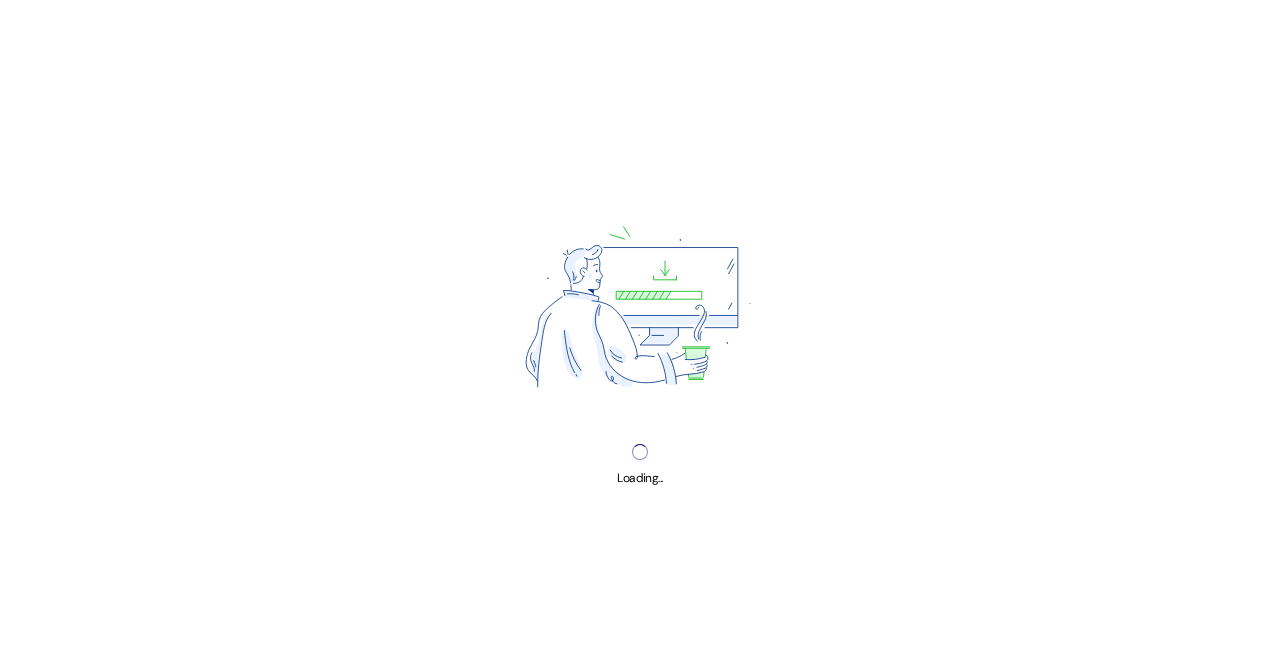 scroll, scrollTop: 0, scrollLeft: 0, axis: both 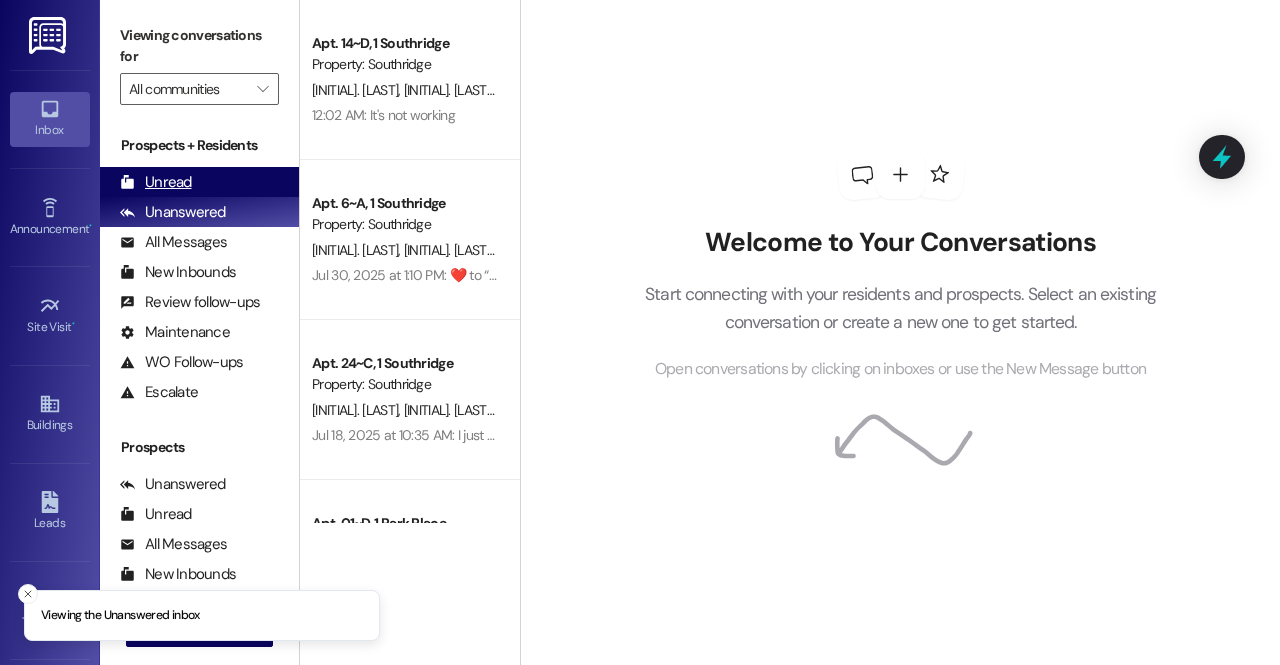 click on "Unread (0)" at bounding box center [199, 182] 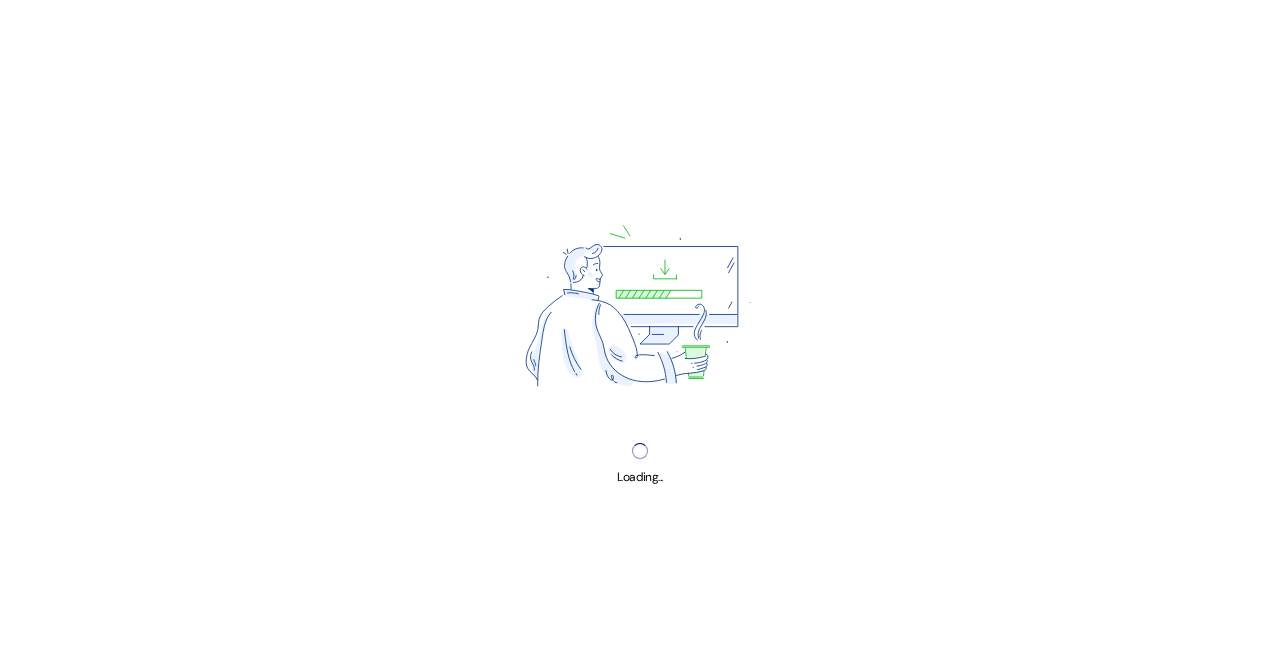 scroll, scrollTop: 0, scrollLeft: 0, axis: both 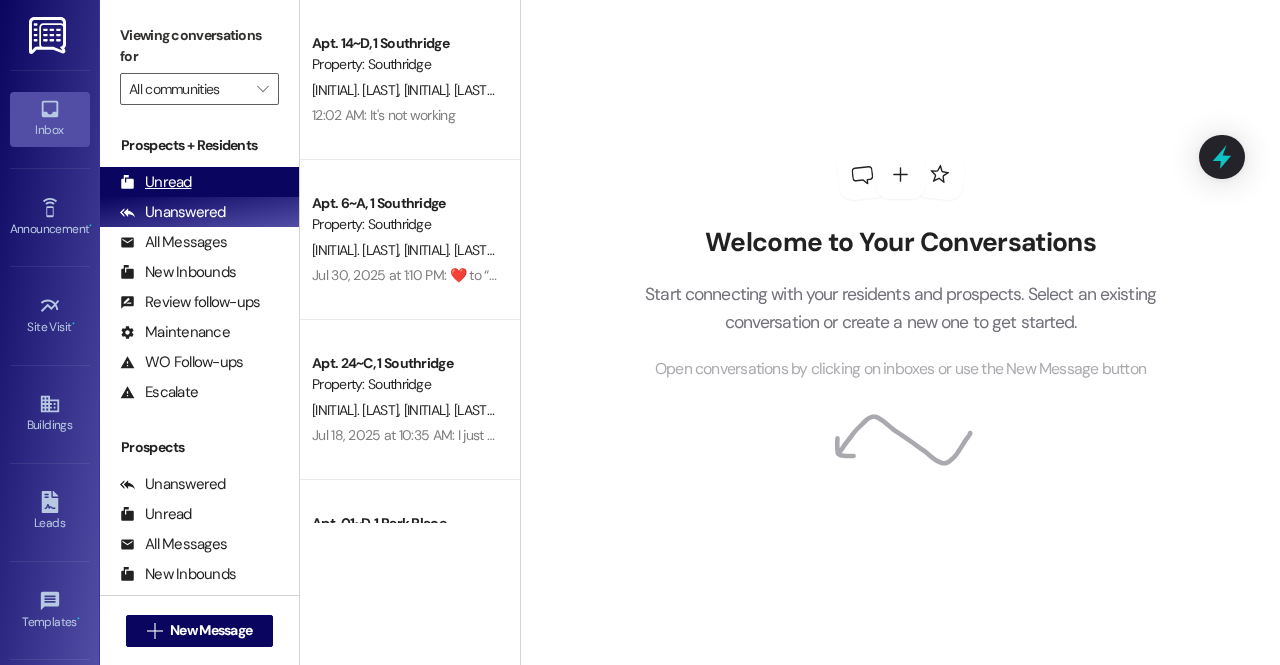 click on "Unread (0)" at bounding box center [199, 182] 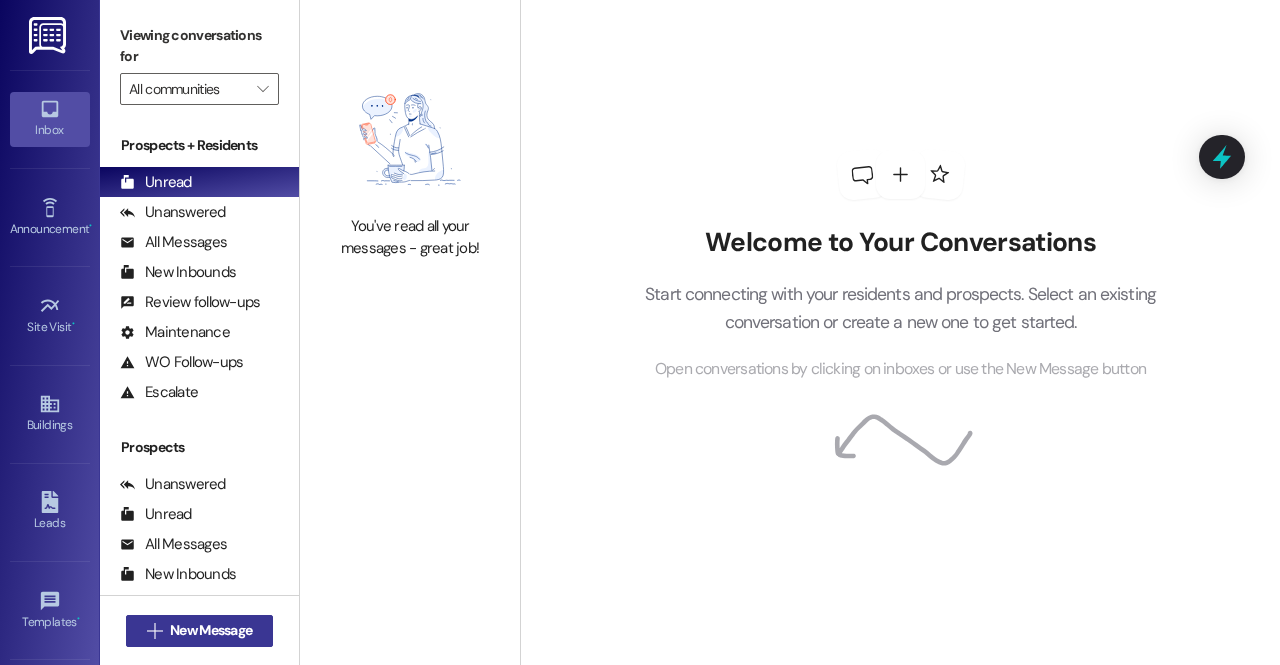 click on "New Message" at bounding box center [211, 630] 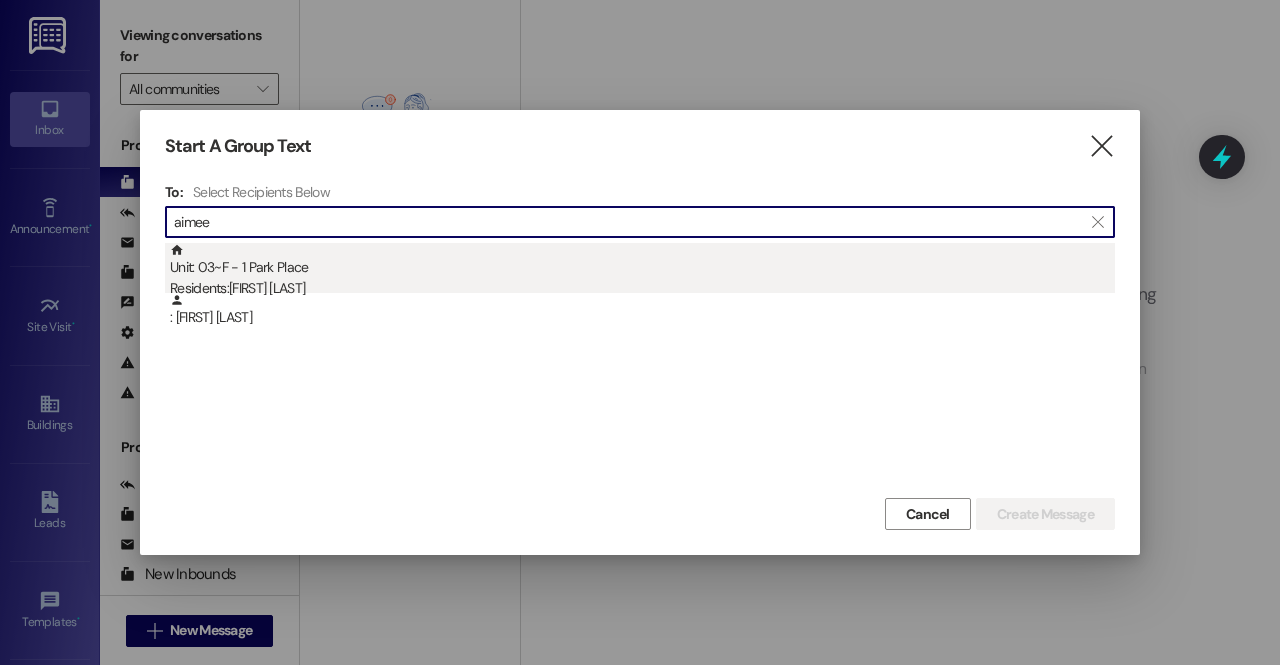 type on "aimee" 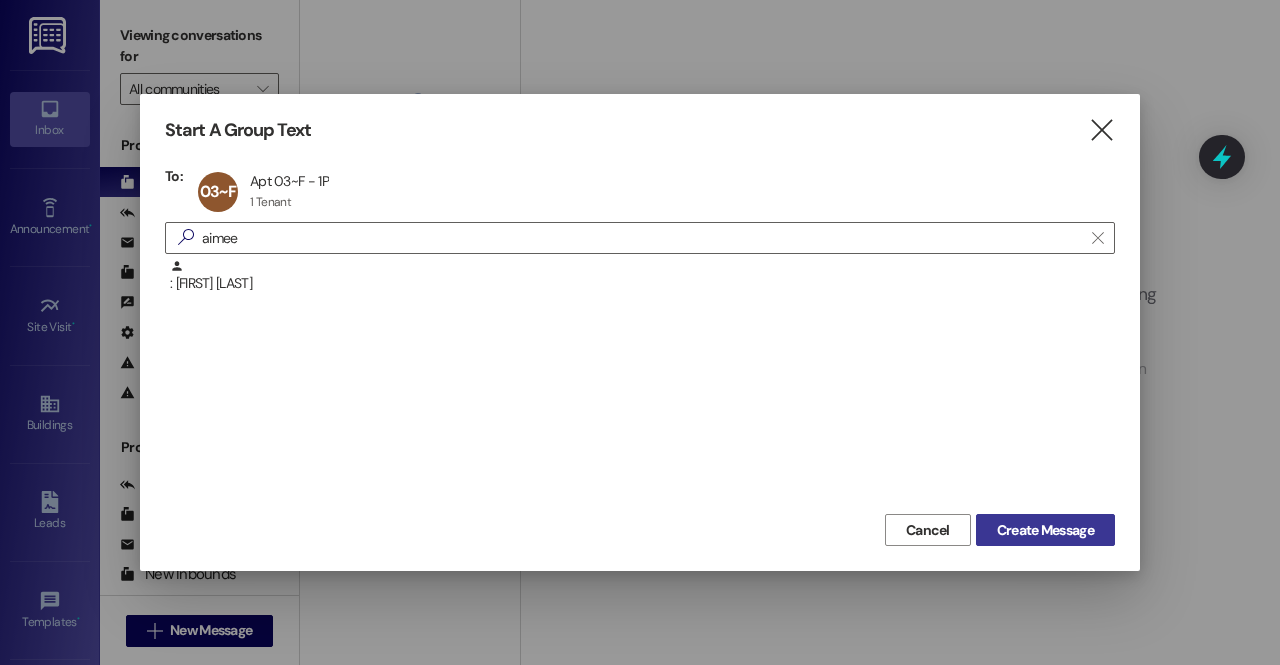 click on "Create Message" at bounding box center (1045, 530) 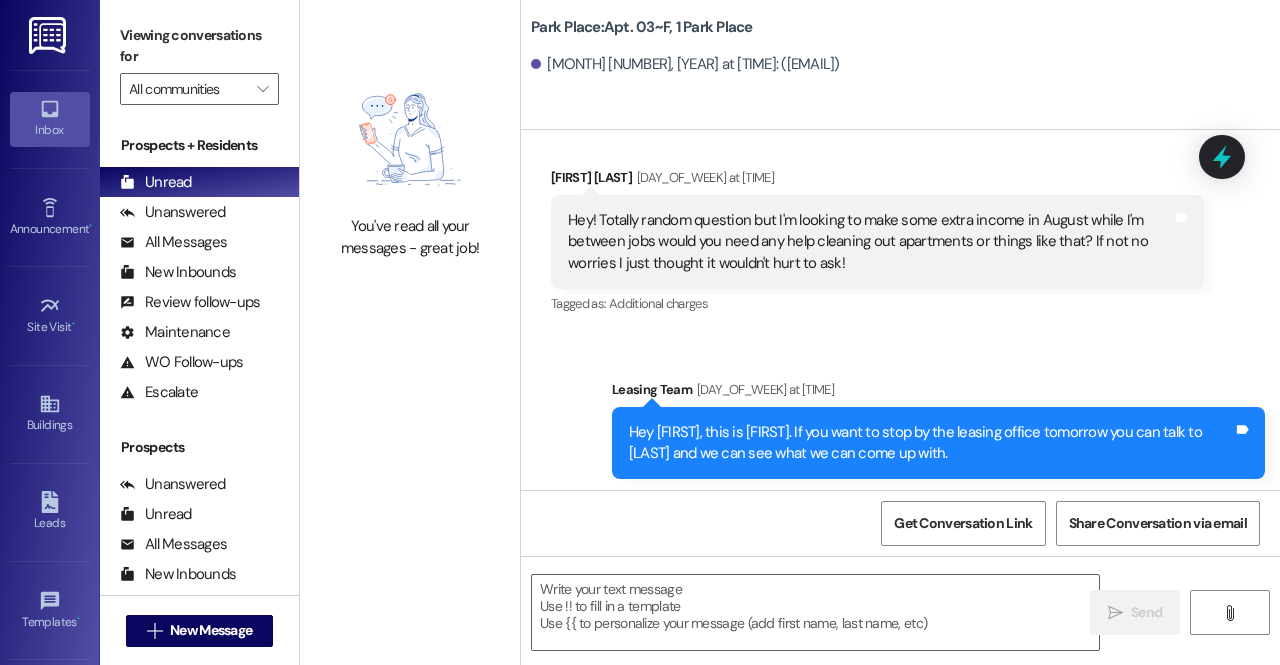 scroll, scrollTop: 34557, scrollLeft: 0, axis: vertical 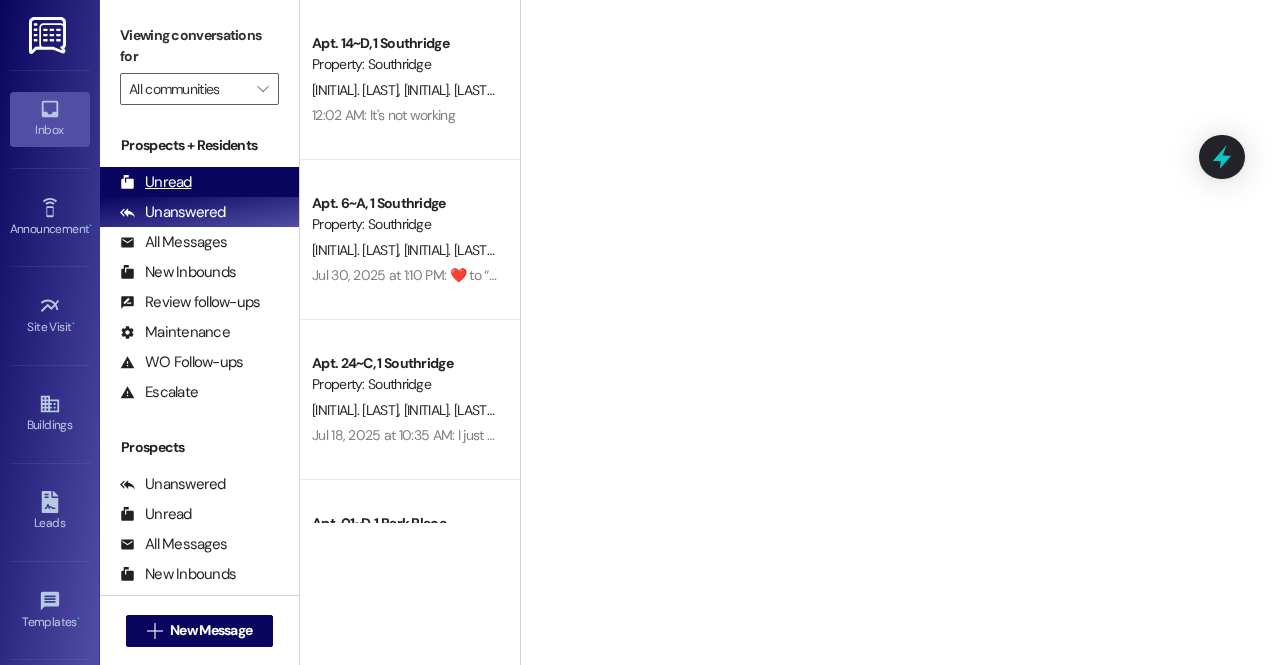 click on "Unread (0)" at bounding box center (199, 182) 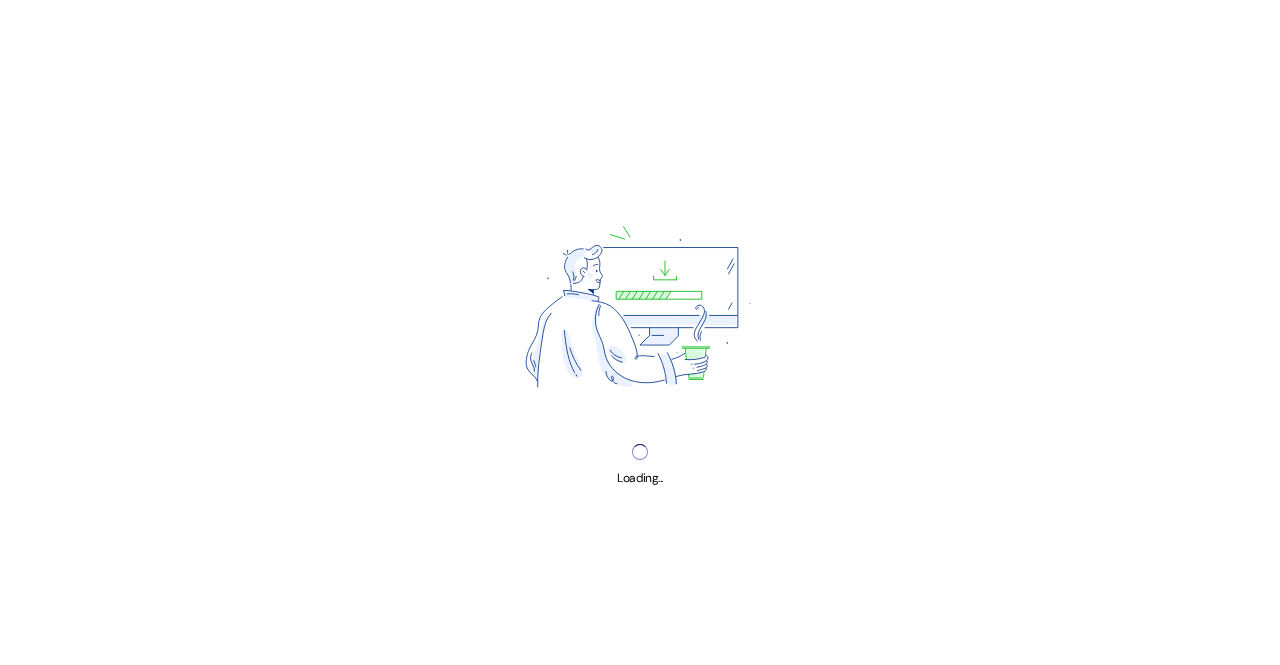 scroll, scrollTop: 0, scrollLeft: 0, axis: both 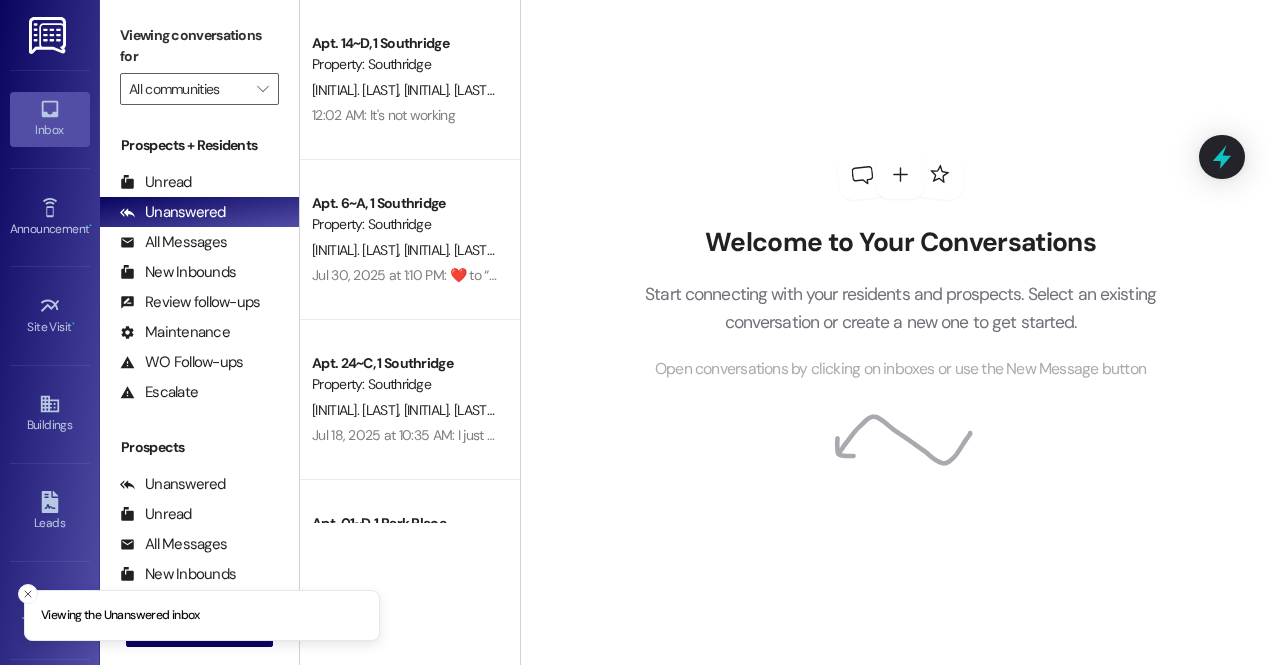 click on "Prospects + Residents" at bounding box center (199, 145) 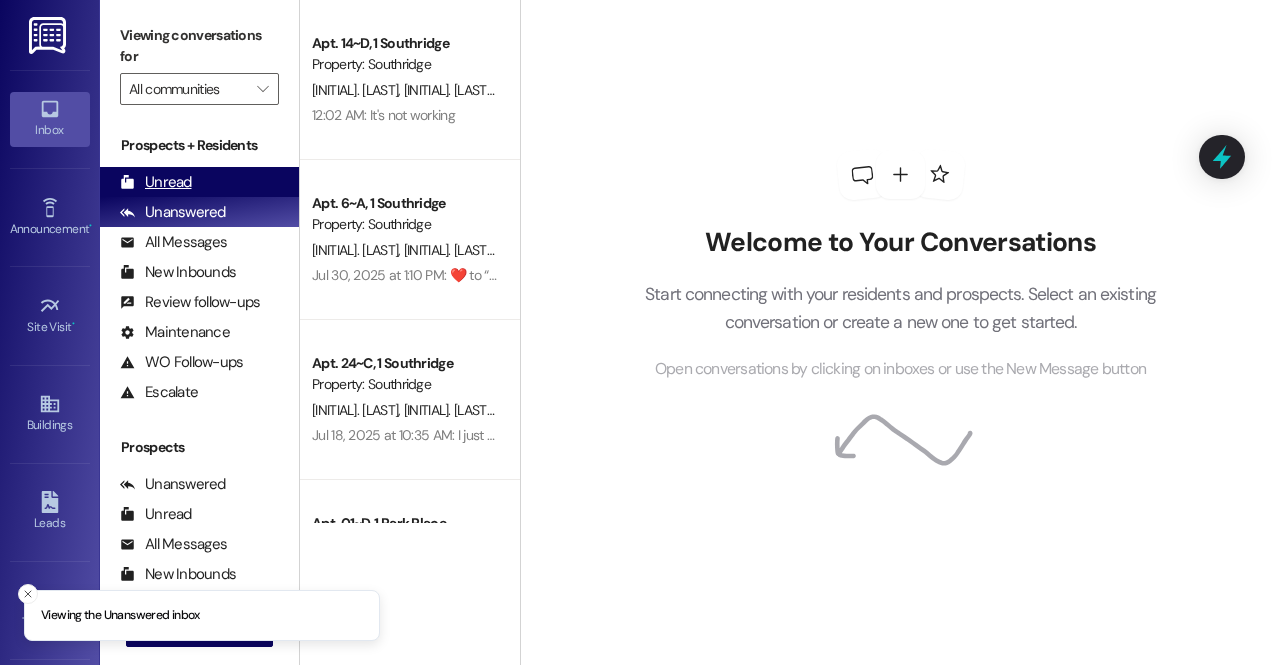 click on "Unread (0)" at bounding box center (199, 182) 